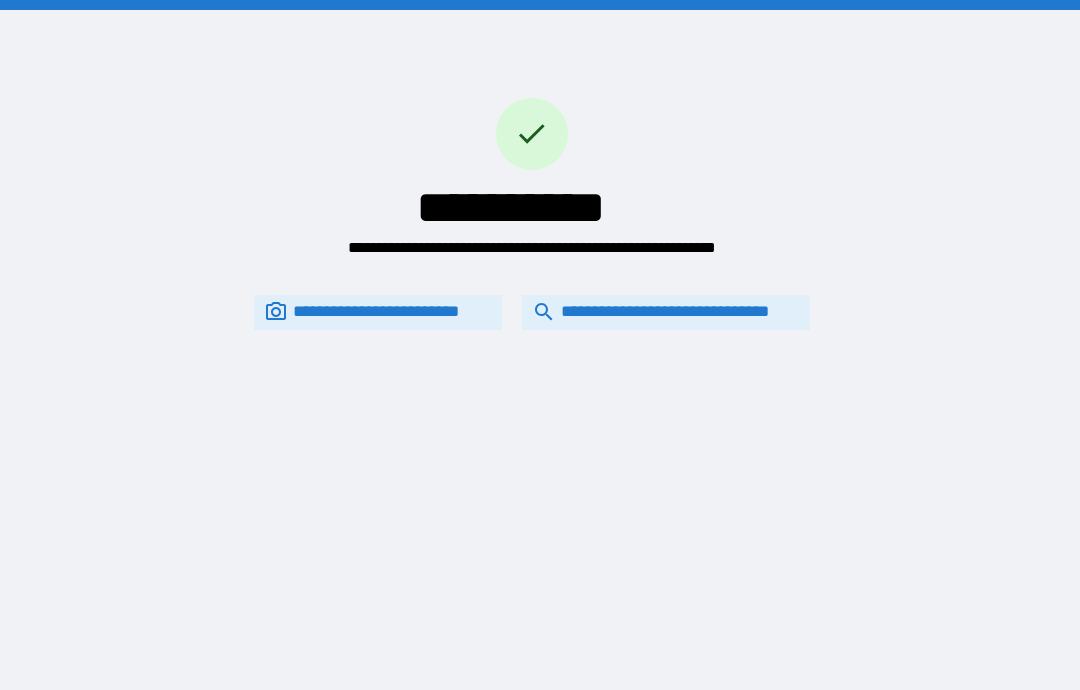 scroll, scrollTop: 80, scrollLeft: 0, axis: vertical 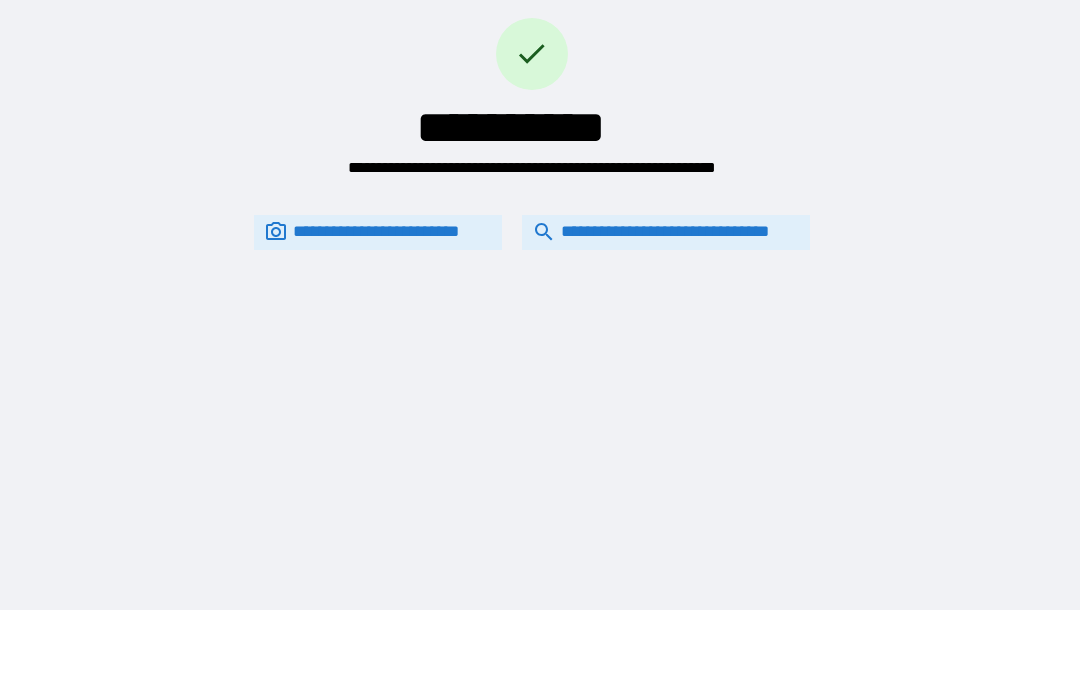 click on "**********" at bounding box center [666, 232] 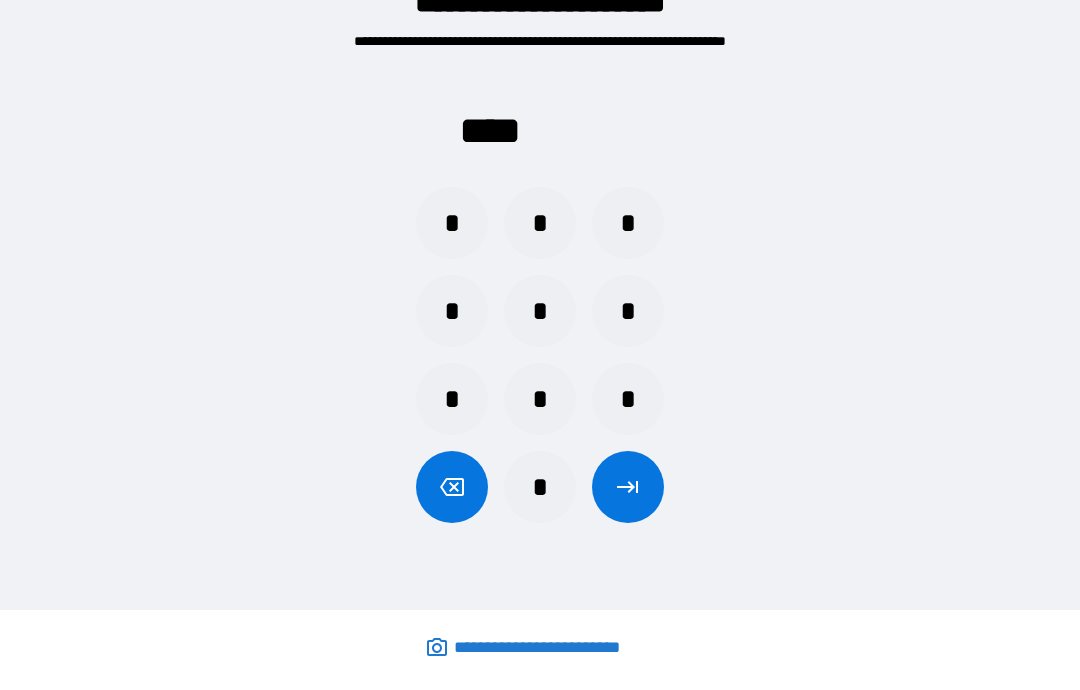 click on "*" at bounding box center [540, 223] 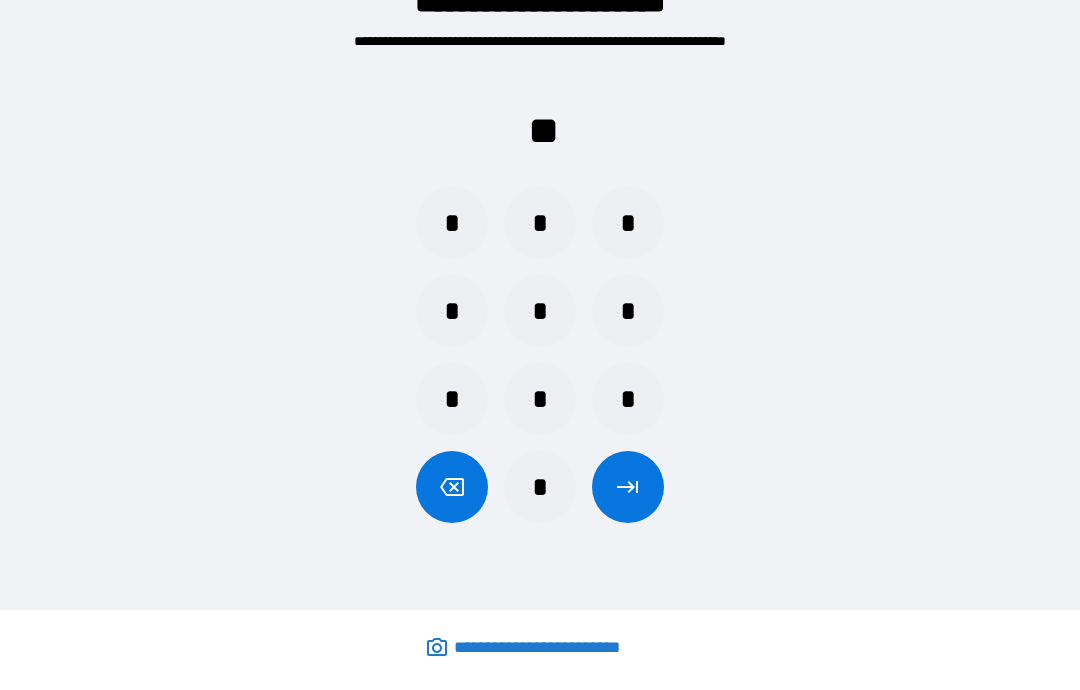 click on "*" at bounding box center (452, 399) 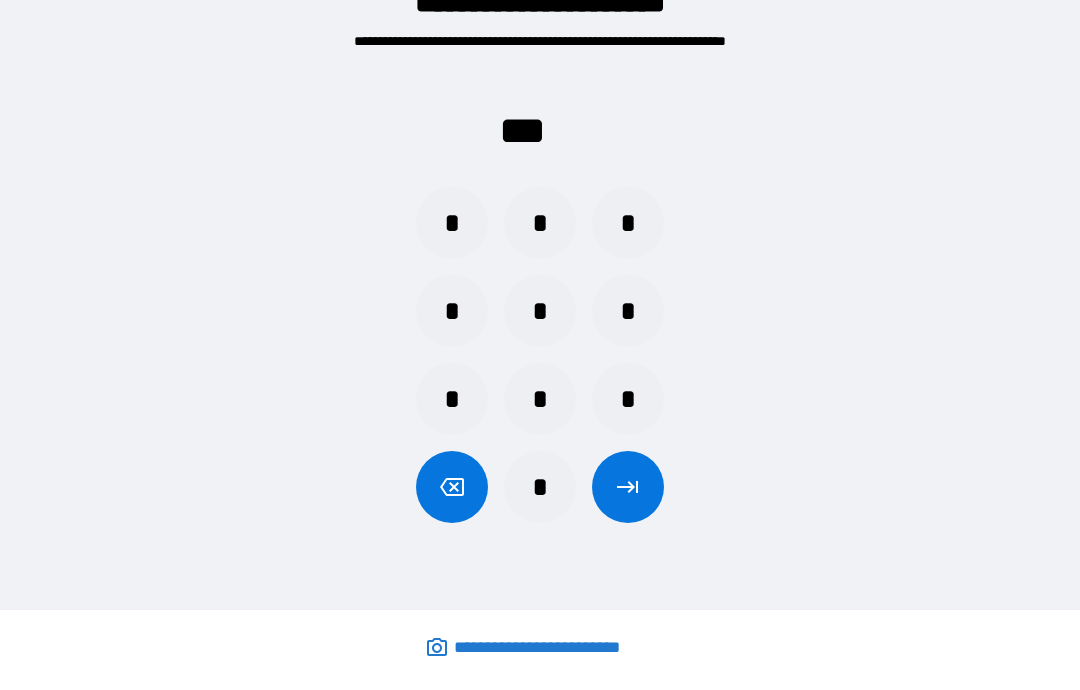 click on "*" at bounding box center [628, 223] 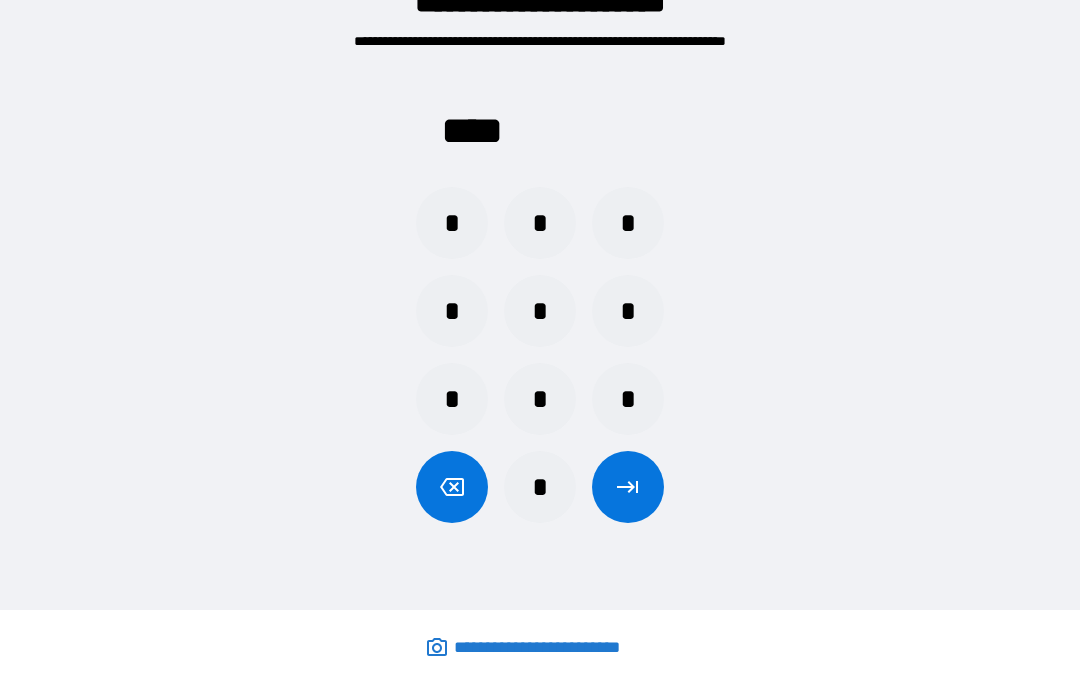 click at bounding box center [628, 487] 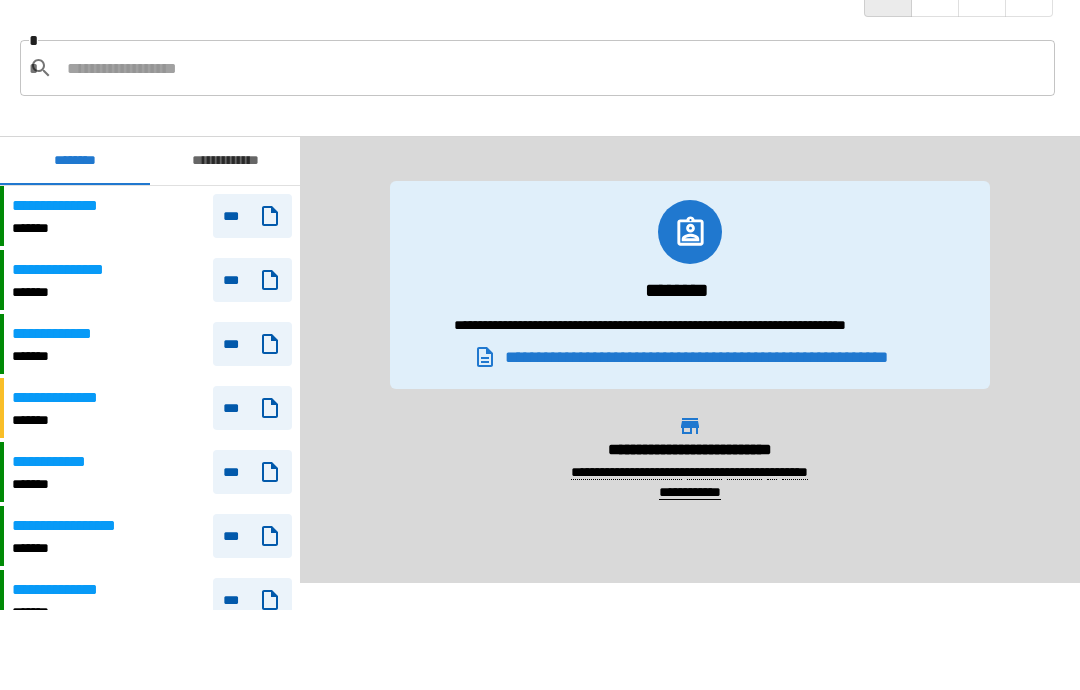 click on "**********" at bounding box center (225, 161) 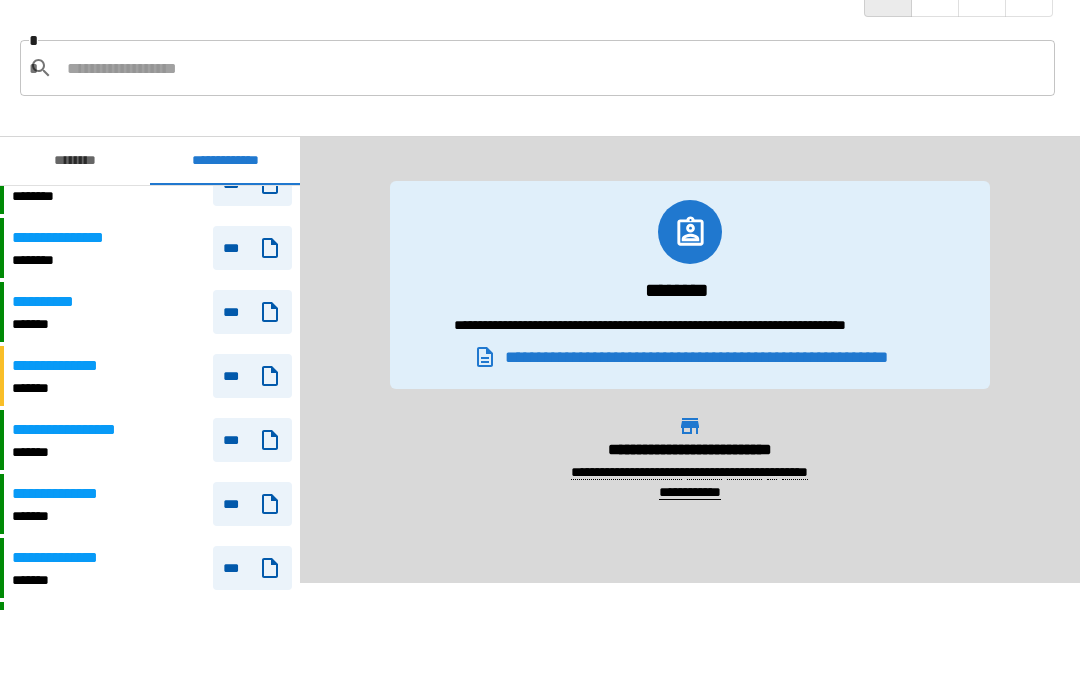 scroll, scrollTop: 184, scrollLeft: 0, axis: vertical 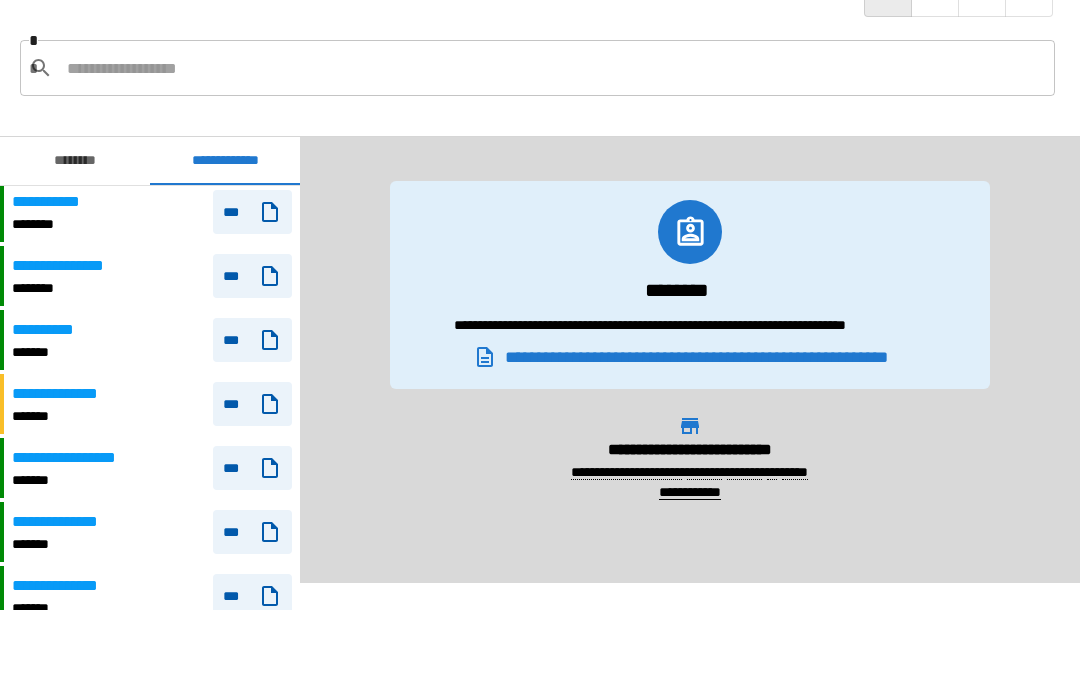 click on "***" at bounding box center [252, 468] 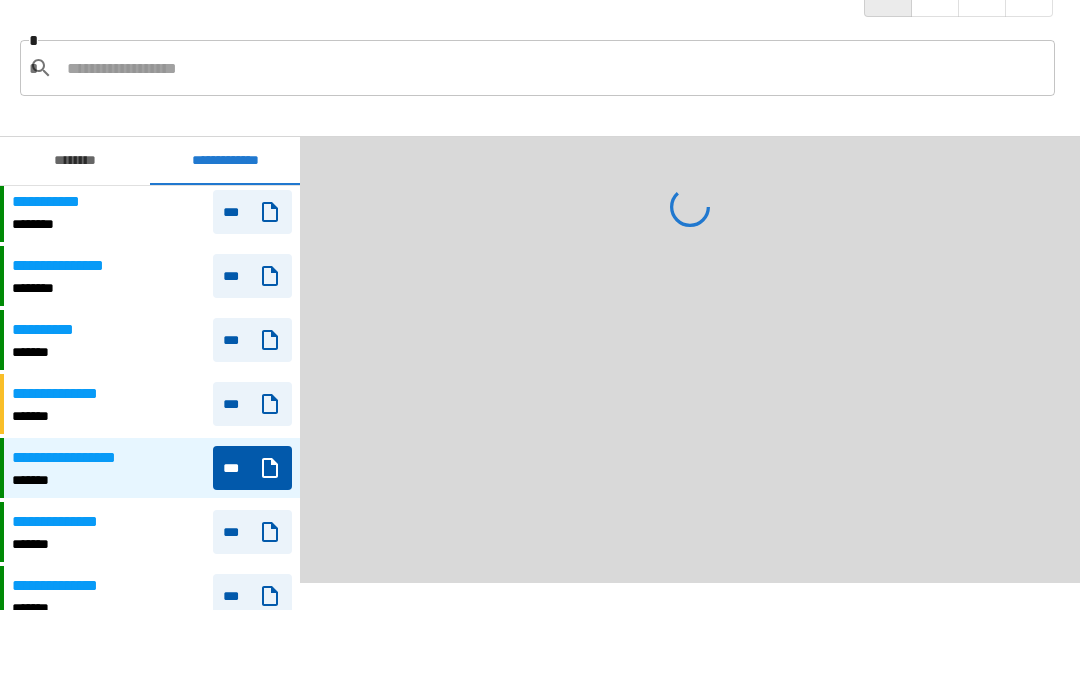 scroll, scrollTop: 212, scrollLeft: 0, axis: vertical 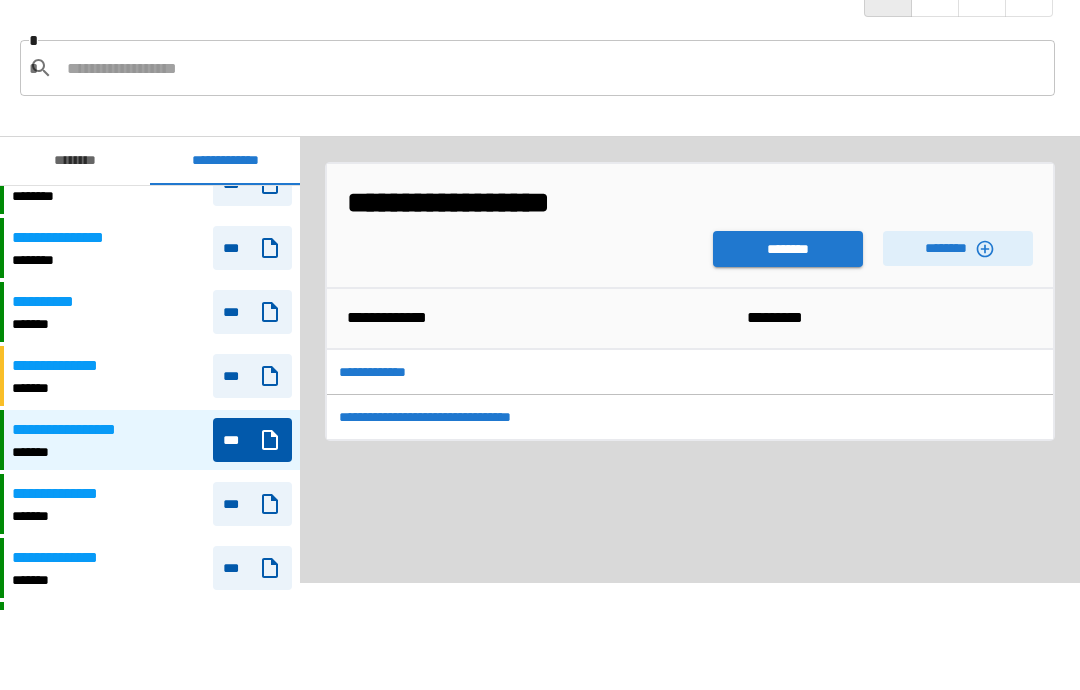 click on "********" at bounding box center [788, 249] 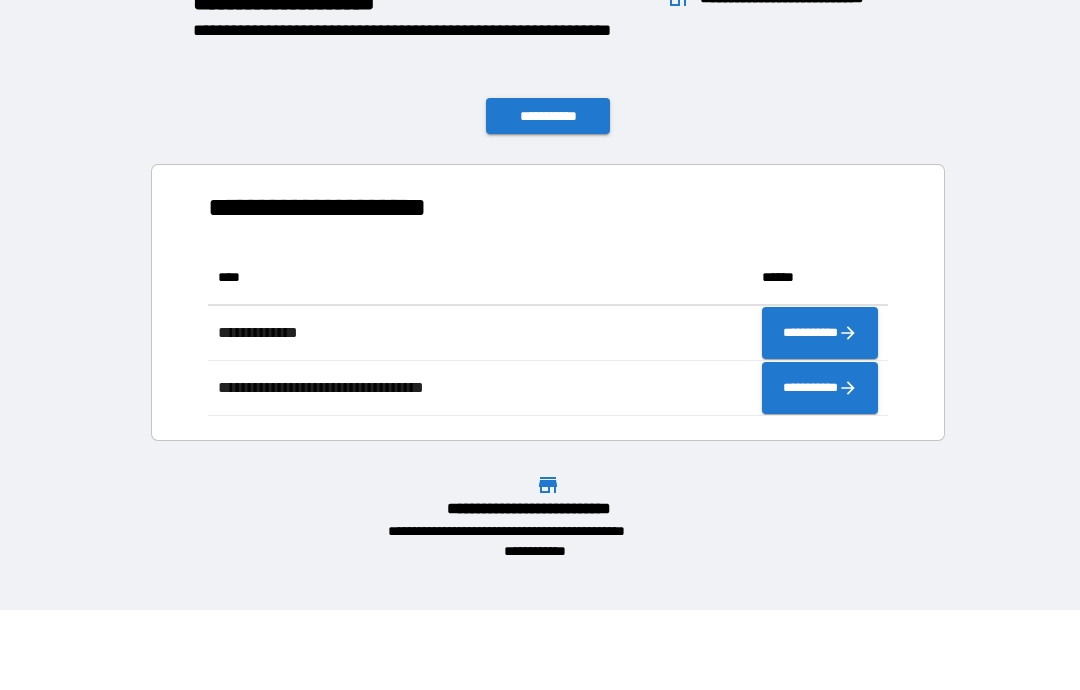 scroll, scrollTop: 166, scrollLeft: 680, axis: both 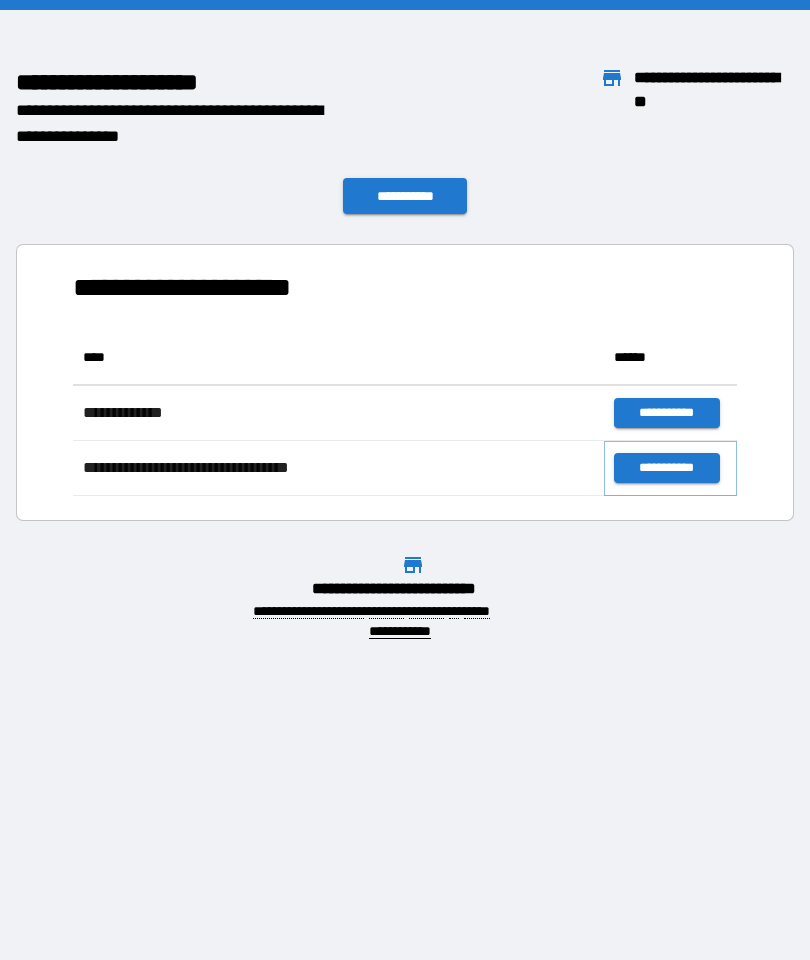 click on "**********" at bounding box center [666, 468] 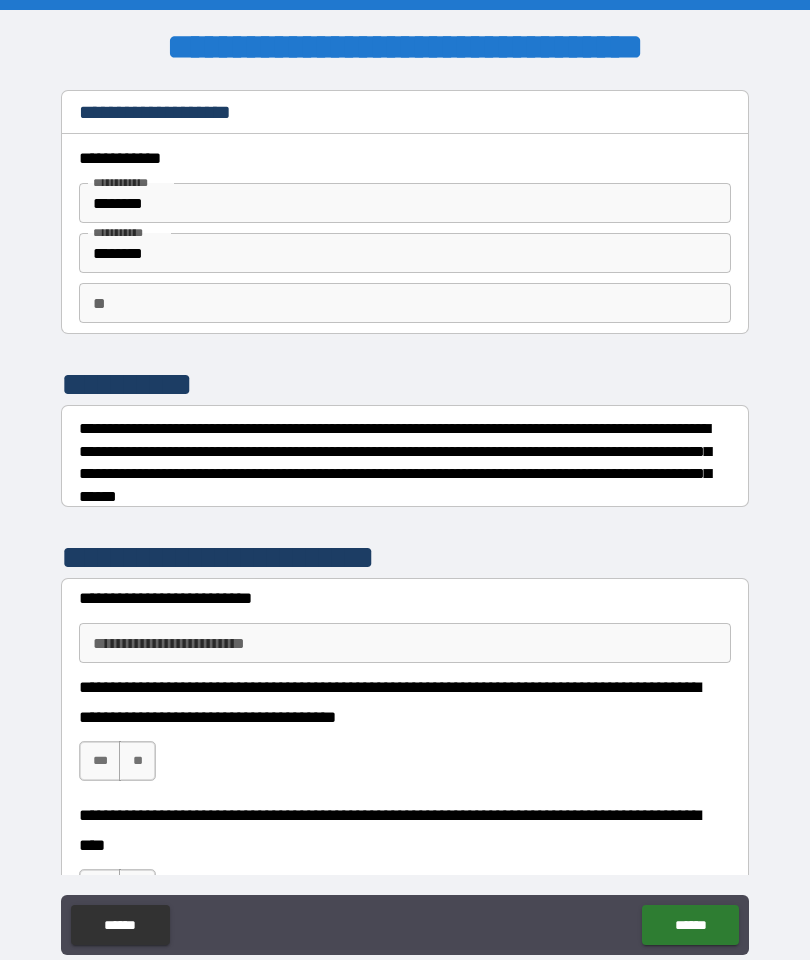 click on "**" at bounding box center (405, 303) 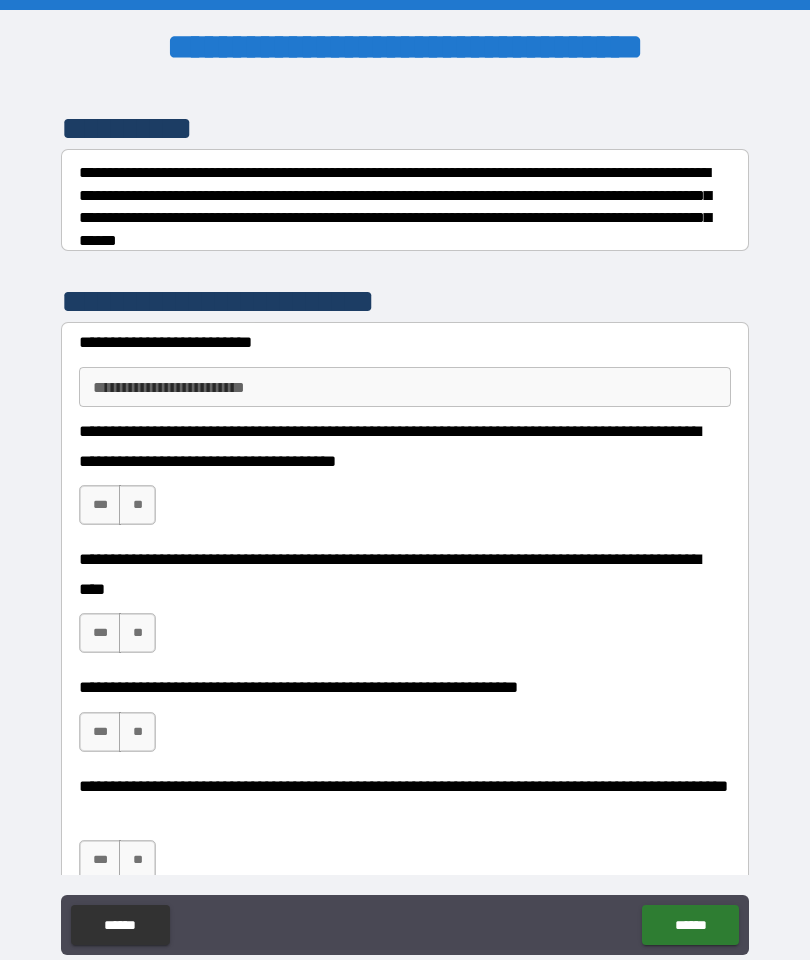 scroll, scrollTop: 260, scrollLeft: 0, axis: vertical 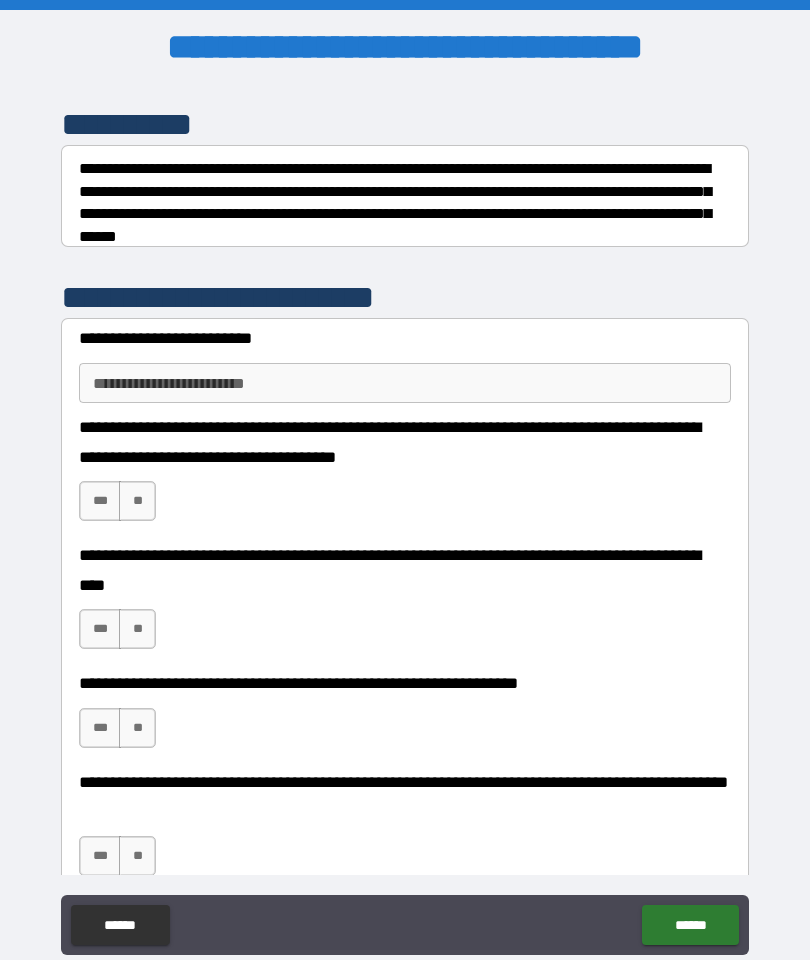 type on "*" 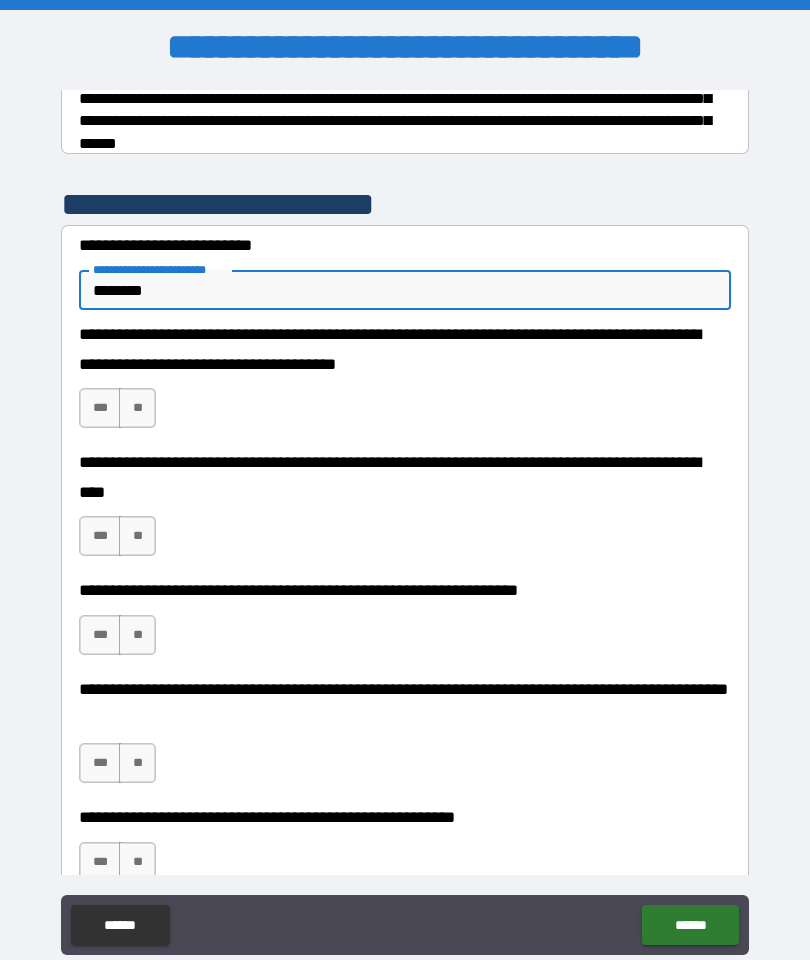 scroll, scrollTop: 355, scrollLeft: 0, axis: vertical 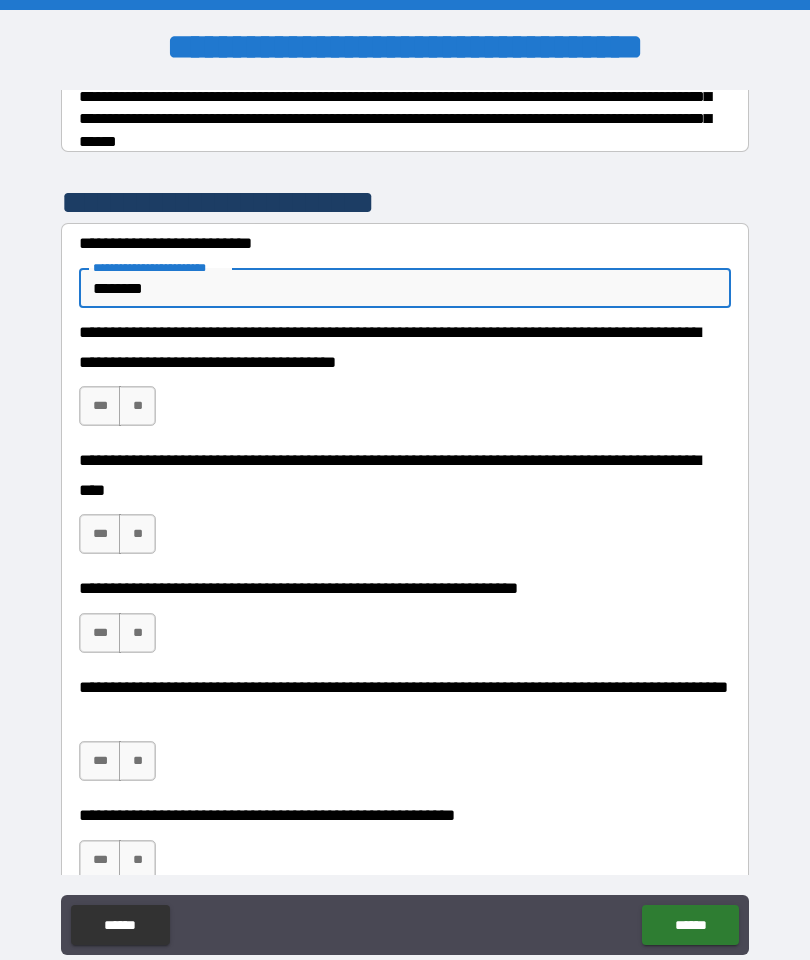 type on "********" 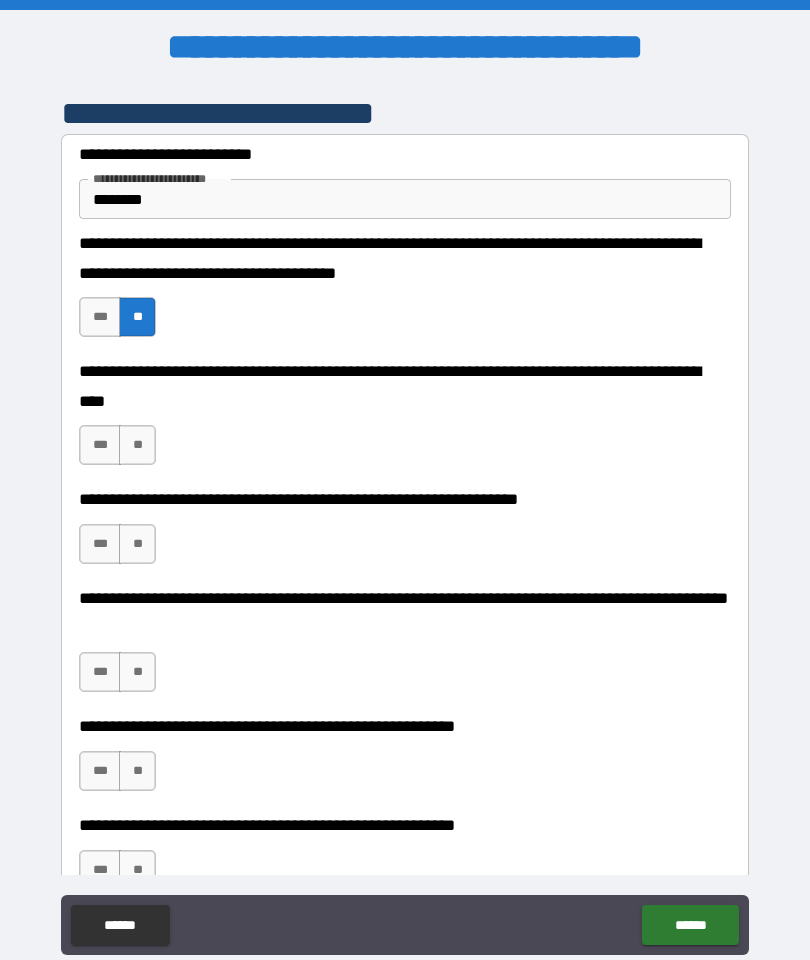 scroll, scrollTop: 445, scrollLeft: 0, axis: vertical 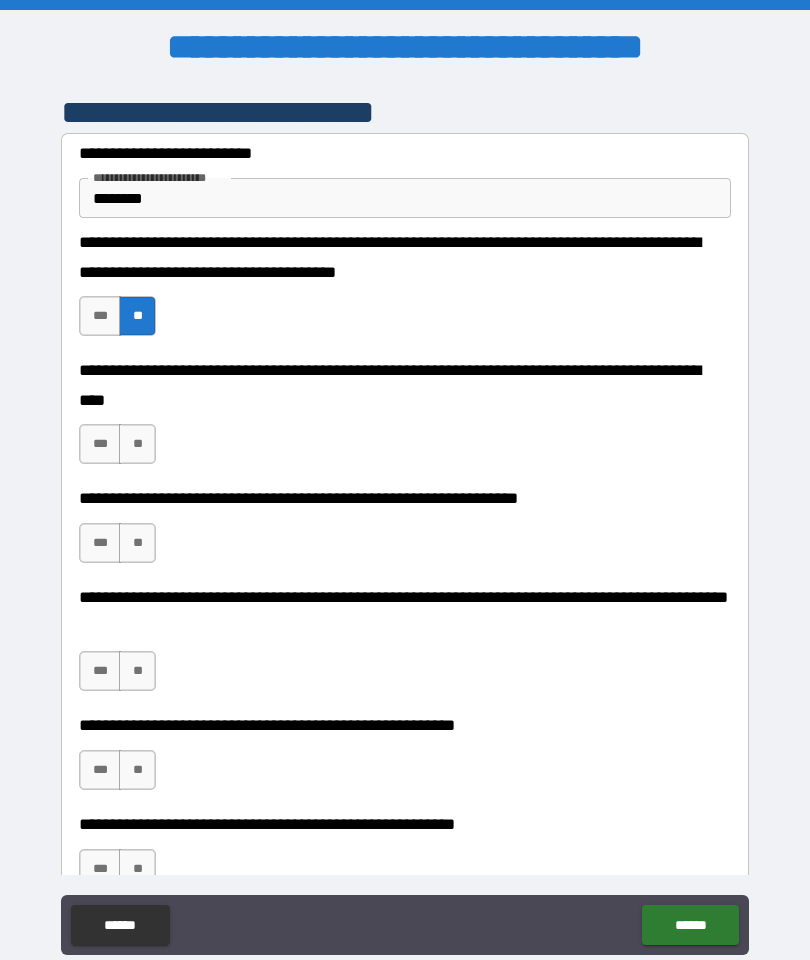 click on "***" at bounding box center [100, 444] 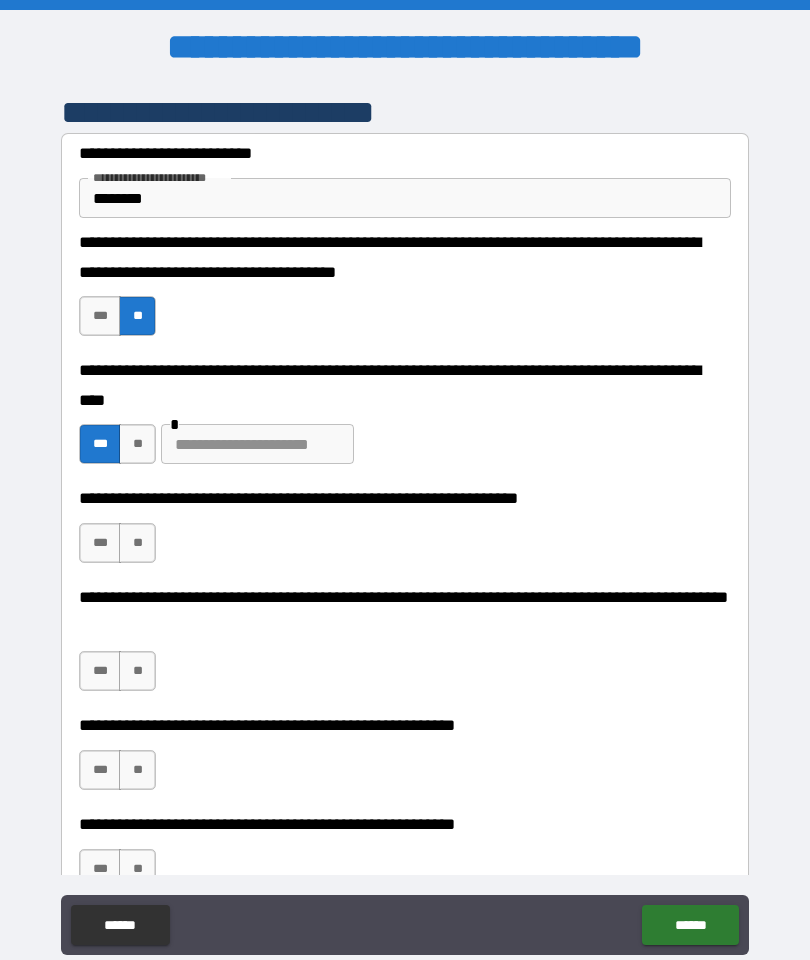click at bounding box center (257, 444) 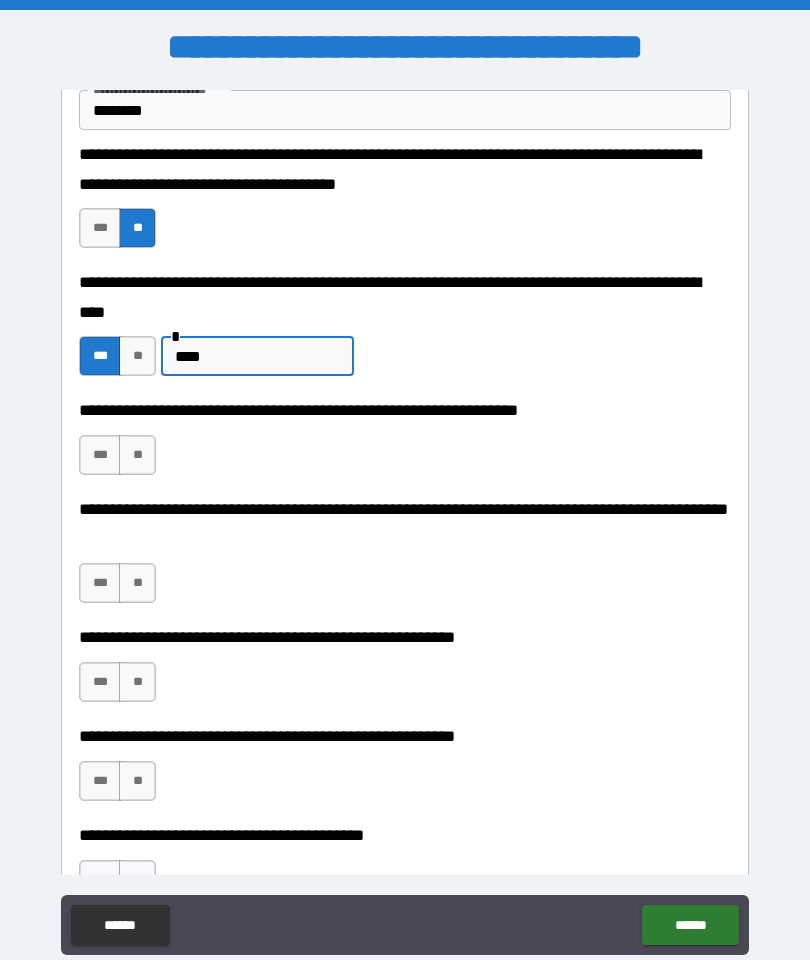 scroll, scrollTop: 535, scrollLeft: 0, axis: vertical 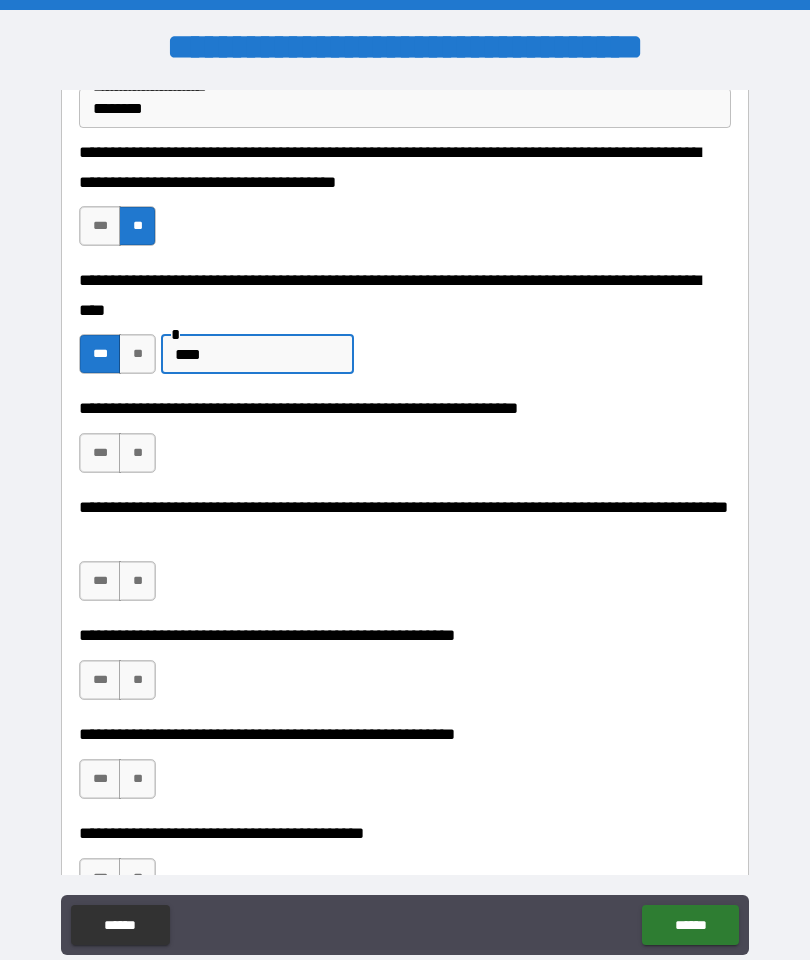 type on "****" 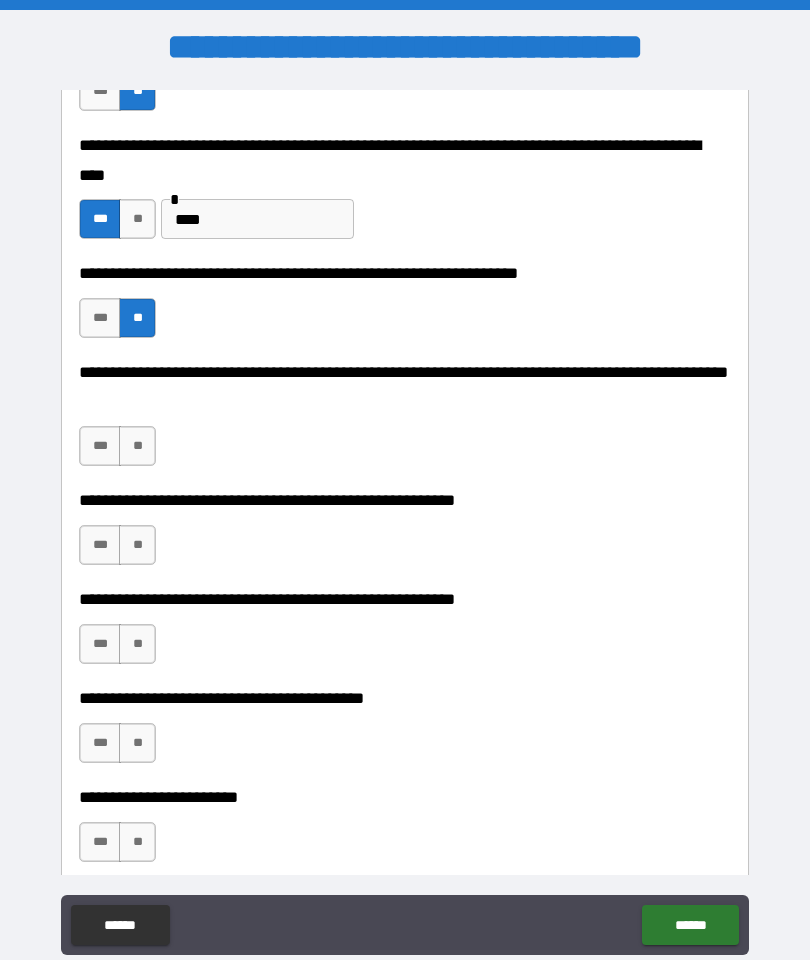 scroll, scrollTop: 675, scrollLeft: 0, axis: vertical 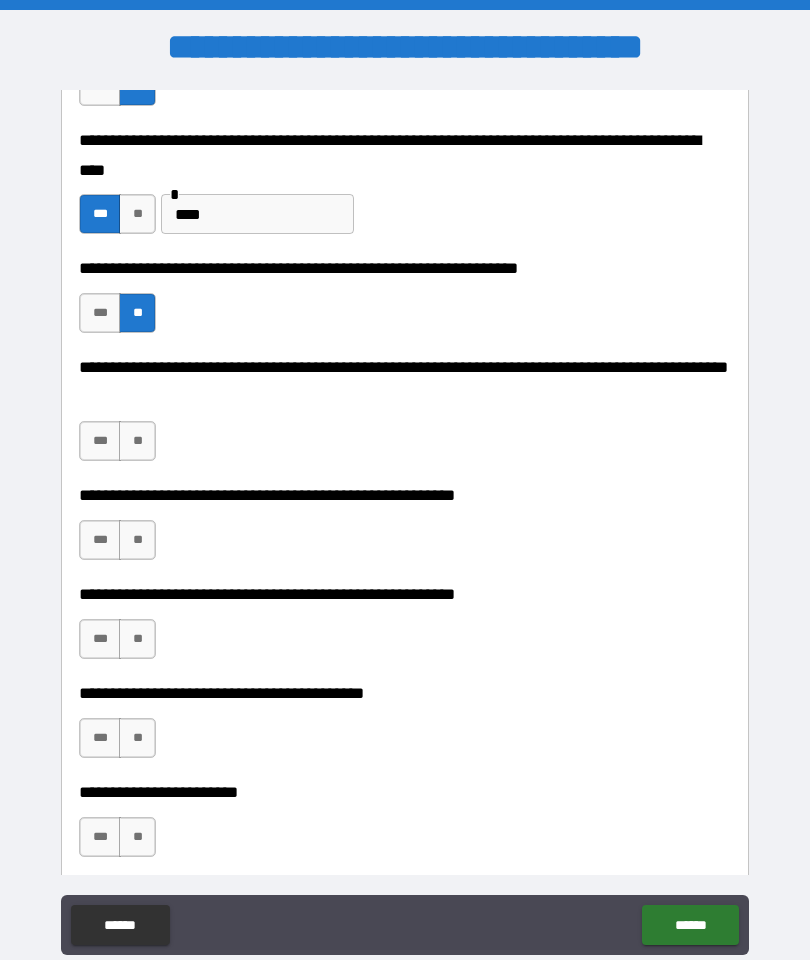 click on "**" at bounding box center (137, 441) 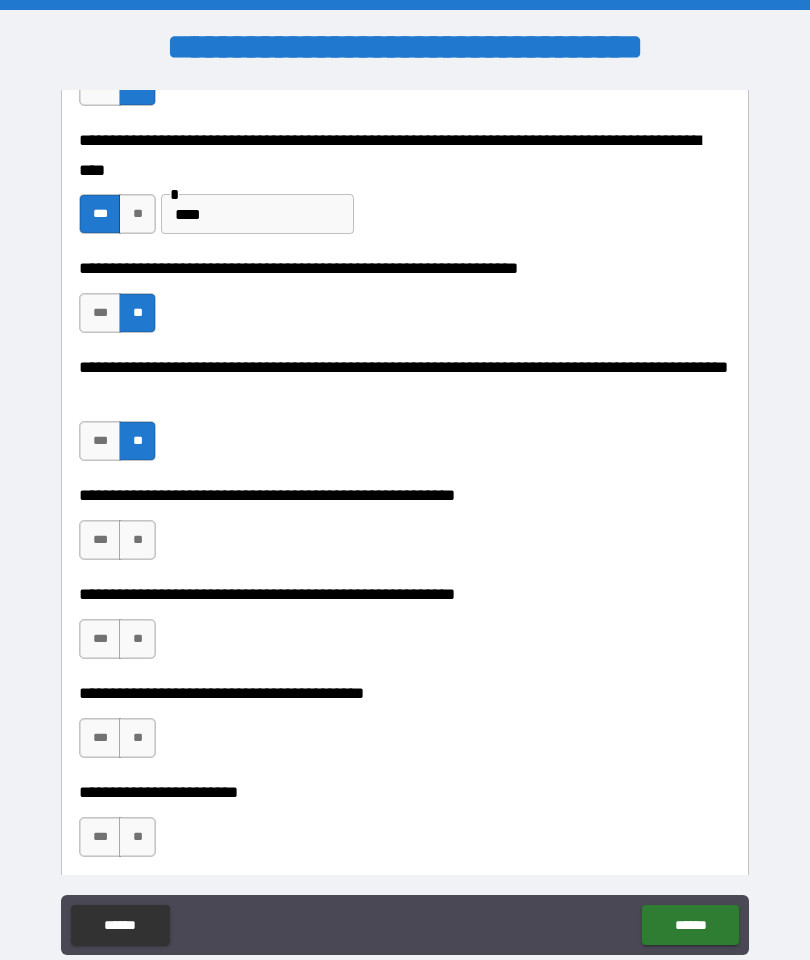 click on "**" at bounding box center (137, 540) 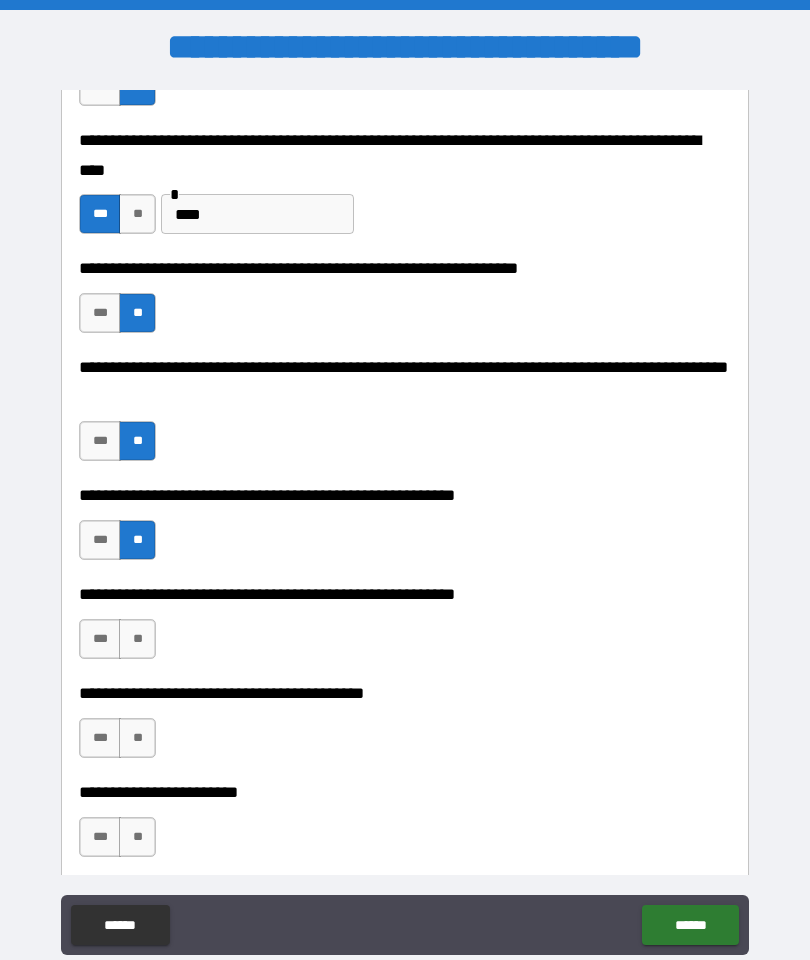 click on "**********" at bounding box center (405, 629) 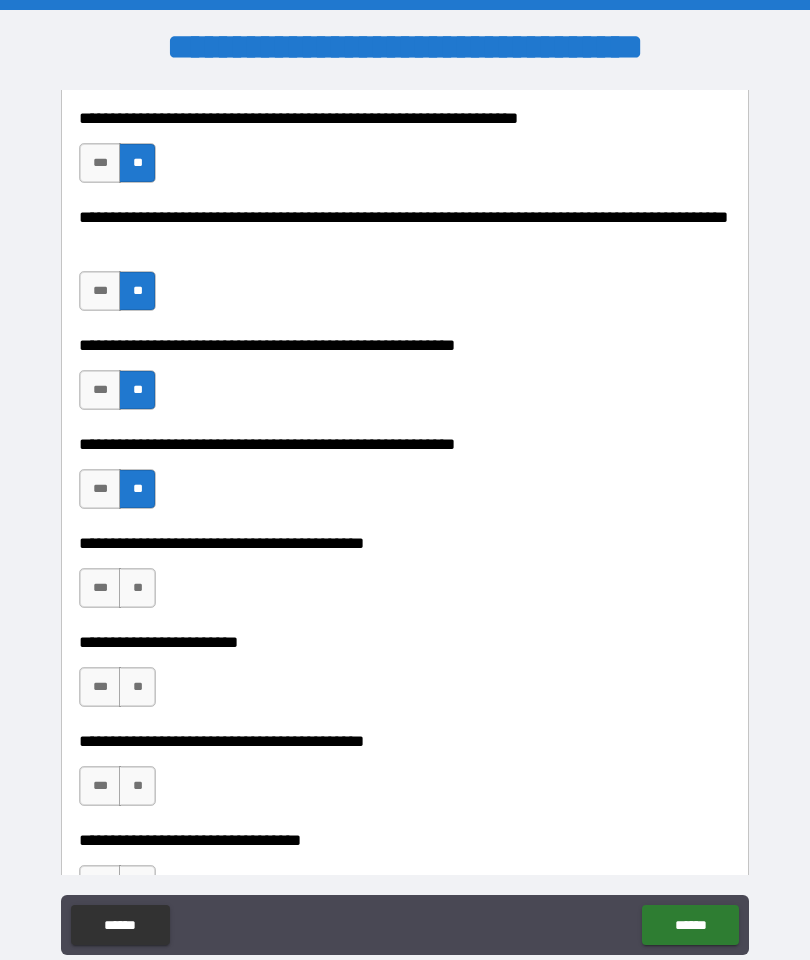 scroll, scrollTop: 861, scrollLeft: 0, axis: vertical 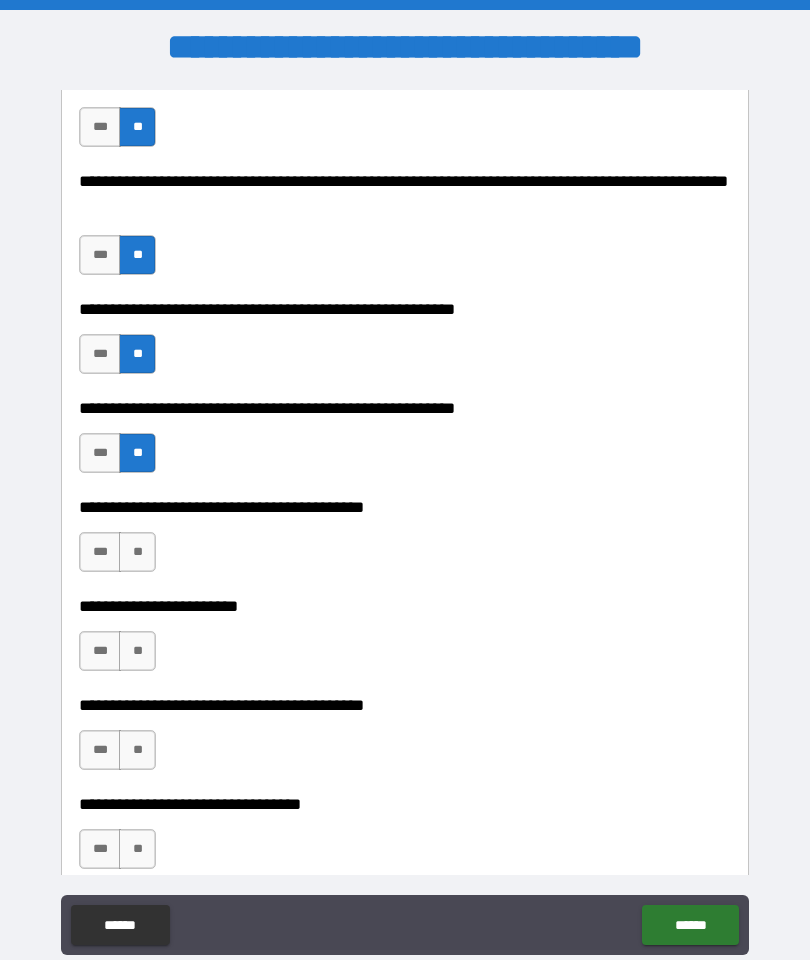 click on "***" at bounding box center [100, 552] 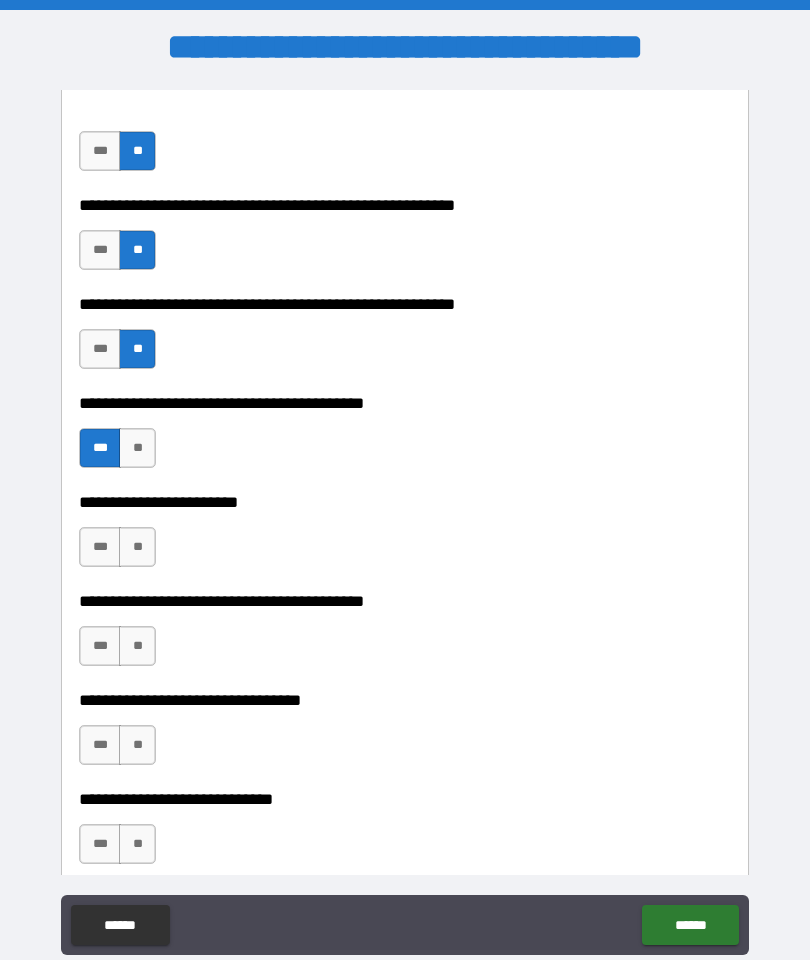 scroll, scrollTop: 984, scrollLeft: 0, axis: vertical 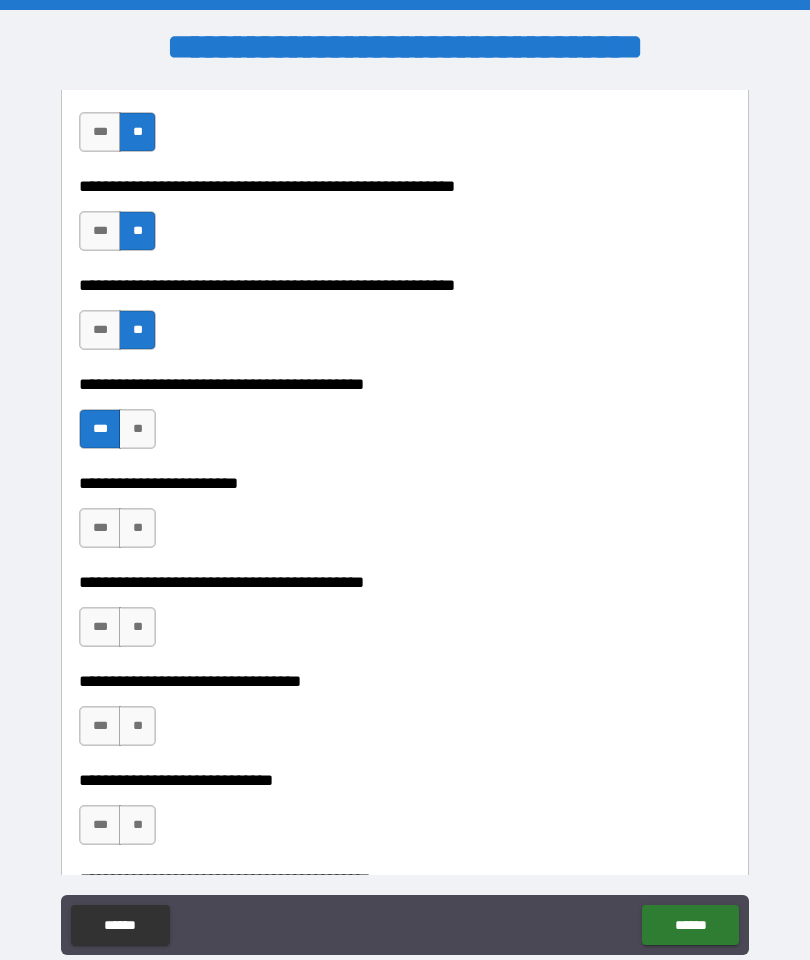 click on "**" at bounding box center [137, 528] 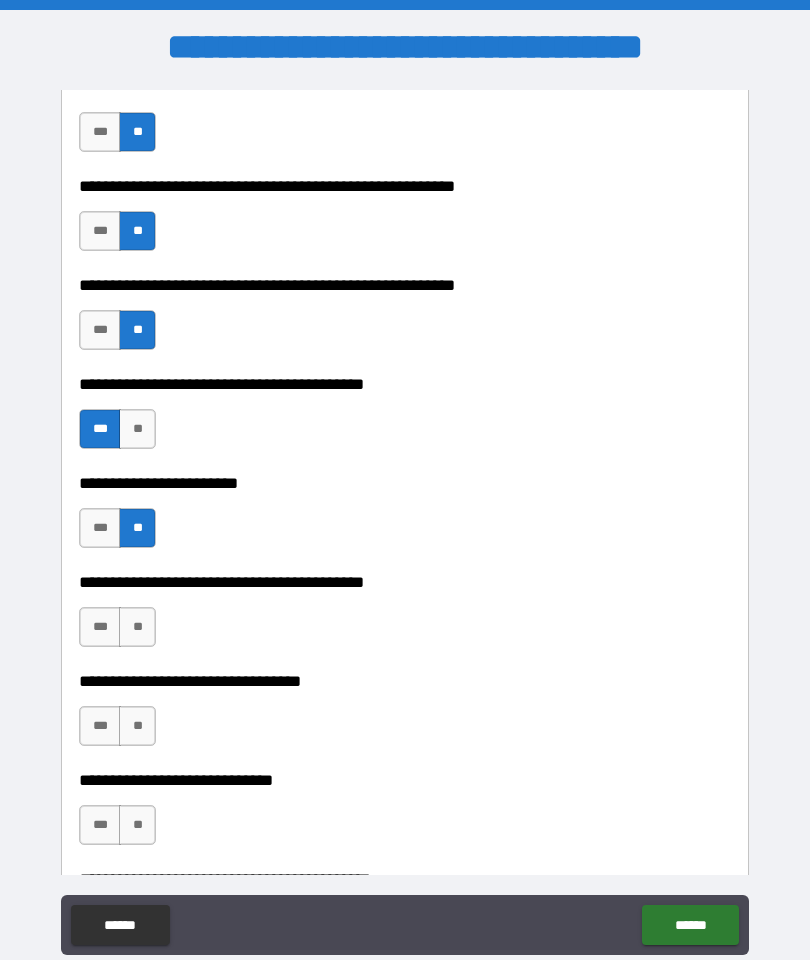 click on "**" at bounding box center (137, 627) 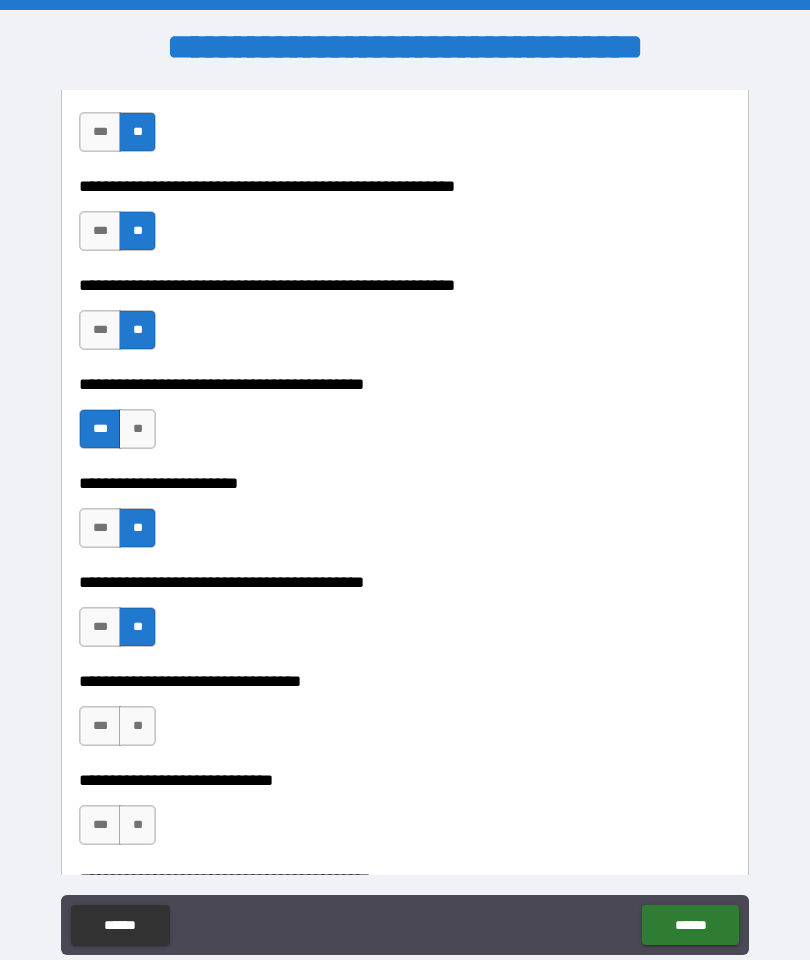 click on "**" at bounding box center [137, 726] 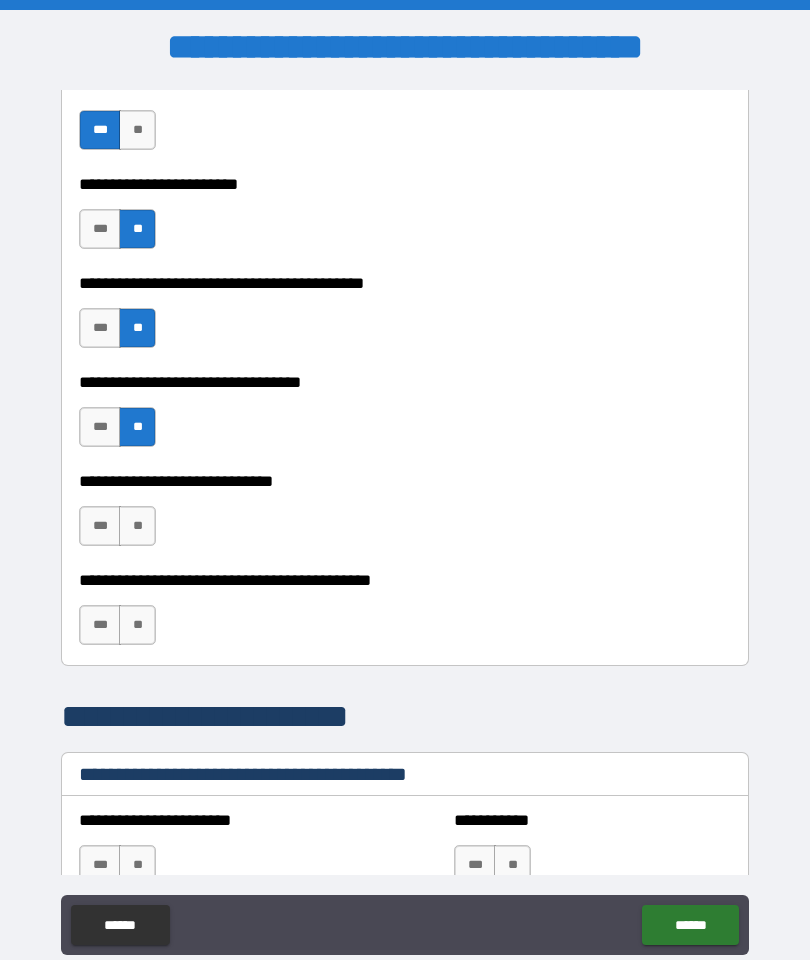 scroll, scrollTop: 1301, scrollLeft: 0, axis: vertical 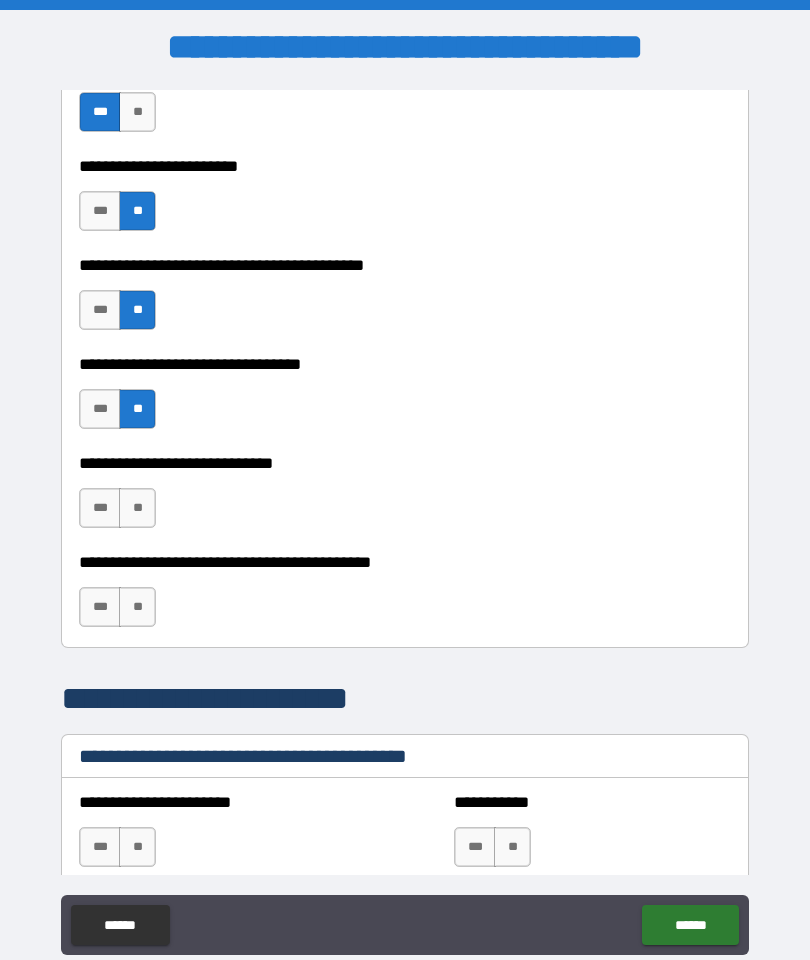click on "**" at bounding box center [137, 508] 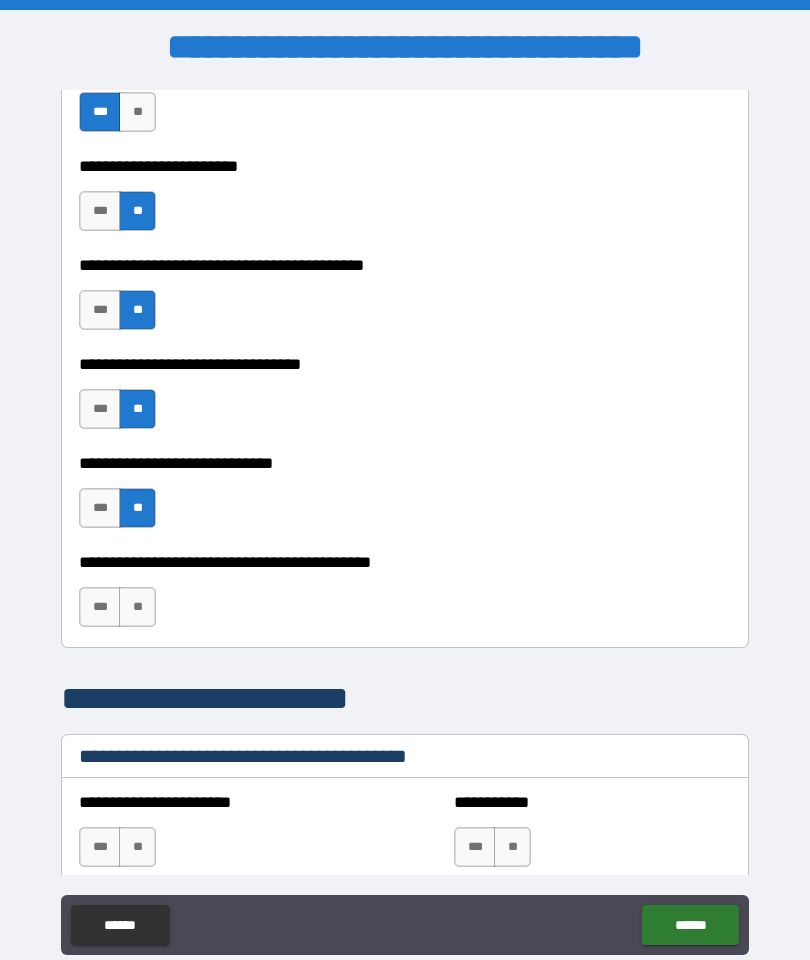 click on "**" at bounding box center (137, 607) 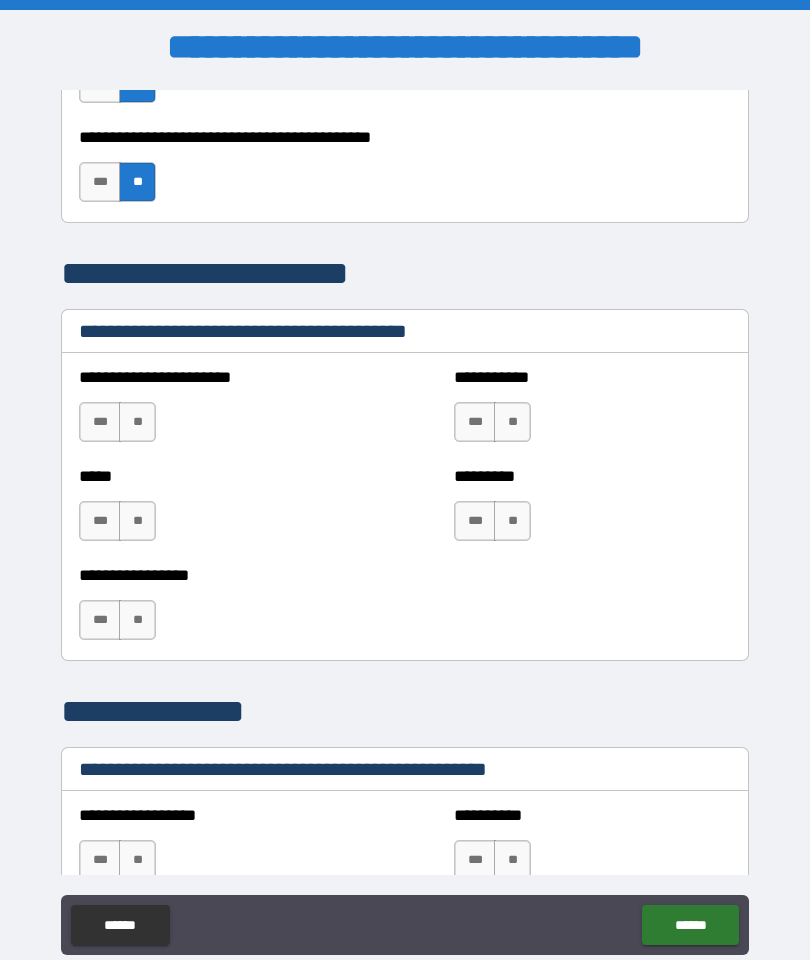scroll, scrollTop: 1731, scrollLeft: 0, axis: vertical 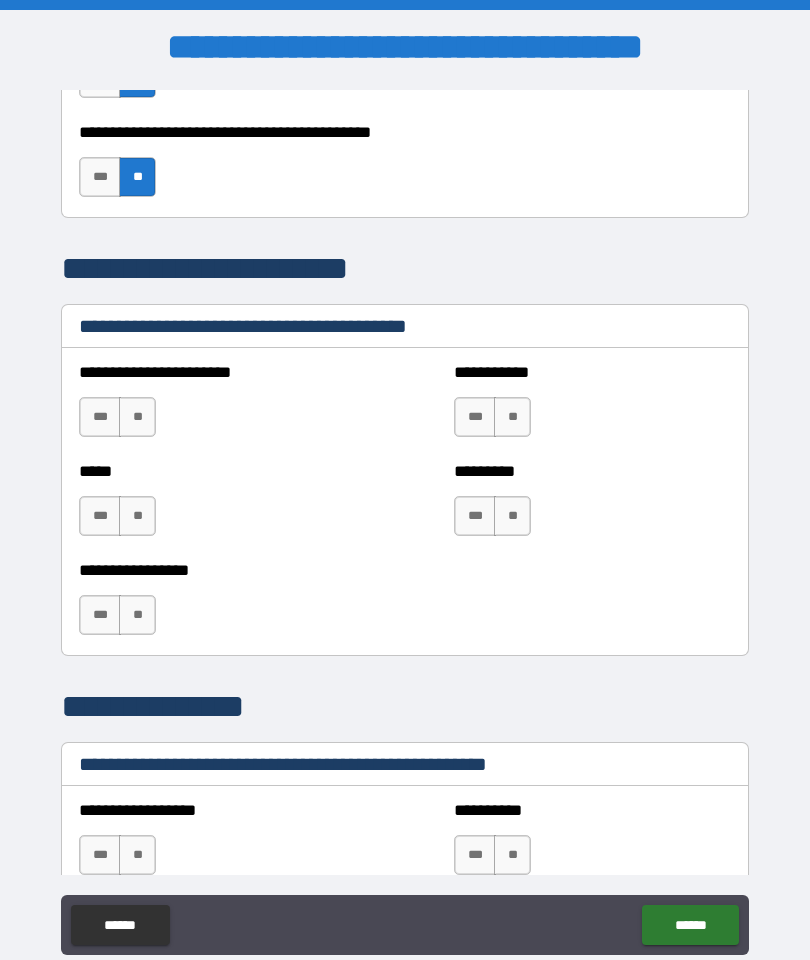 click on "**" at bounding box center [137, 417] 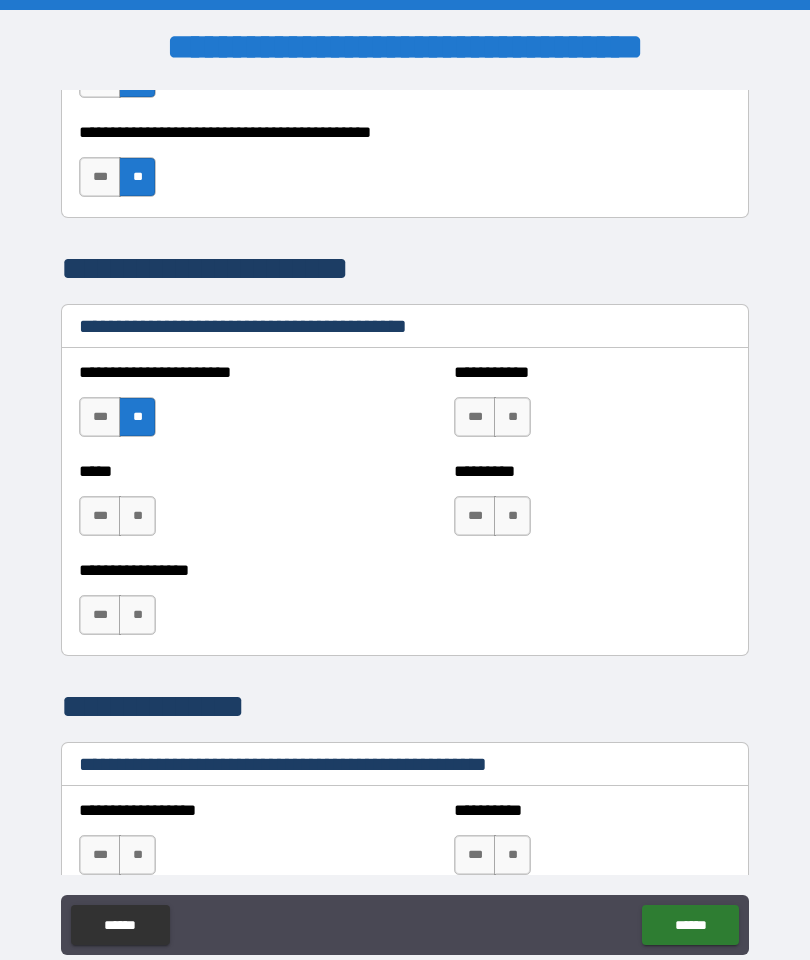 click on "**" at bounding box center [137, 516] 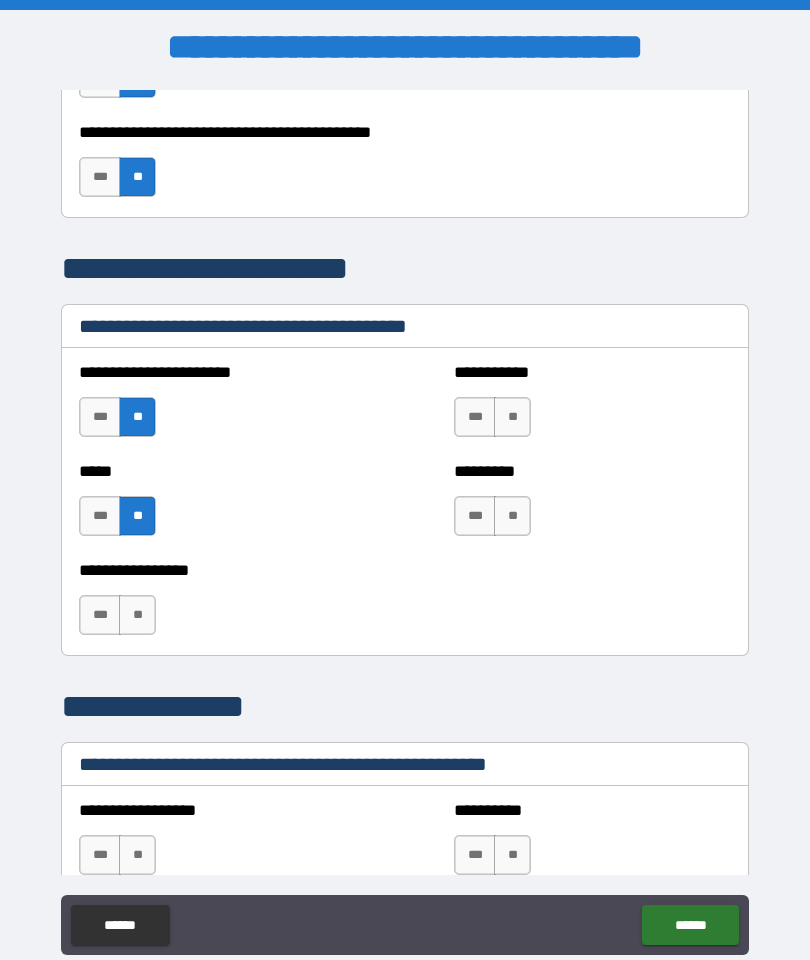 click on "**" at bounding box center (137, 615) 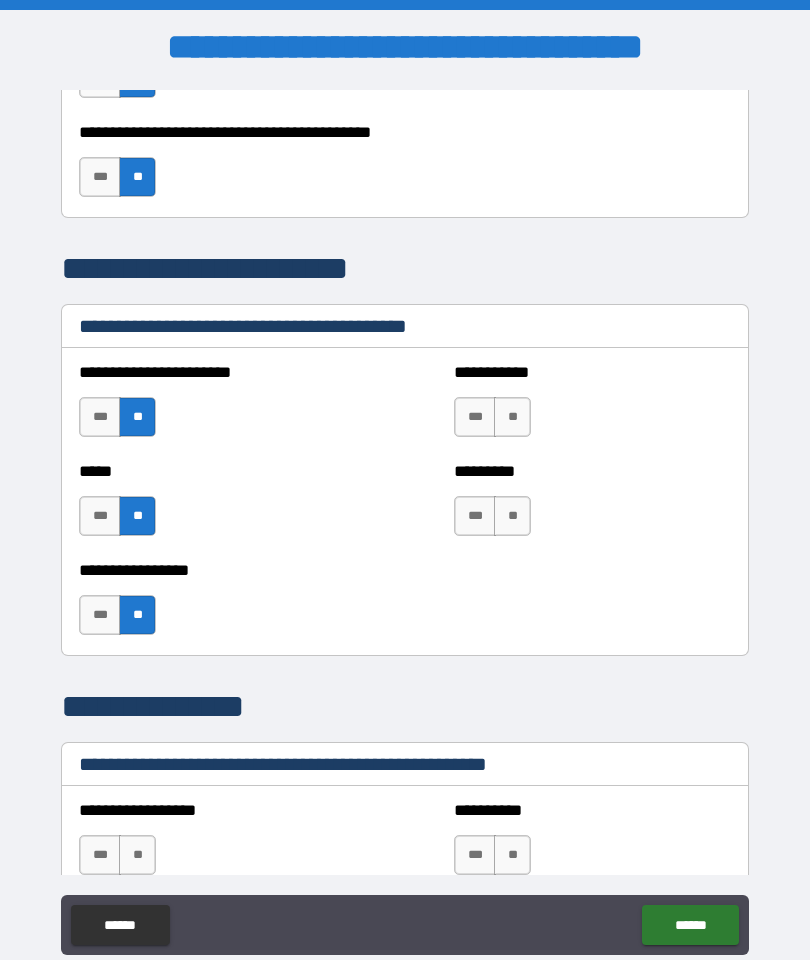 click on "**" at bounding box center [512, 516] 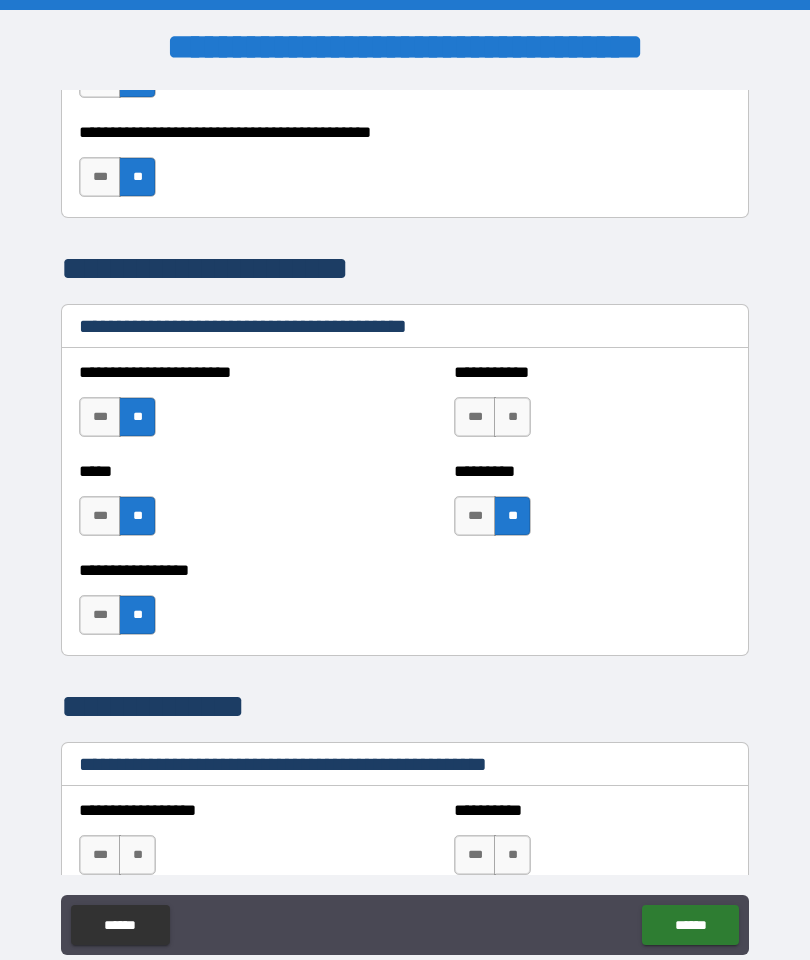 click on "**" at bounding box center [512, 417] 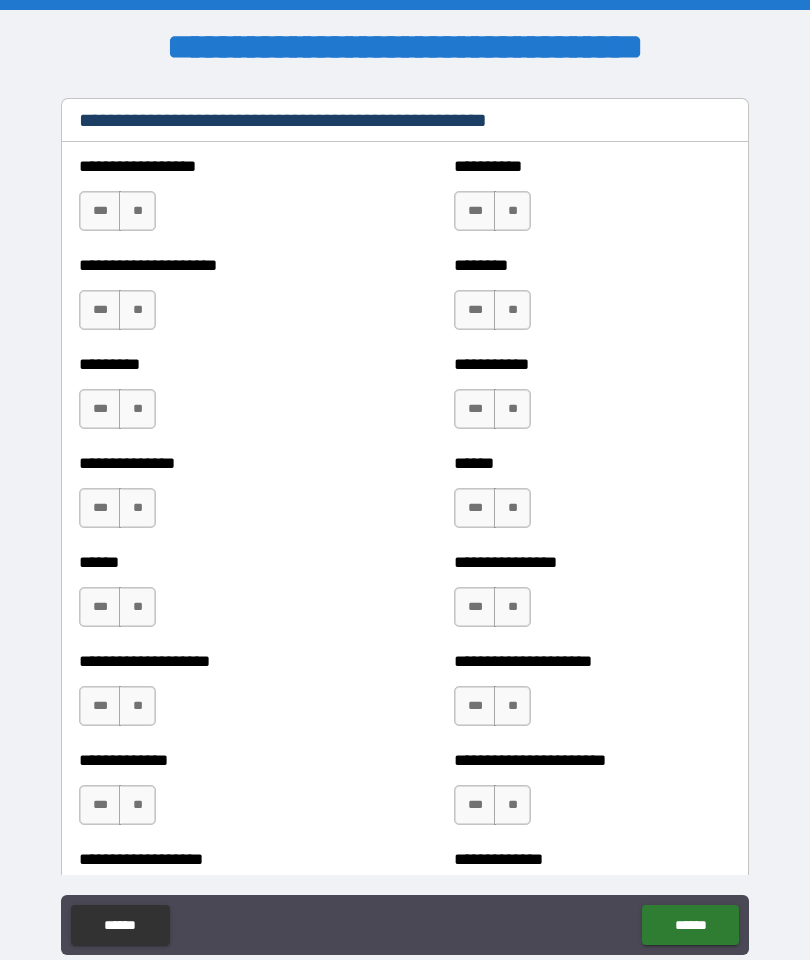 scroll, scrollTop: 2376, scrollLeft: 0, axis: vertical 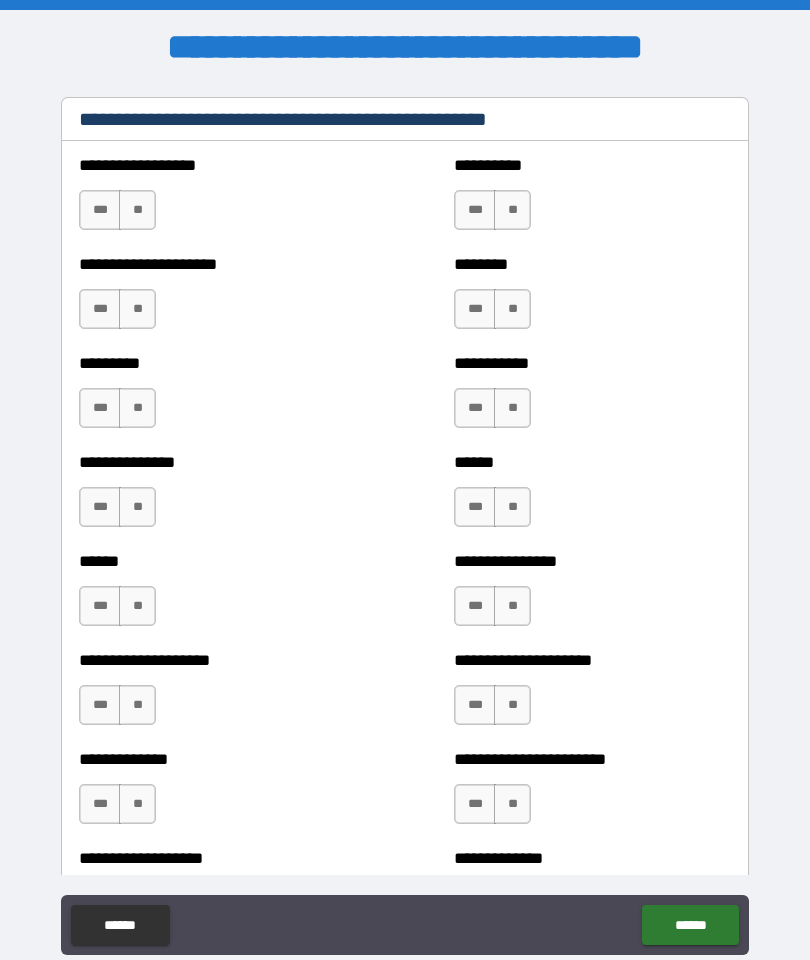 click on "**" at bounding box center [137, 210] 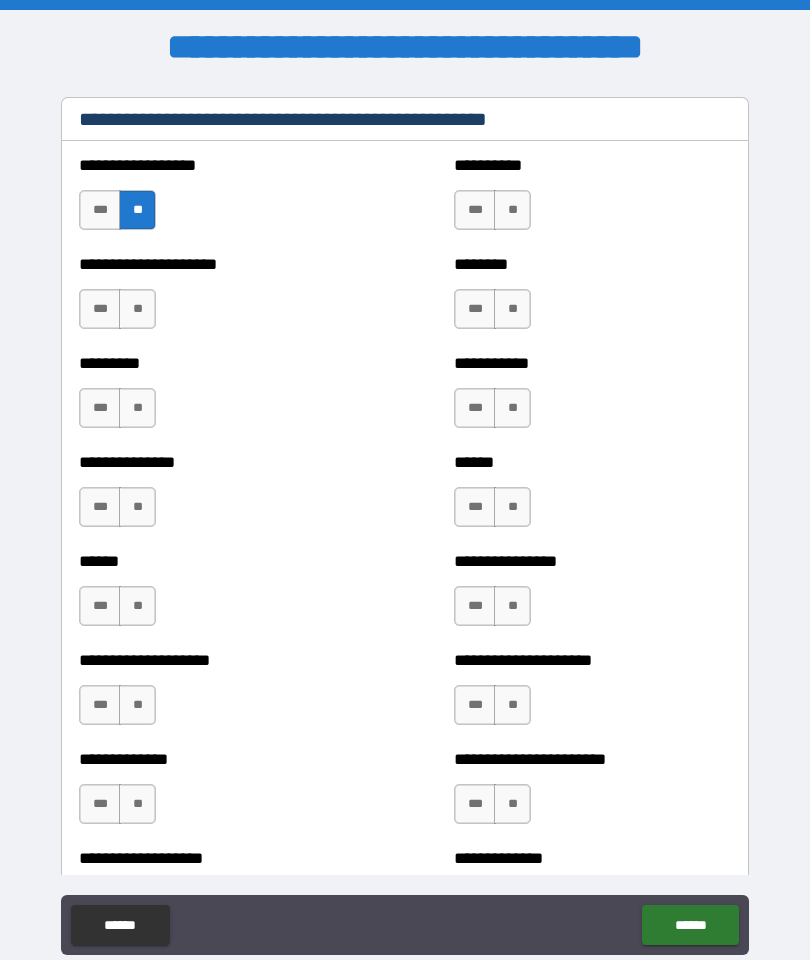 click on "**" at bounding box center (137, 309) 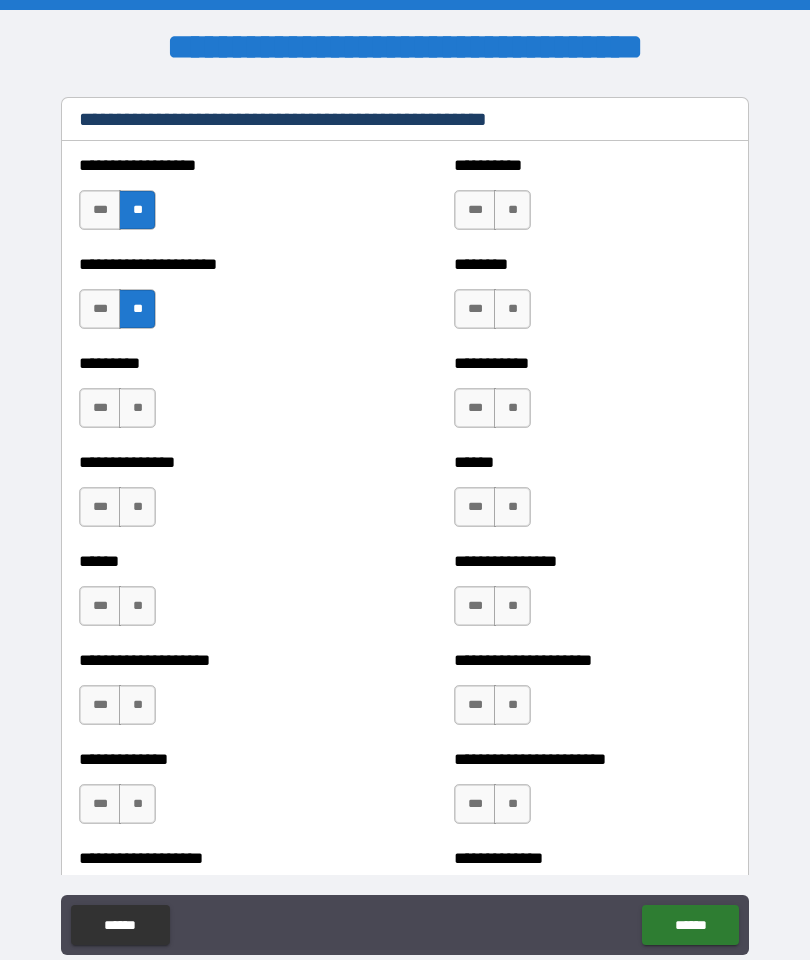 click on "**" at bounding box center (137, 408) 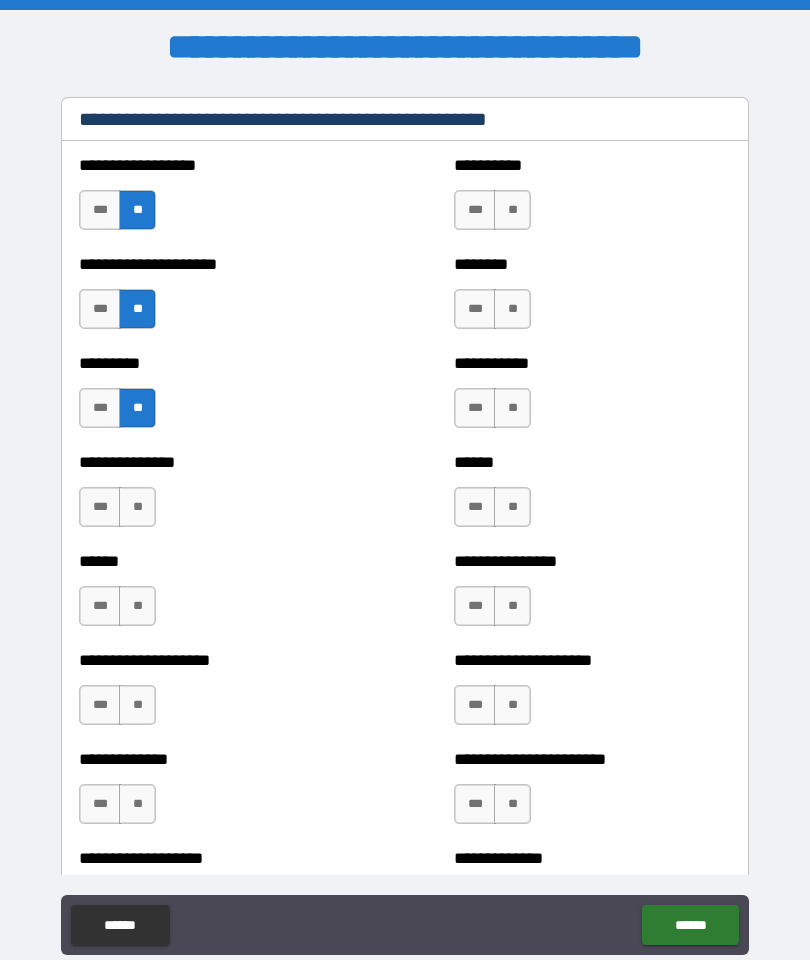 click on "**" at bounding box center [137, 507] 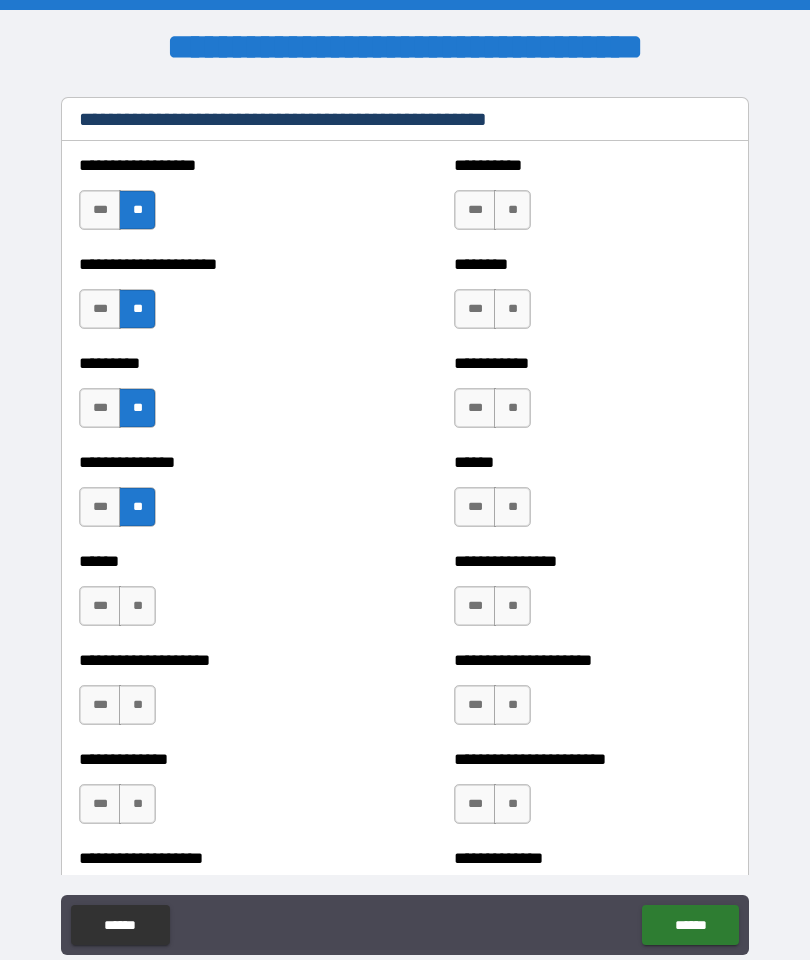 click on "**" at bounding box center [137, 606] 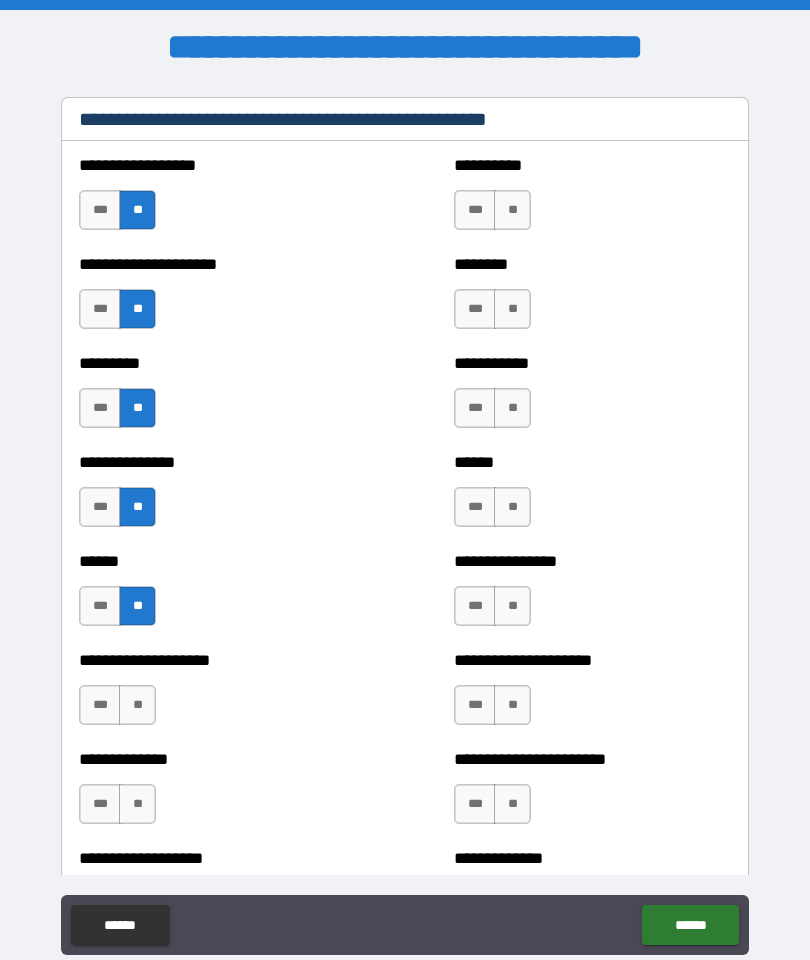 click on "**" at bounding box center [137, 705] 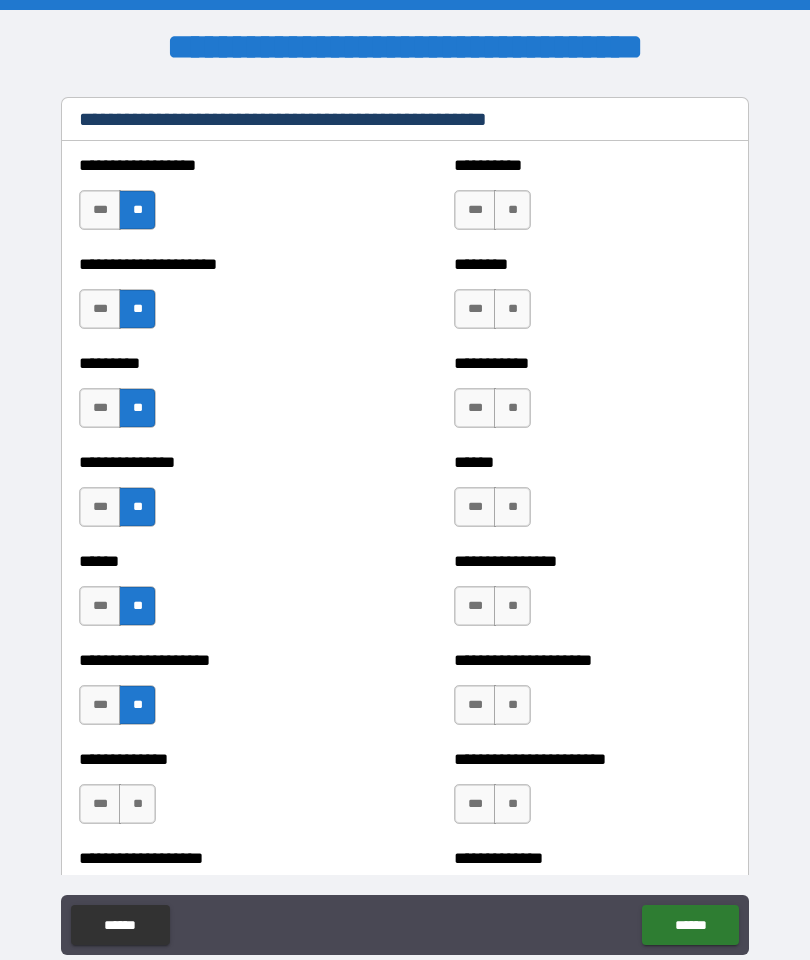 click on "**" at bounding box center (137, 804) 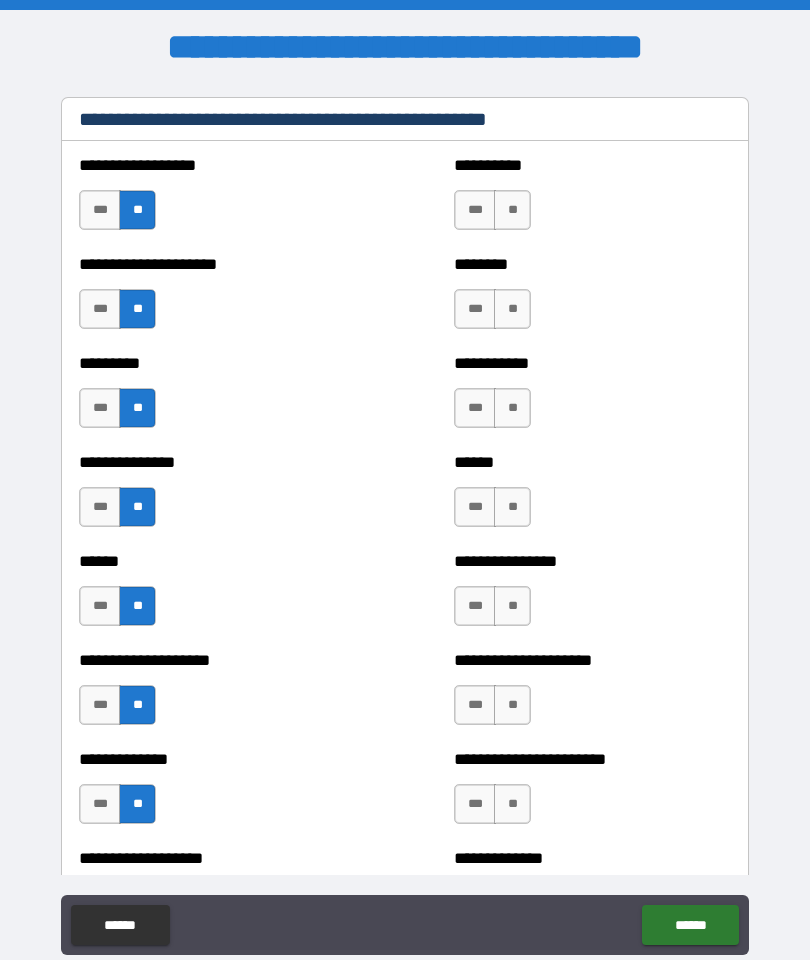click on "**" at bounding box center (512, 804) 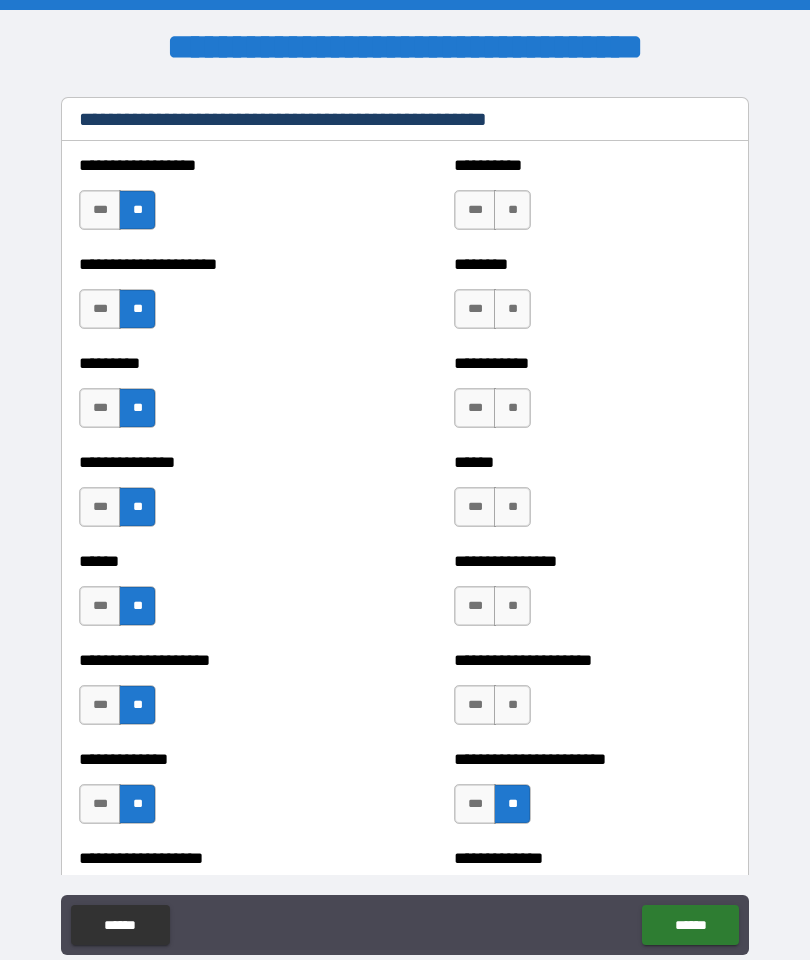 click on "**" at bounding box center (512, 705) 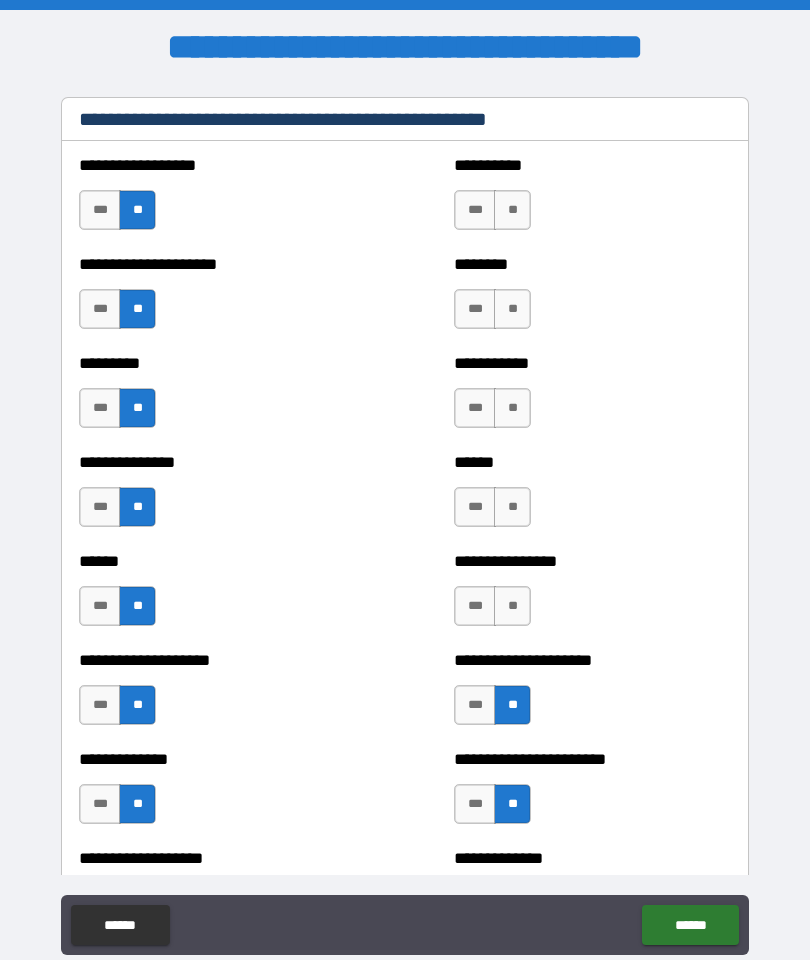 click on "**" at bounding box center [512, 606] 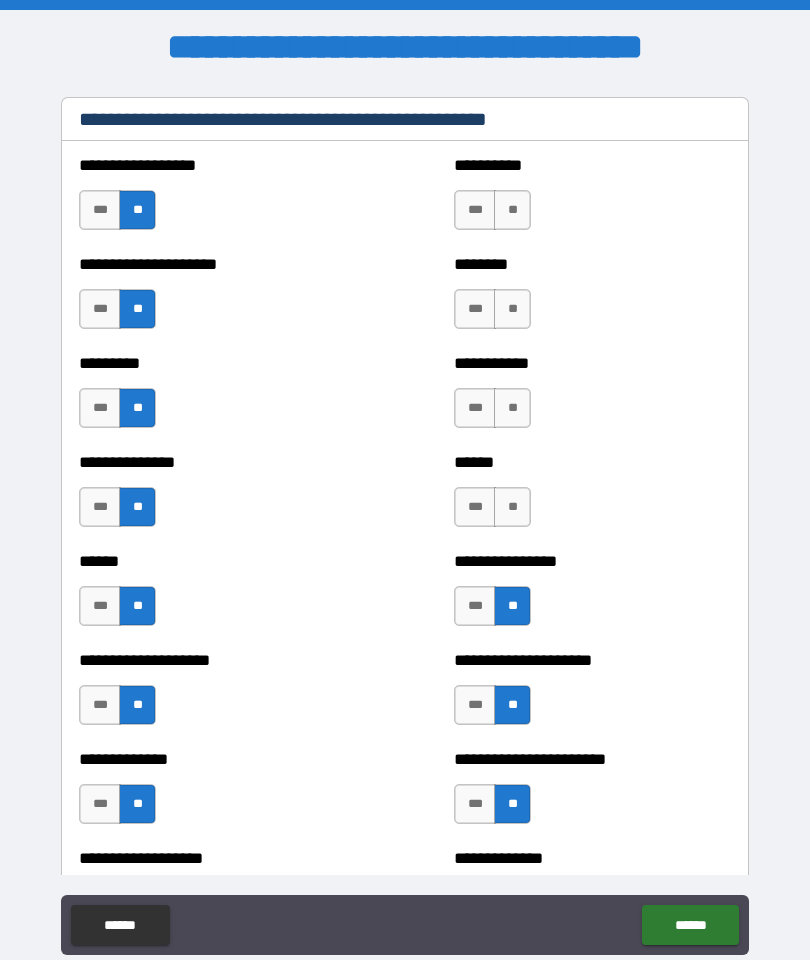 click on "**" at bounding box center (512, 507) 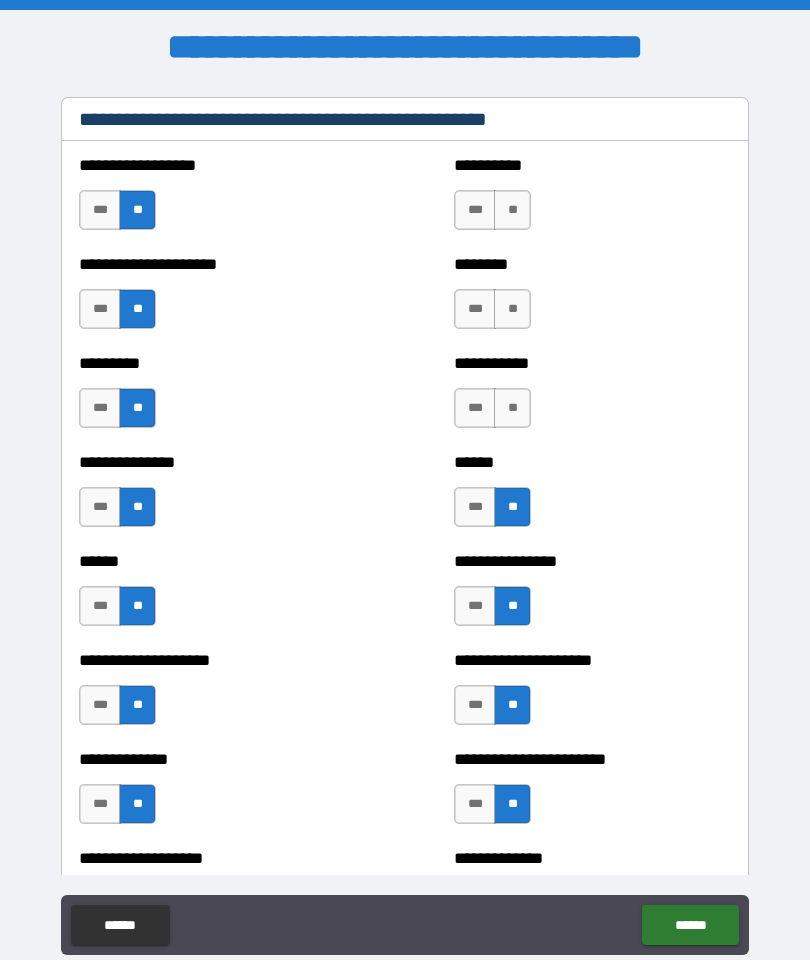 click on "**" at bounding box center [512, 408] 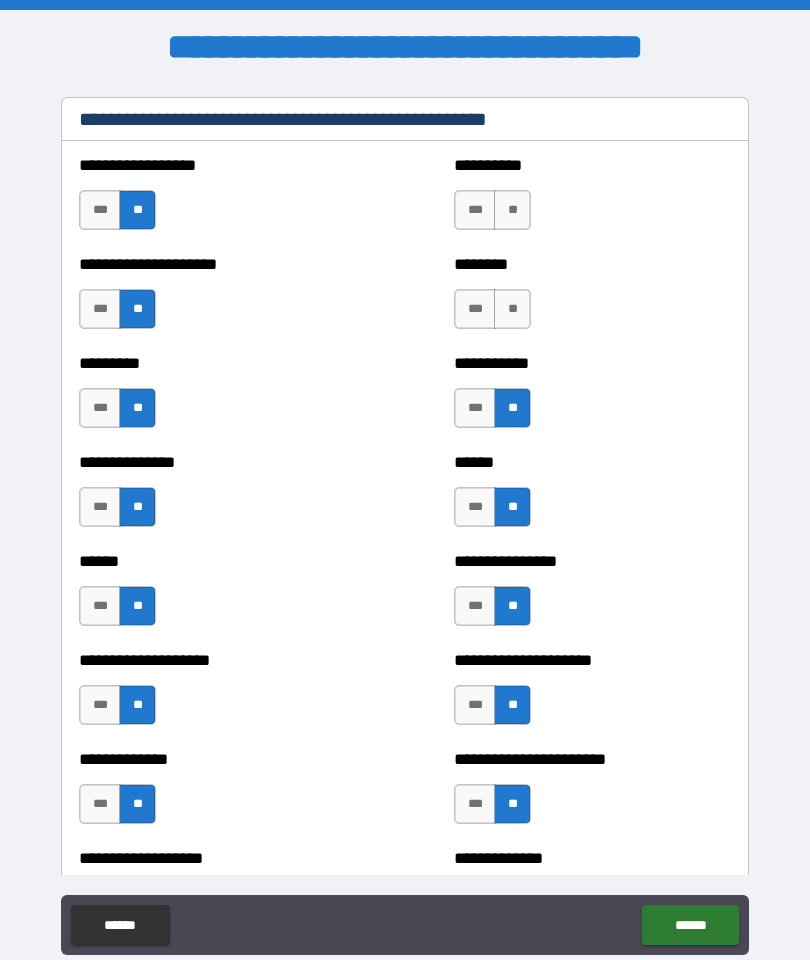 click on "**" at bounding box center [512, 309] 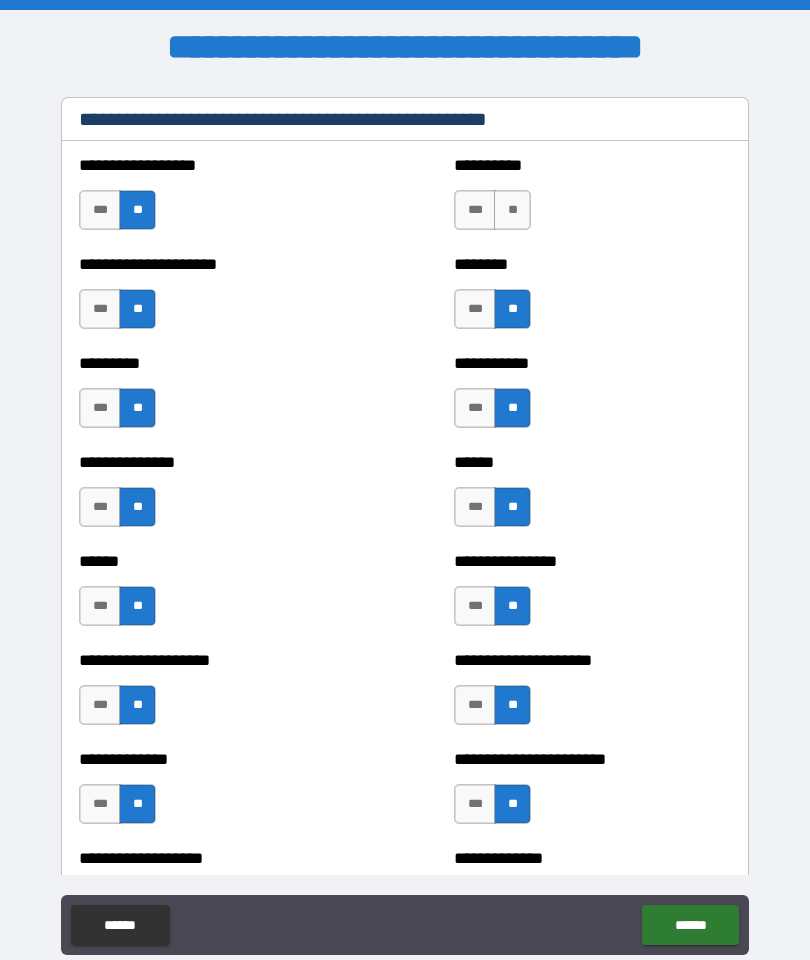 click on "**" at bounding box center (512, 210) 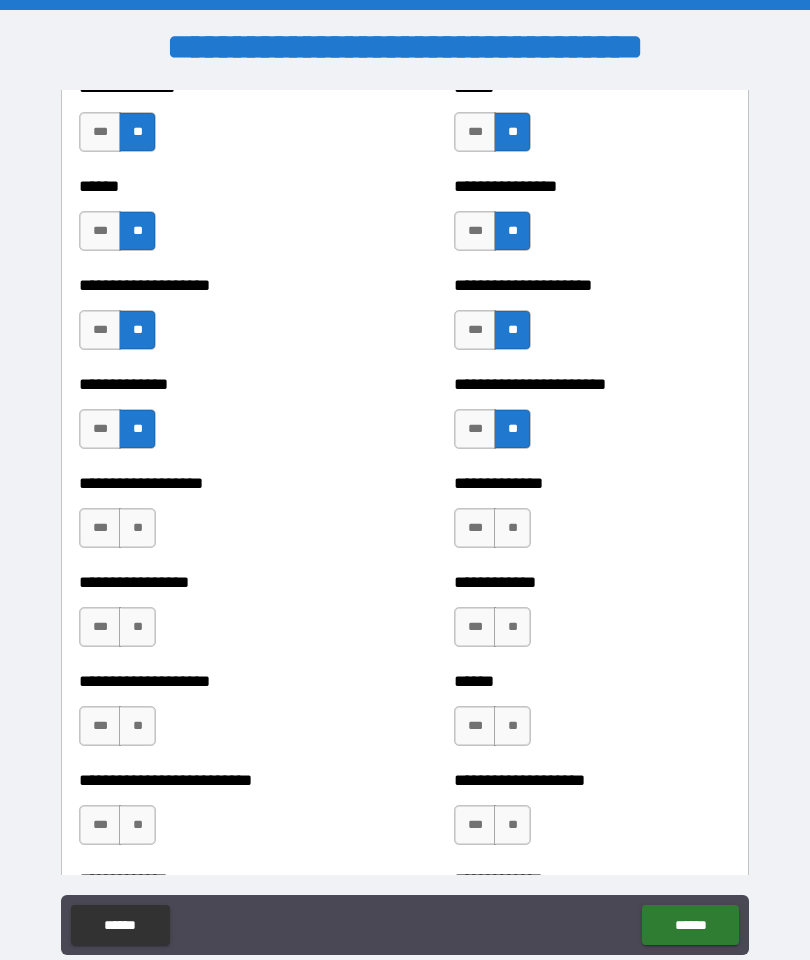 scroll, scrollTop: 2763, scrollLeft: 0, axis: vertical 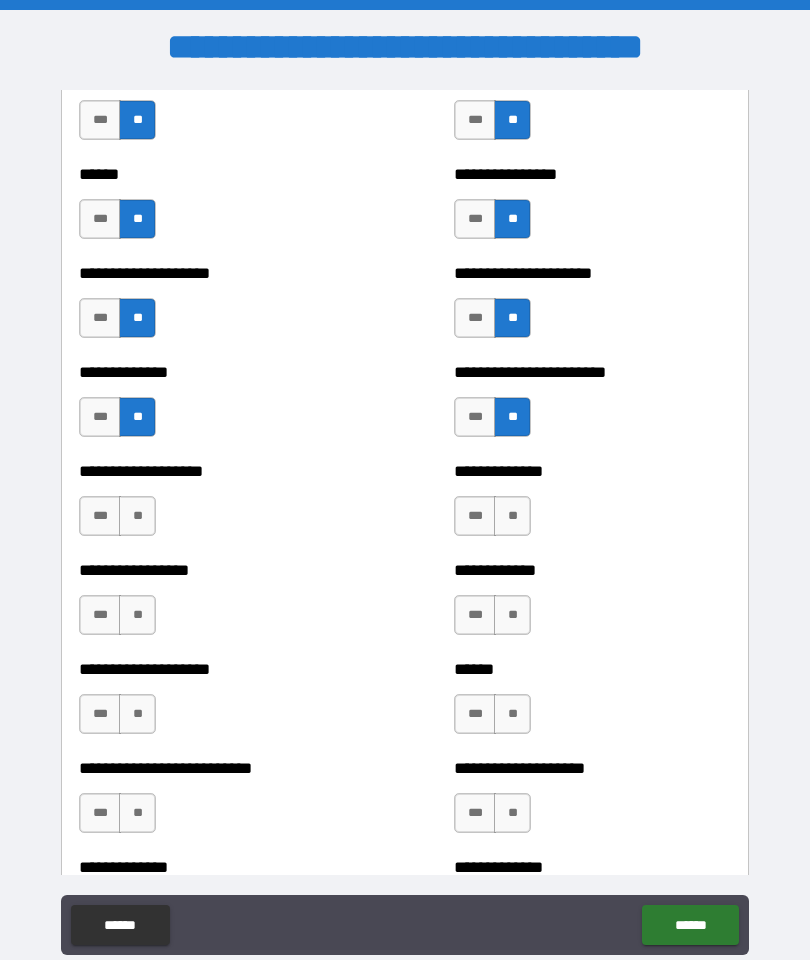 click on "**" at bounding box center (512, 516) 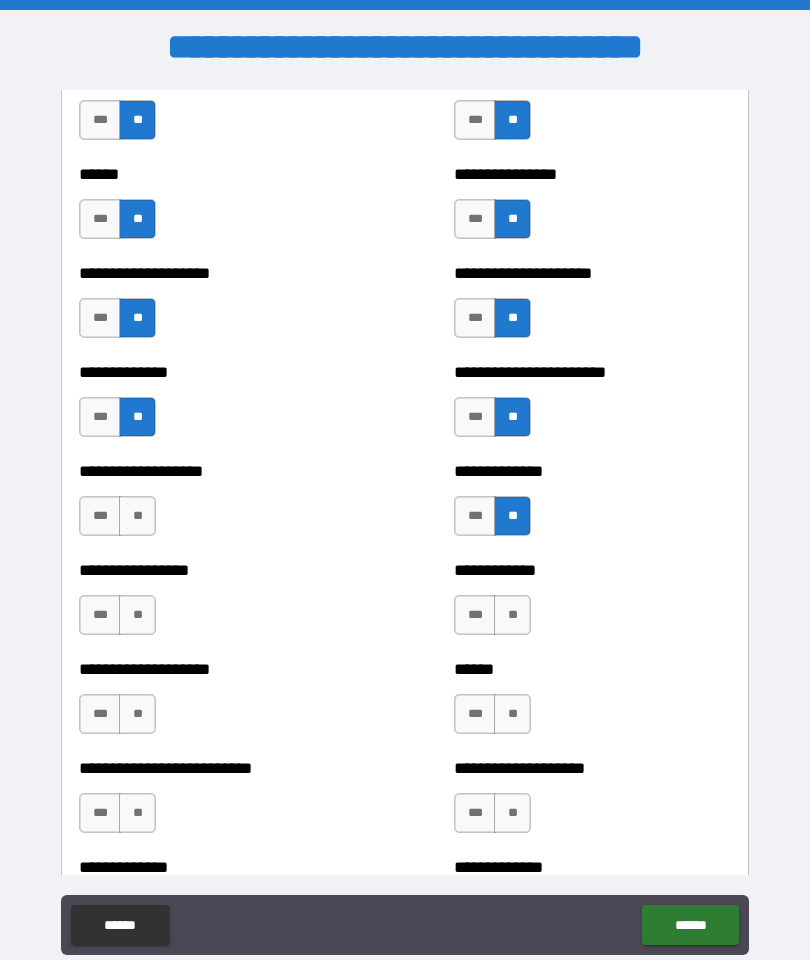 click on "**" at bounding box center [512, 615] 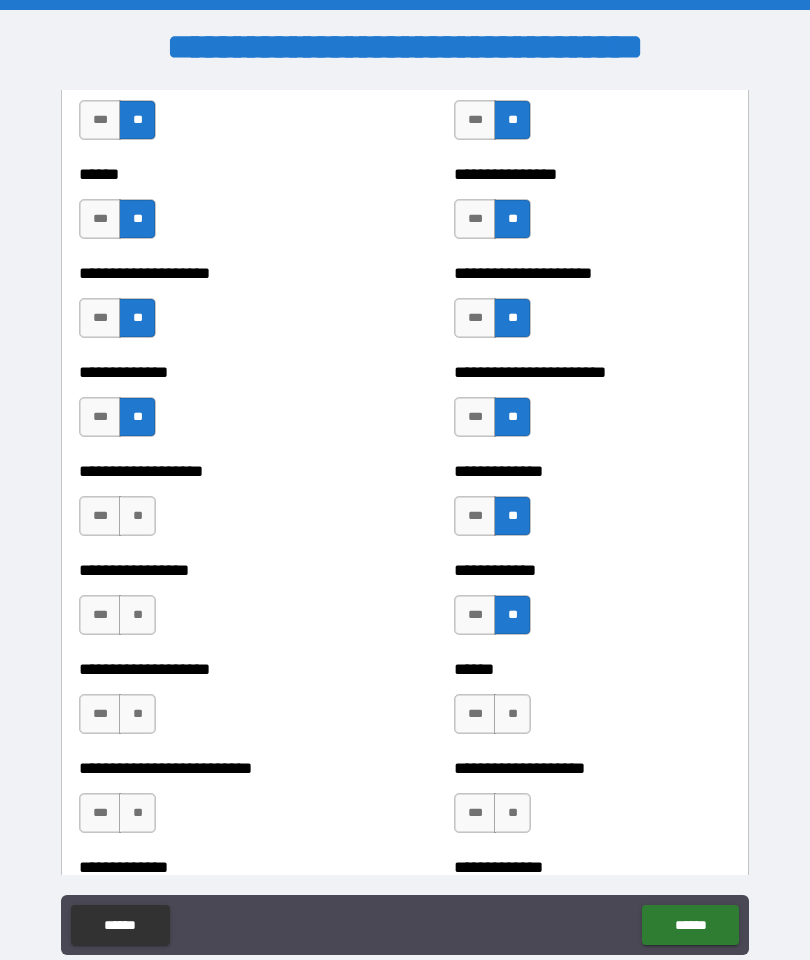 click on "**" at bounding box center [512, 714] 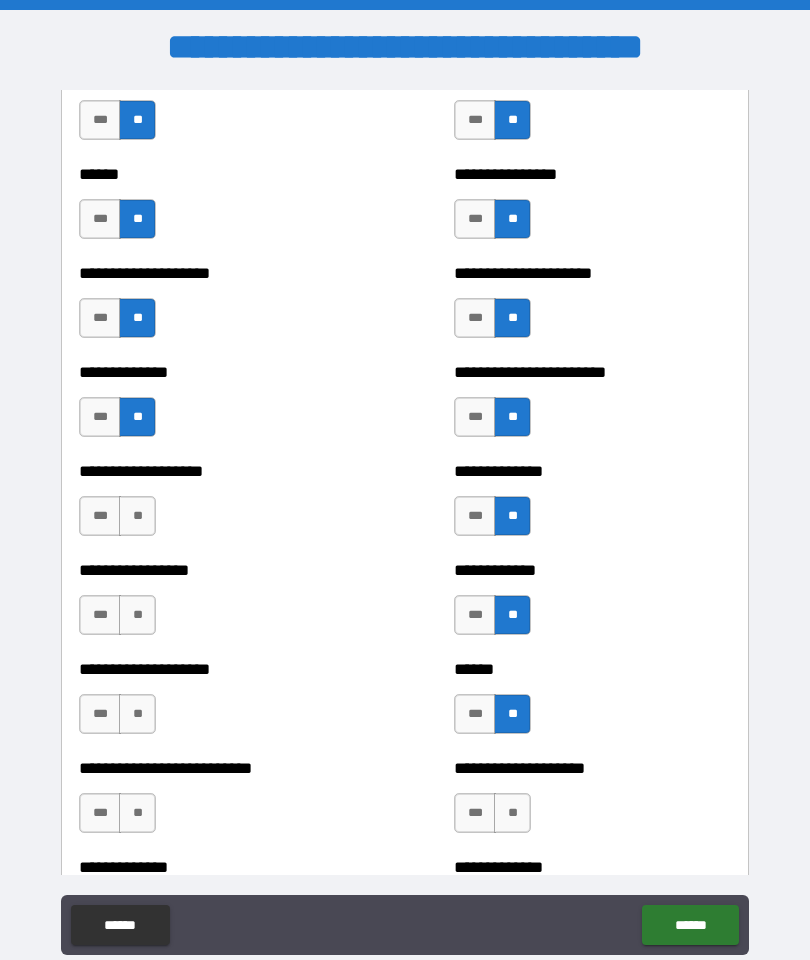 click on "**" at bounding box center [512, 813] 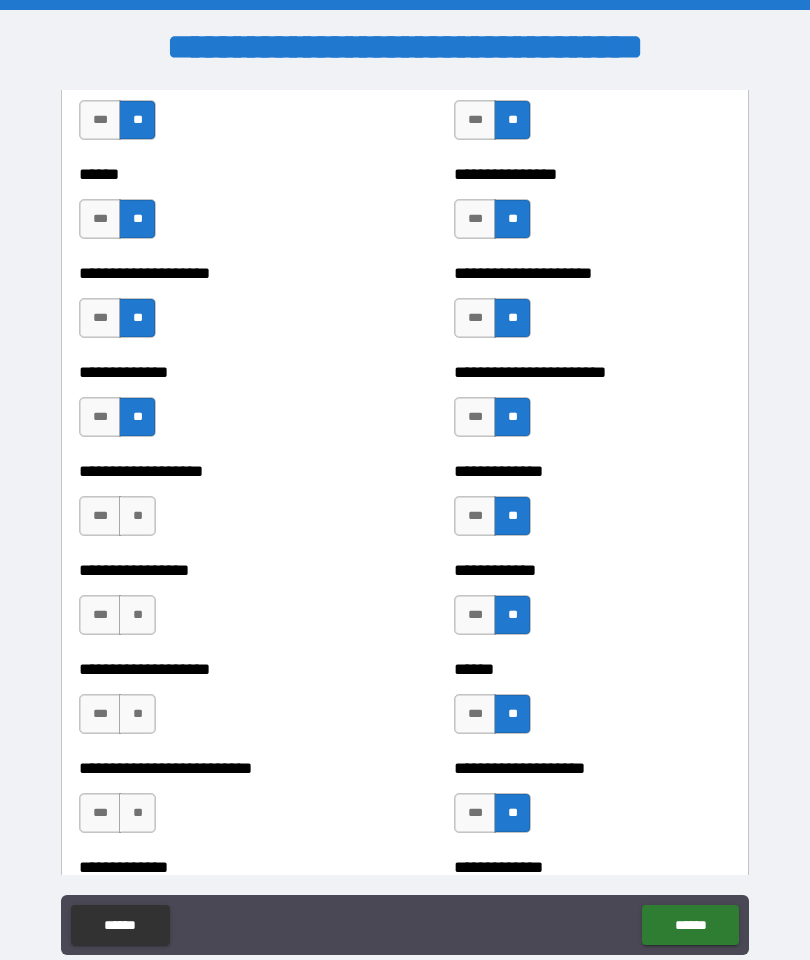 click on "**" at bounding box center [137, 813] 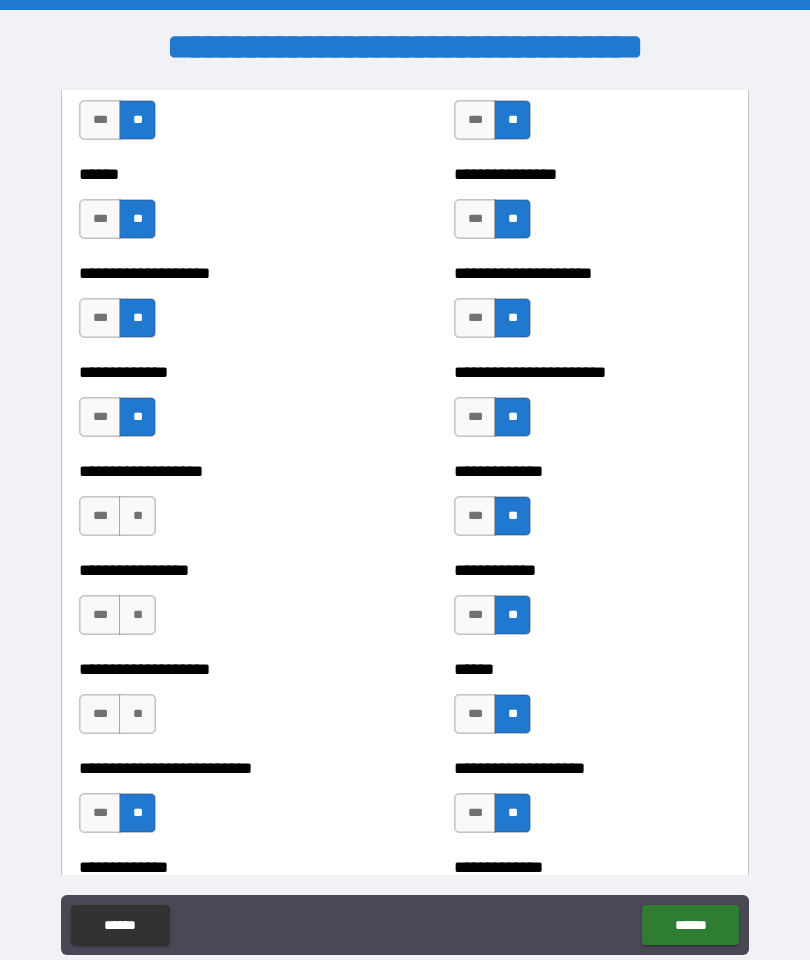 click on "**" at bounding box center [137, 714] 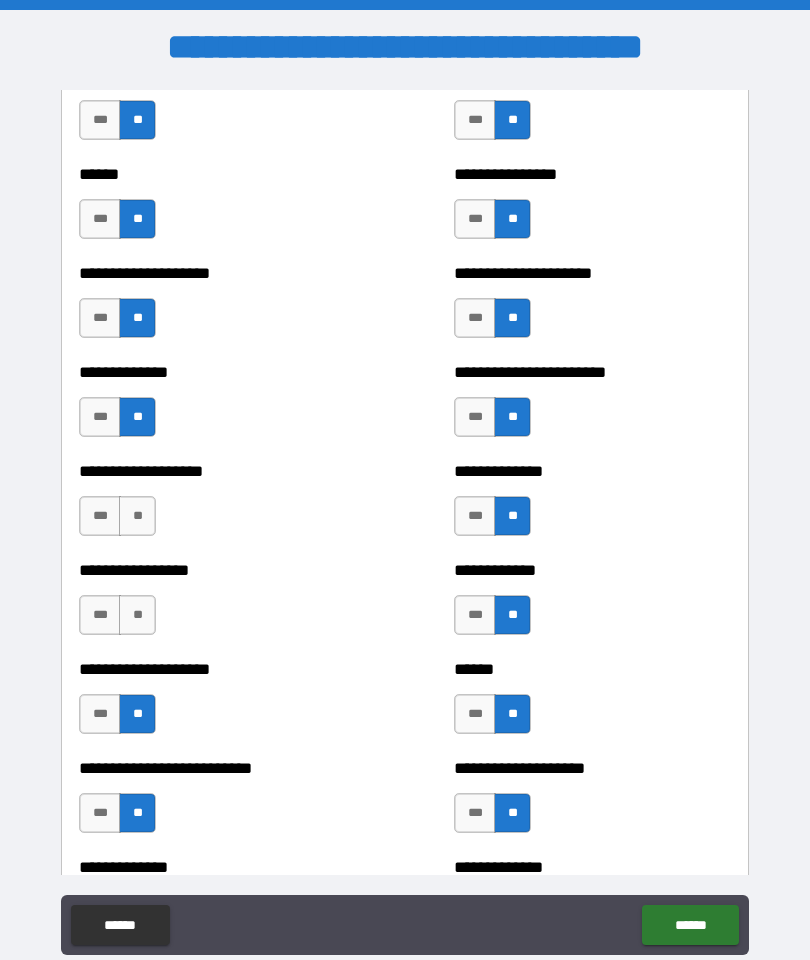 click on "**" at bounding box center (137, 615) 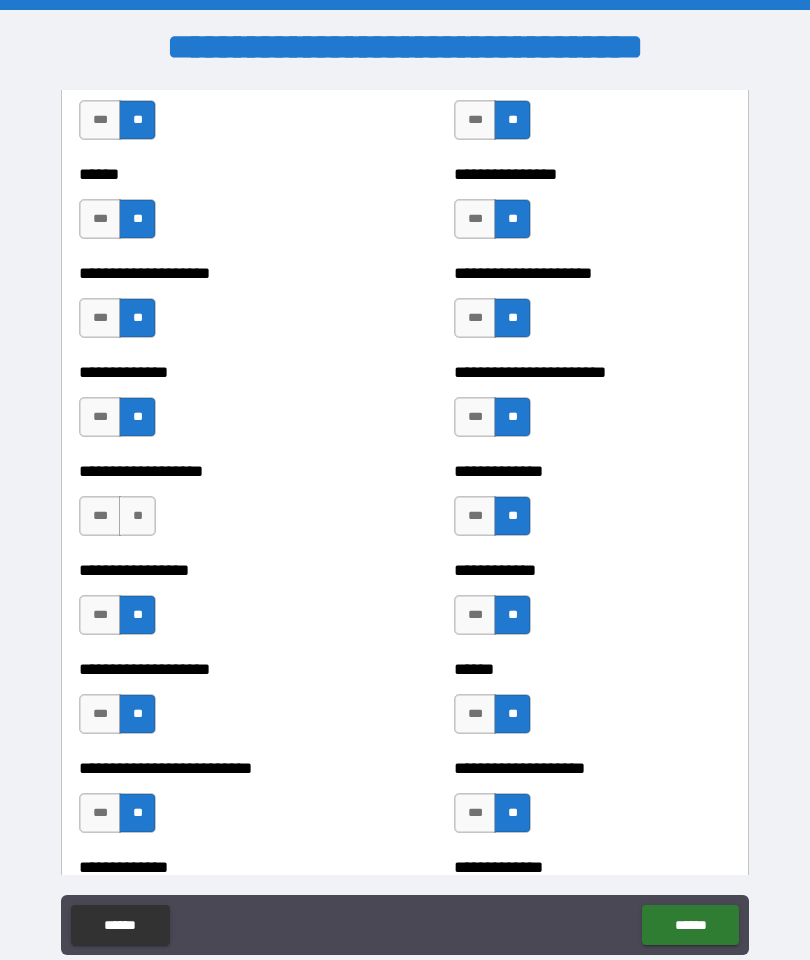 click on "**" at bounding box center (137, 516) 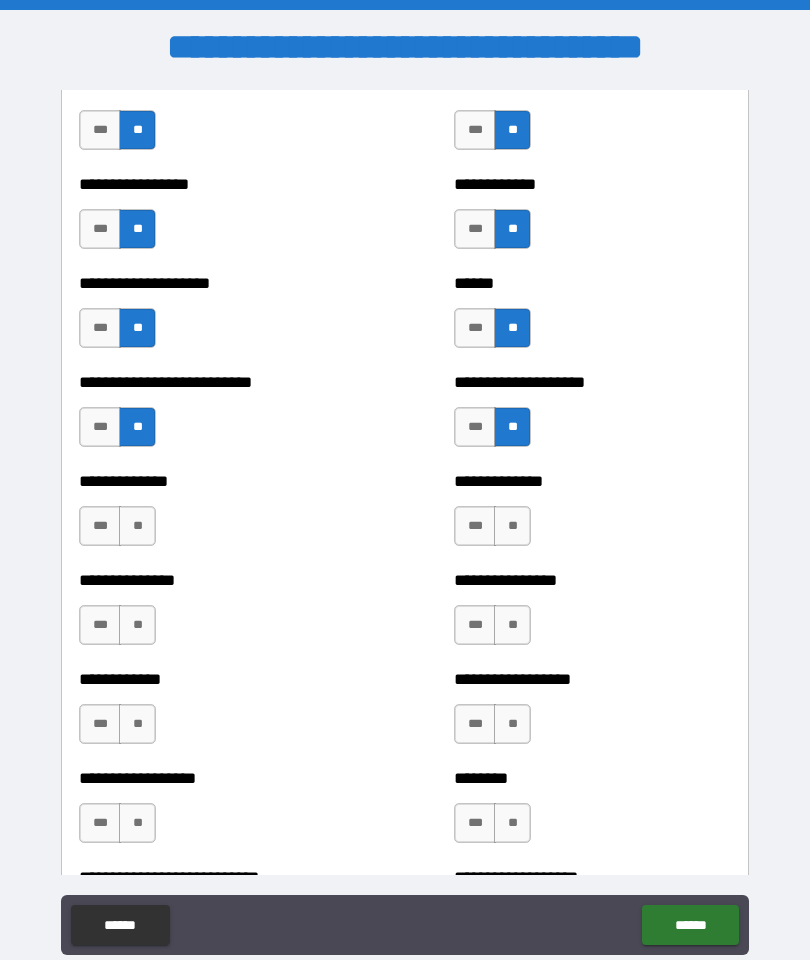scroll, scrollTop: 3158, scrollLeft: 0, axis: vertical 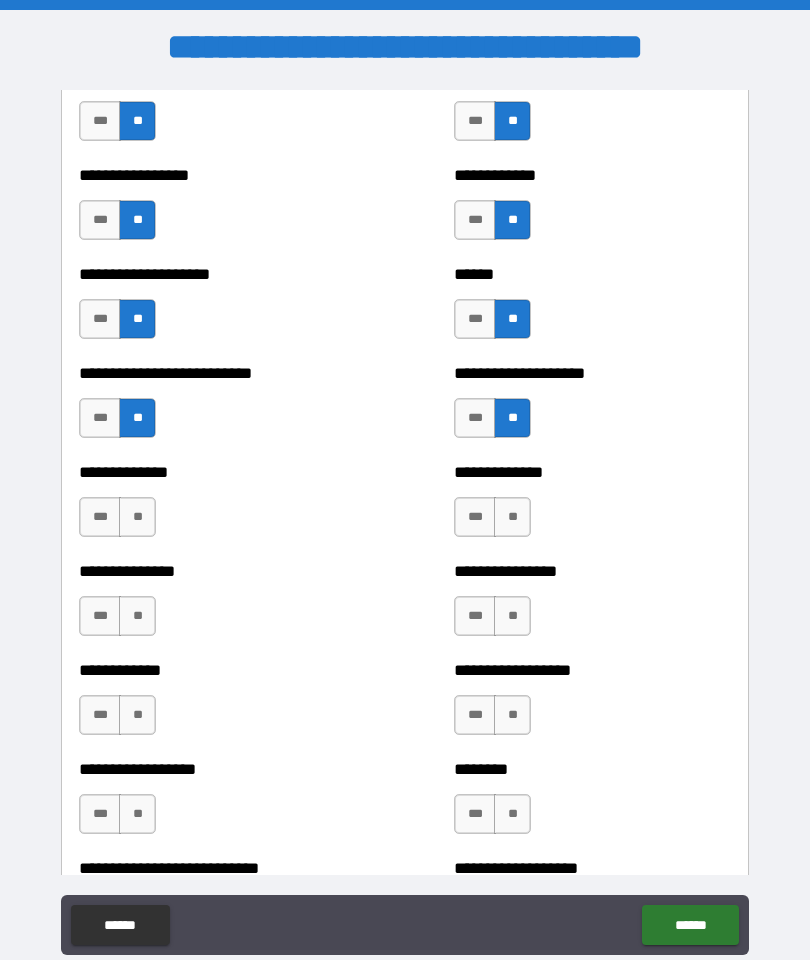 click on "**" at bounding box center [512, 517] 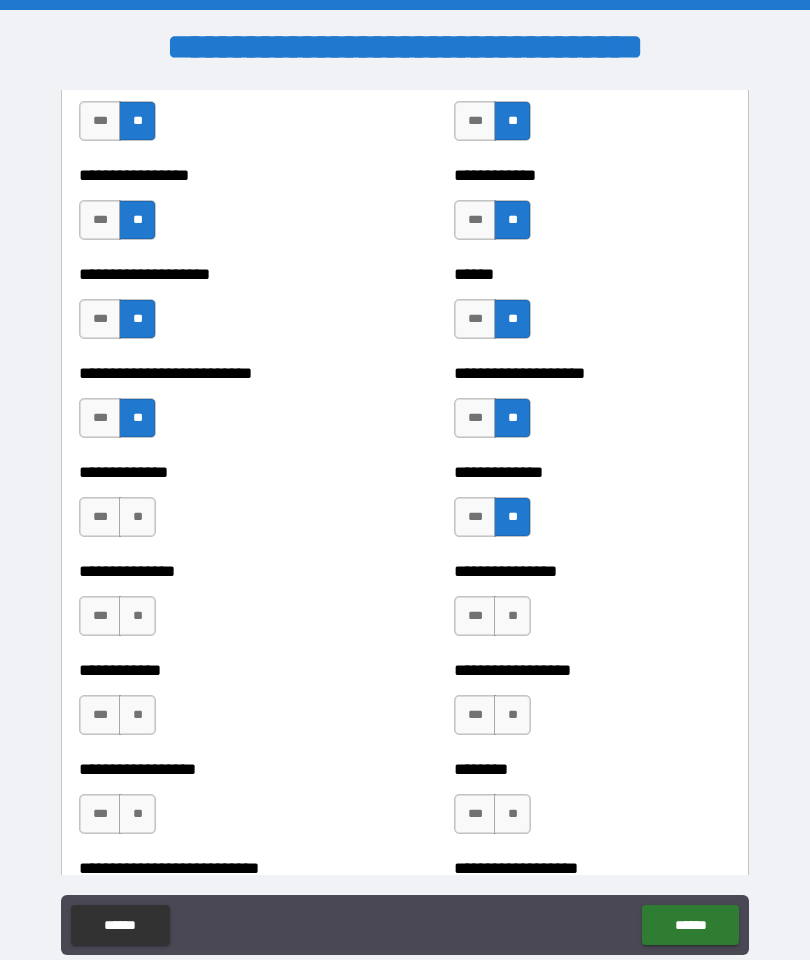 click on "**" at bounding box center (512, 616) 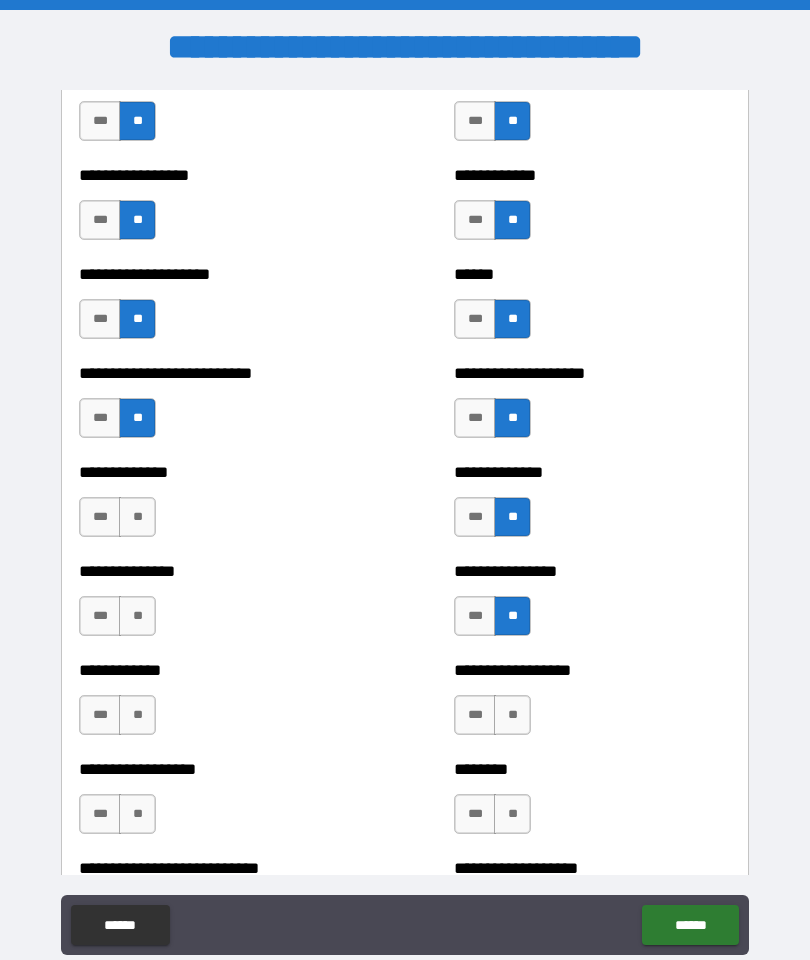 click on "**" at bounding box center (512, 715) 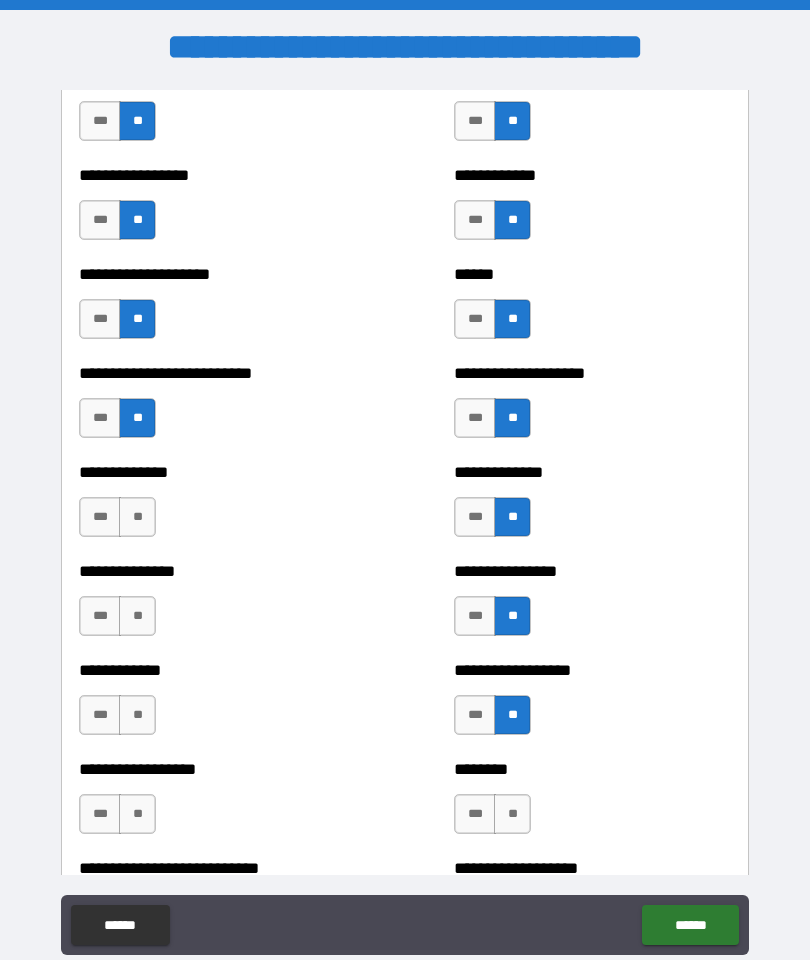 click on "**" at bounding box center (512, 814) 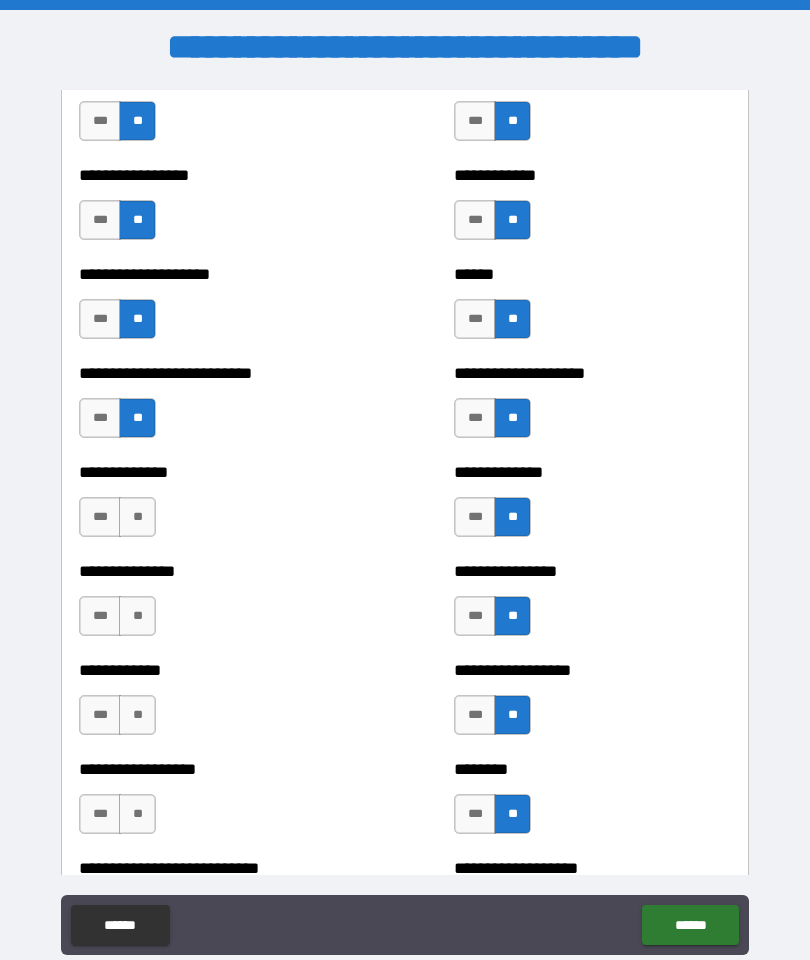 click on "**" at bounding box center [137, 814] 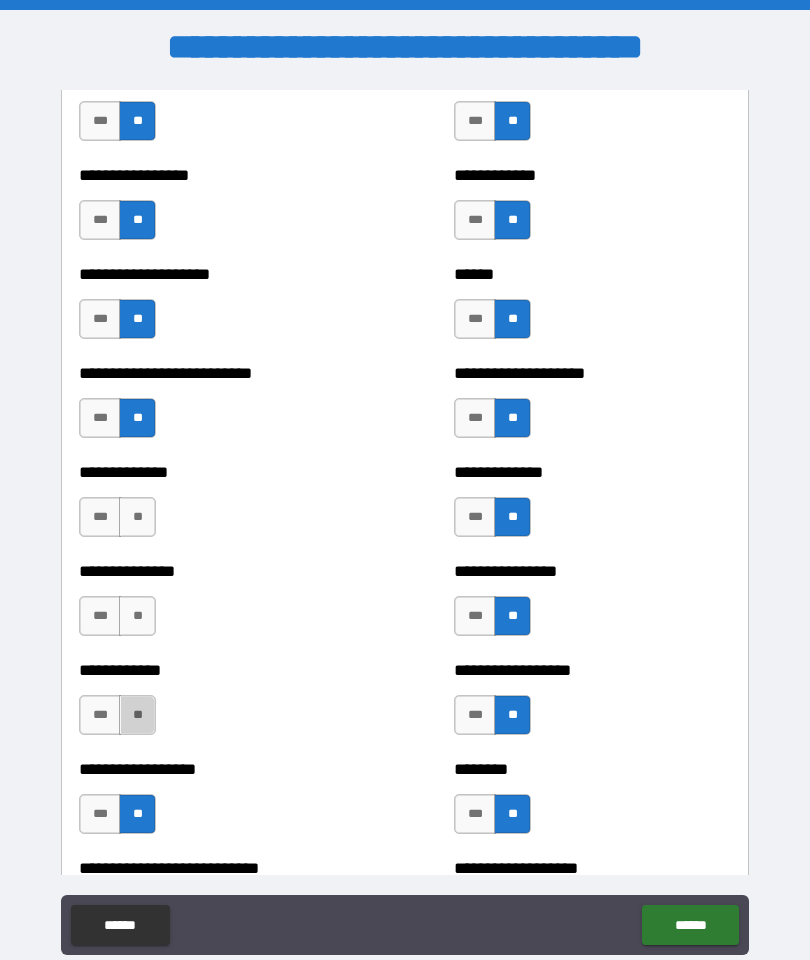 click on "**" at bounding box center [137, 715] 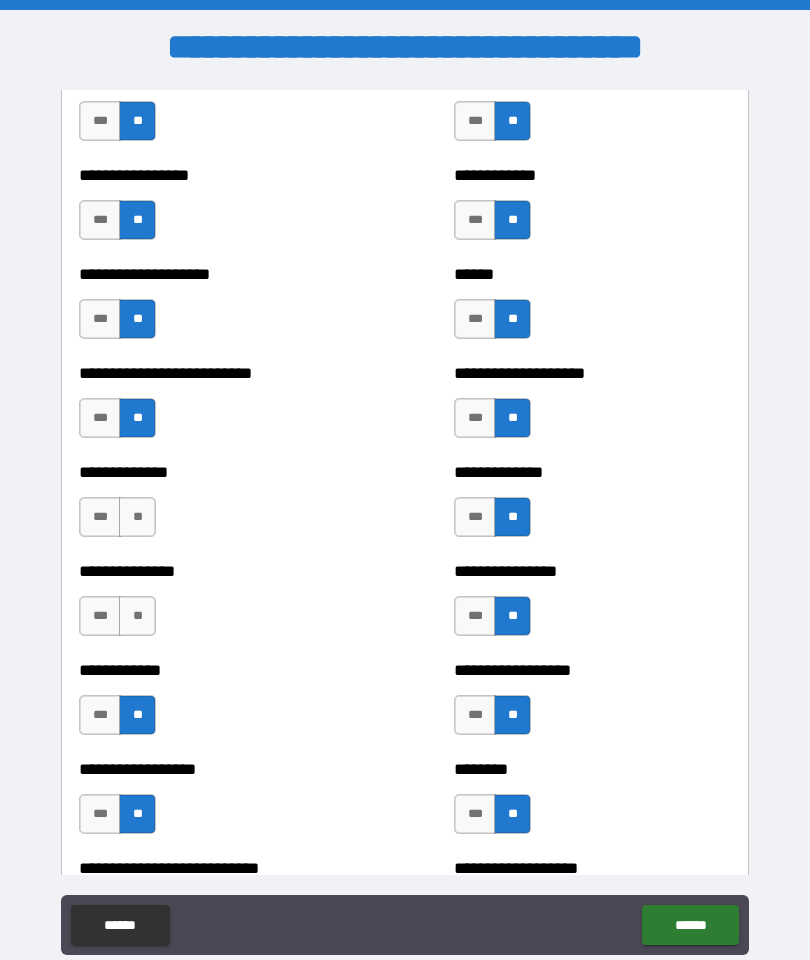 click on "**" at bounding box center [137, 616] 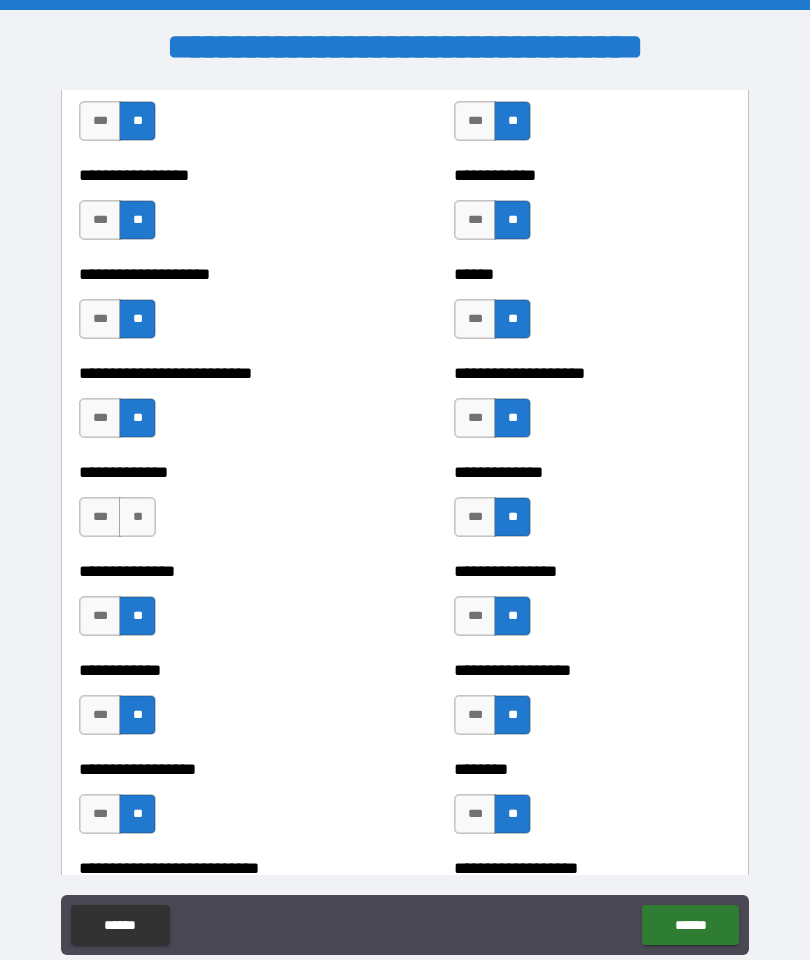 click on "**" at bounding box center [137, 517] 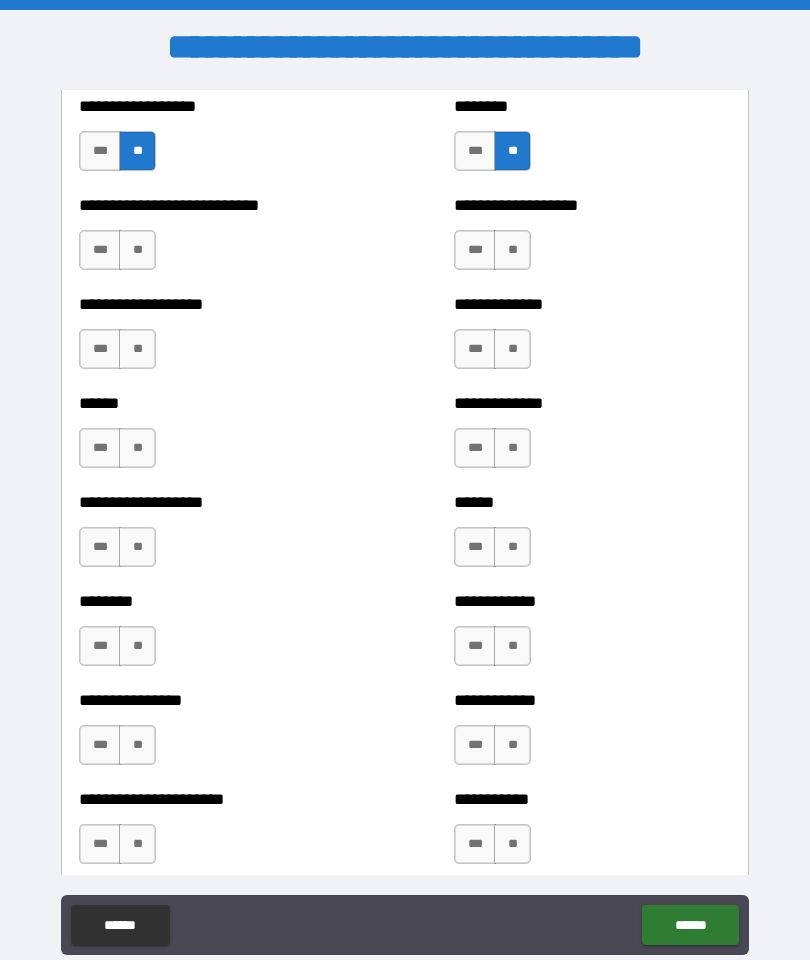 scroll, scrollTop: 3819, scrollLeft: 0, axis: vertical 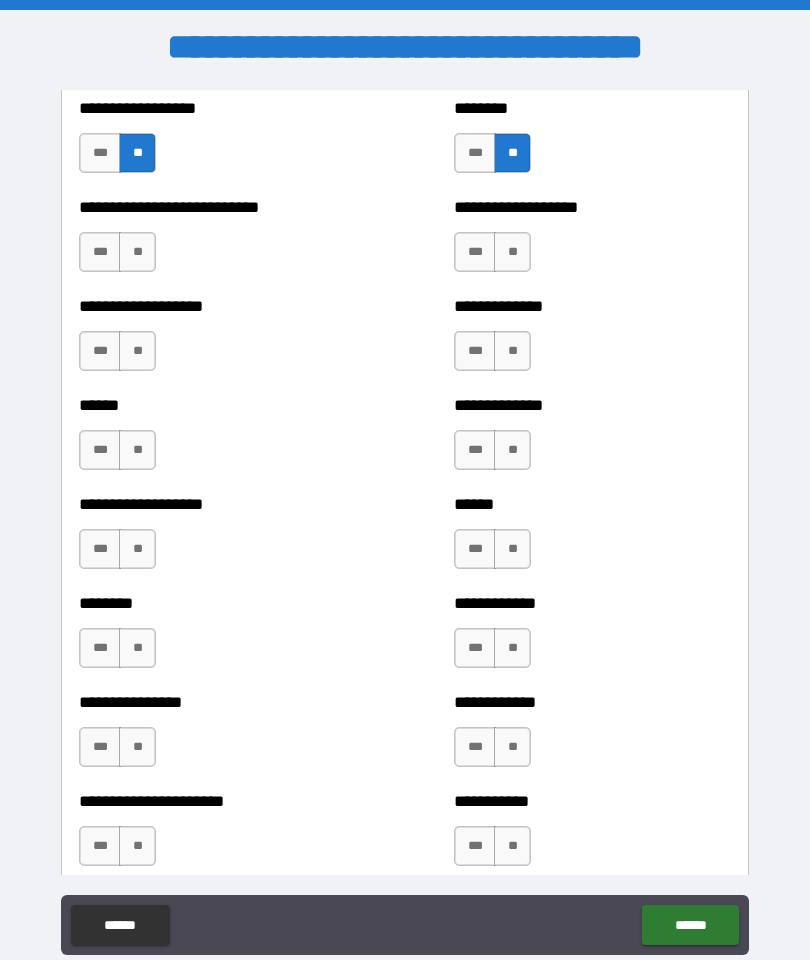 click on "**" at bounding box center (512, 252) 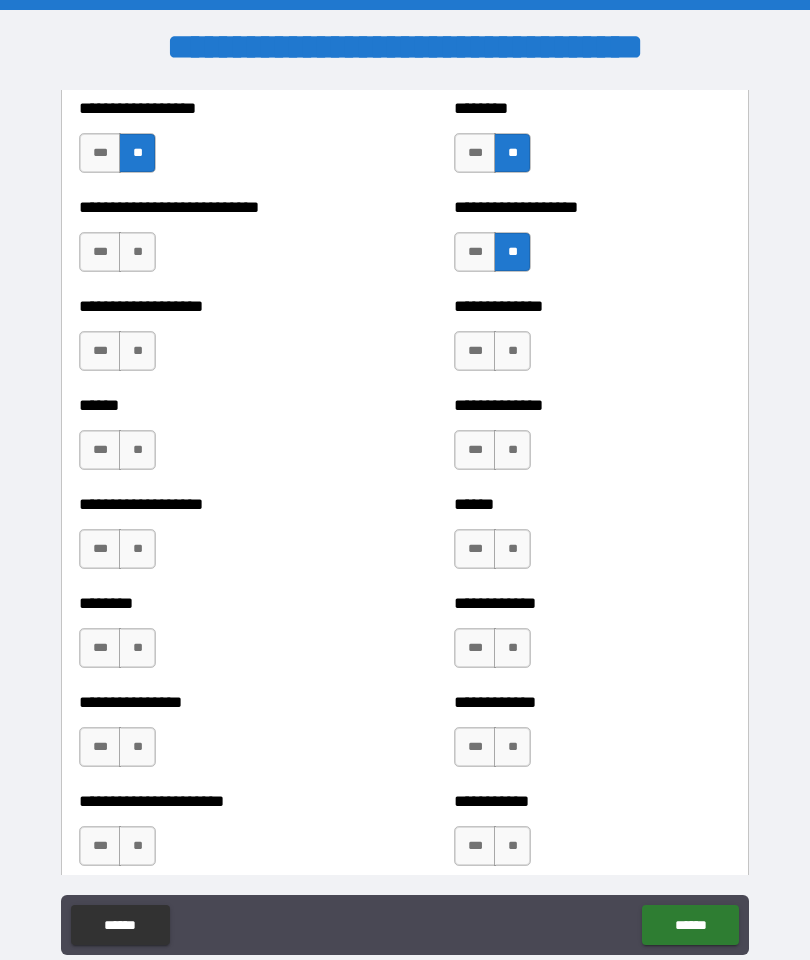 click on "**" at bounding box center (512, 351) 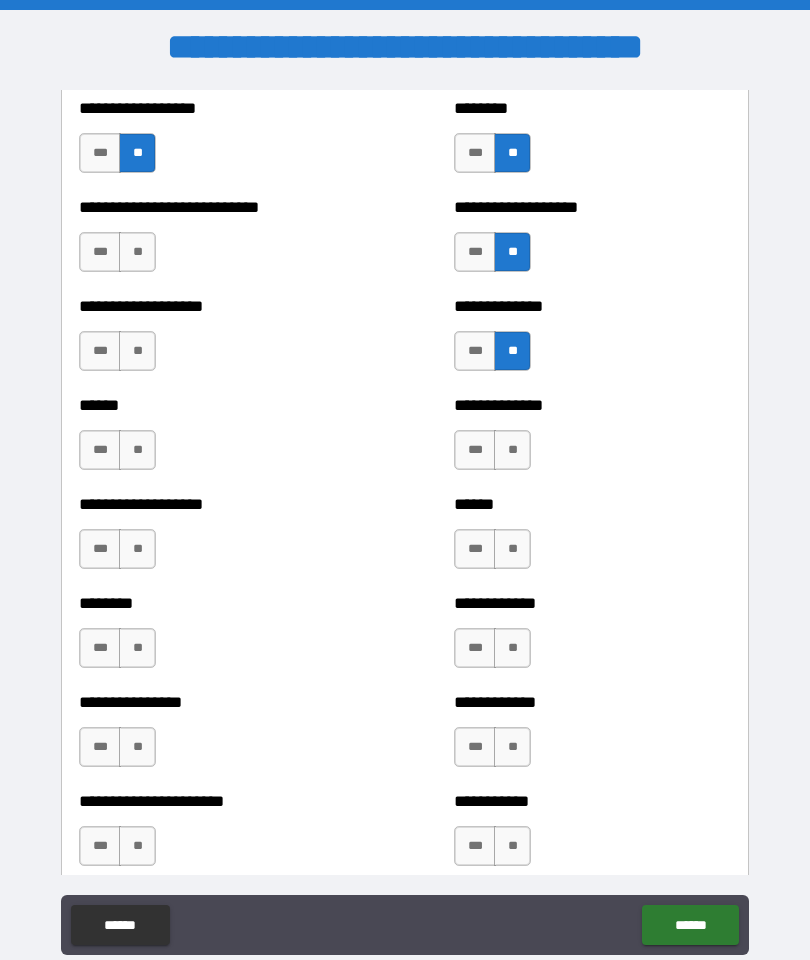 click on "**" at bounding box center (512, 450) 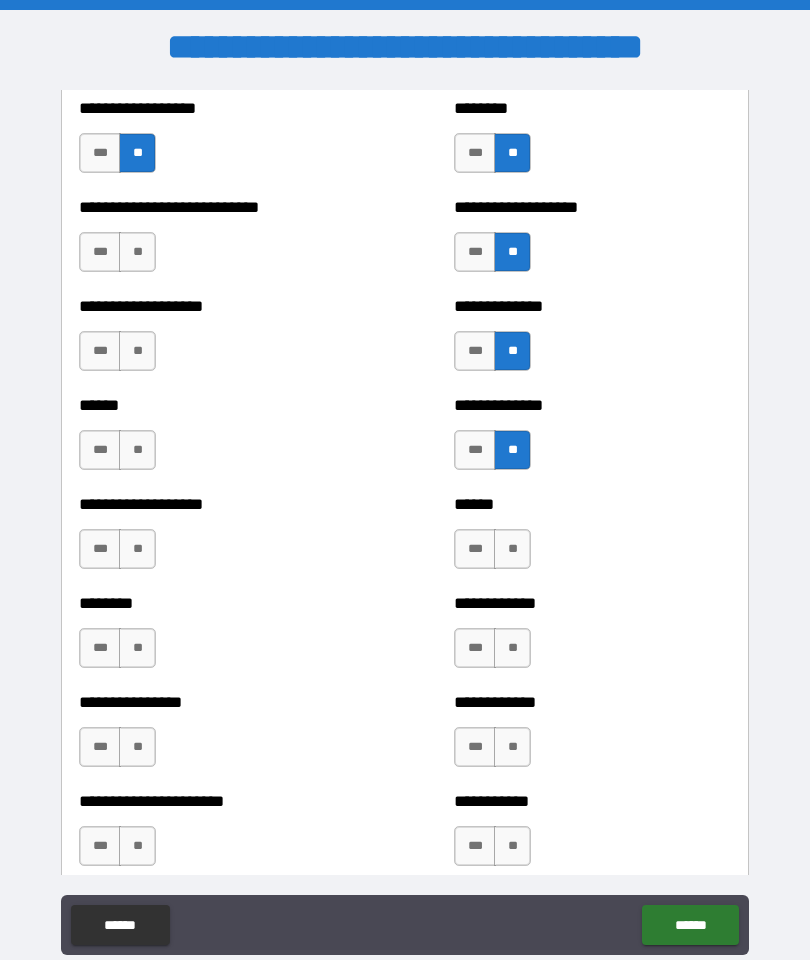 click on "**" at bounding box center (512, 549) 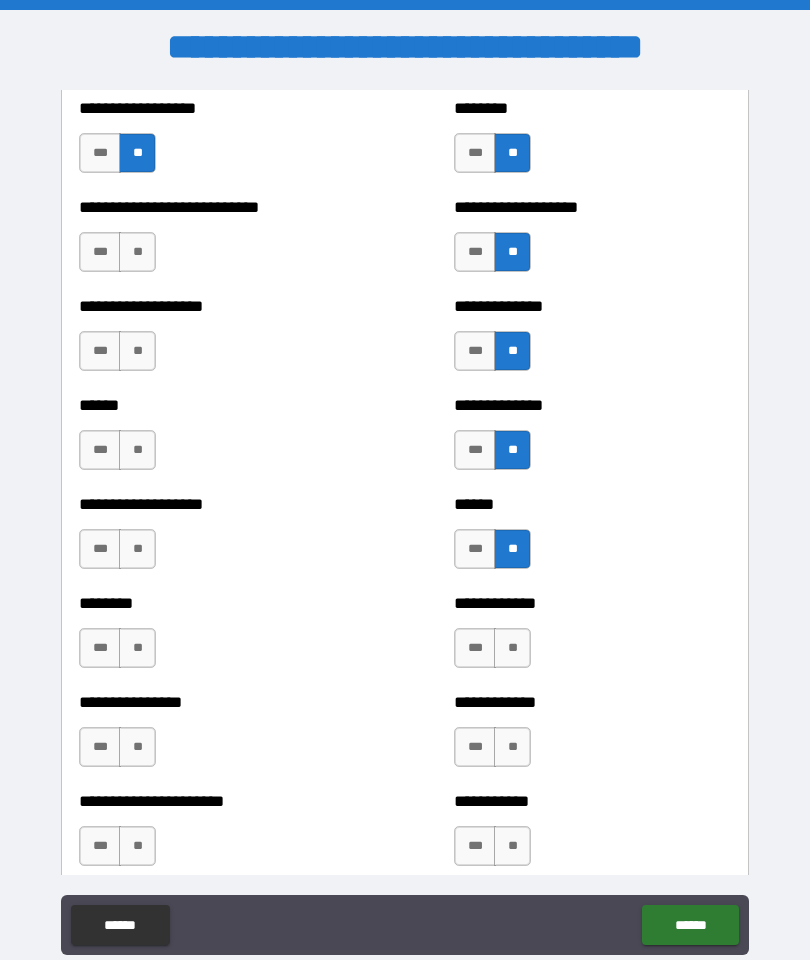 click on "**" at bounding box center [512, 648] 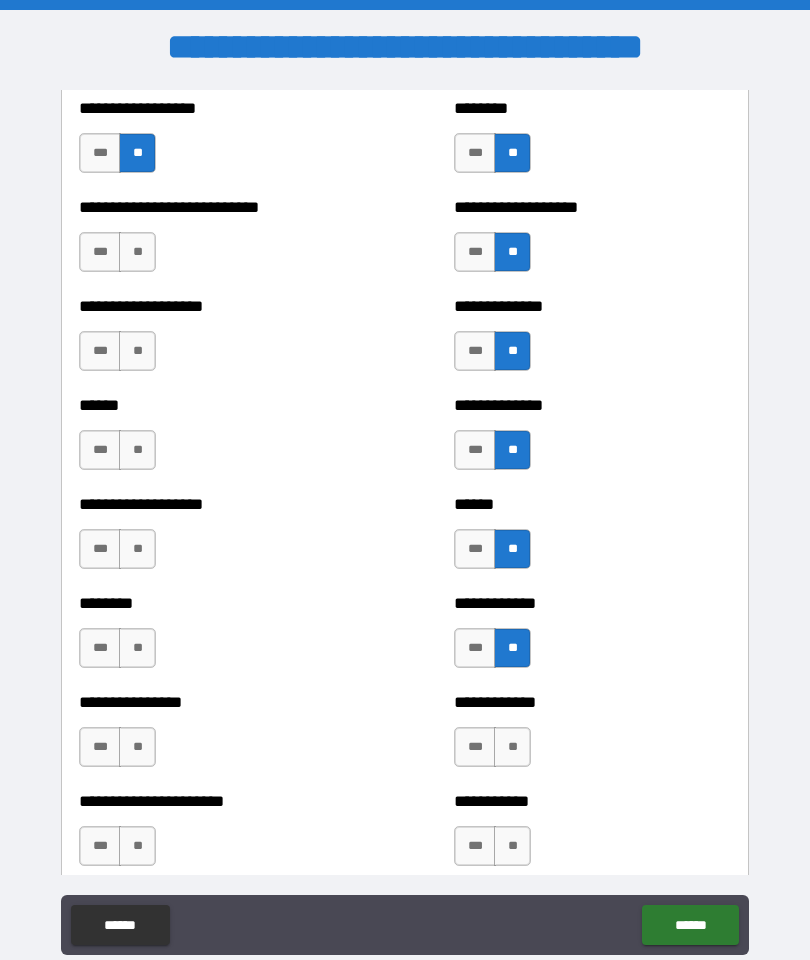 click on "**" at bounding box center (512, 747) 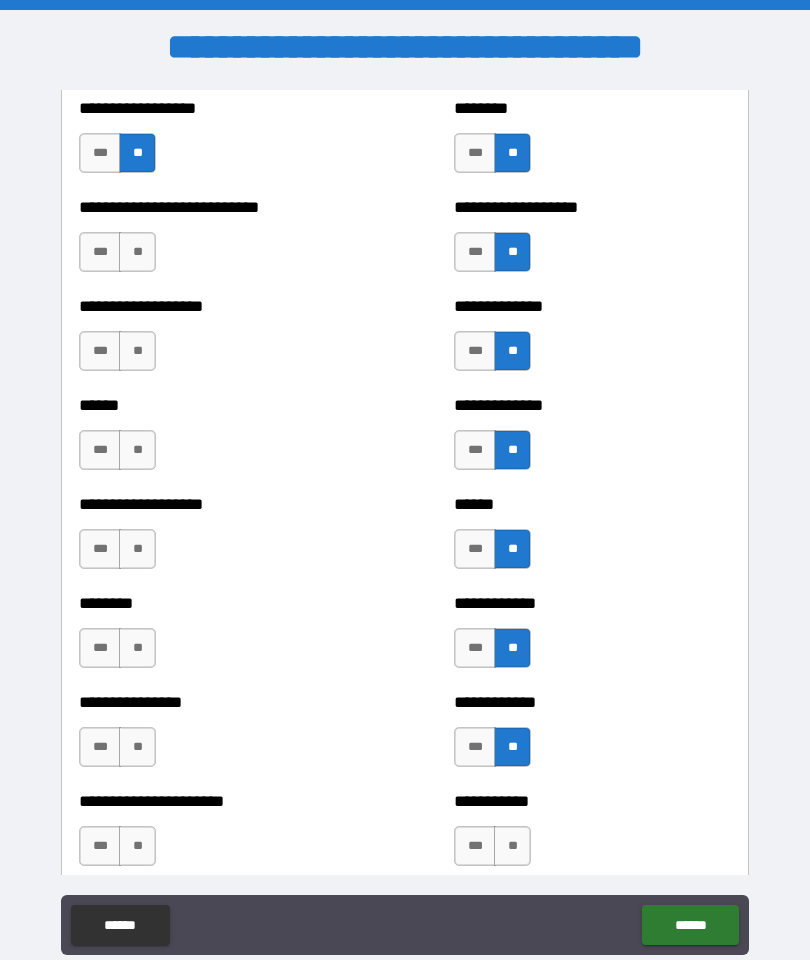 click on "**" at bounding box center (512, 846) 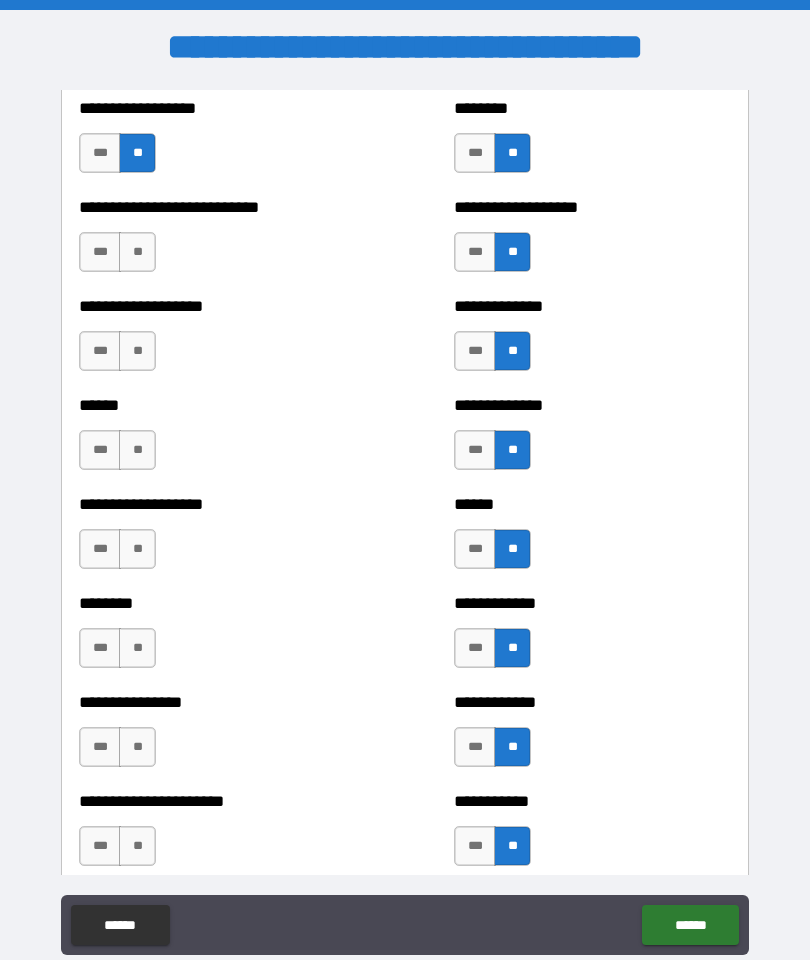 click on "**" at bounding box center (137, 846) 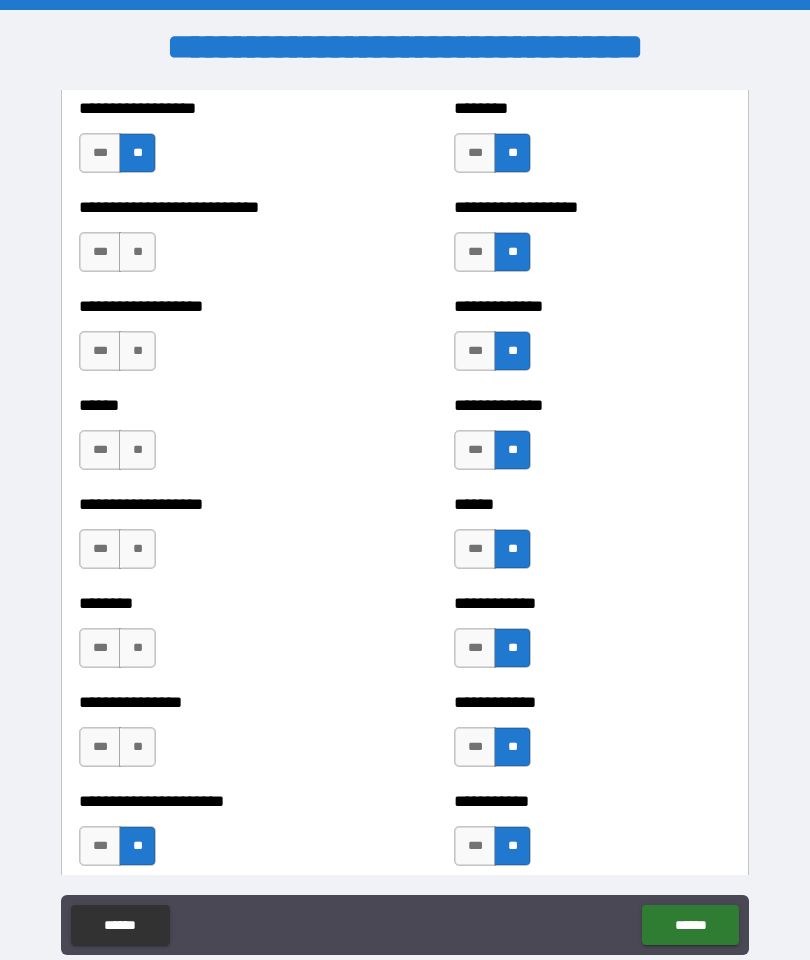 click on "**" at bounding box center (137, 747) 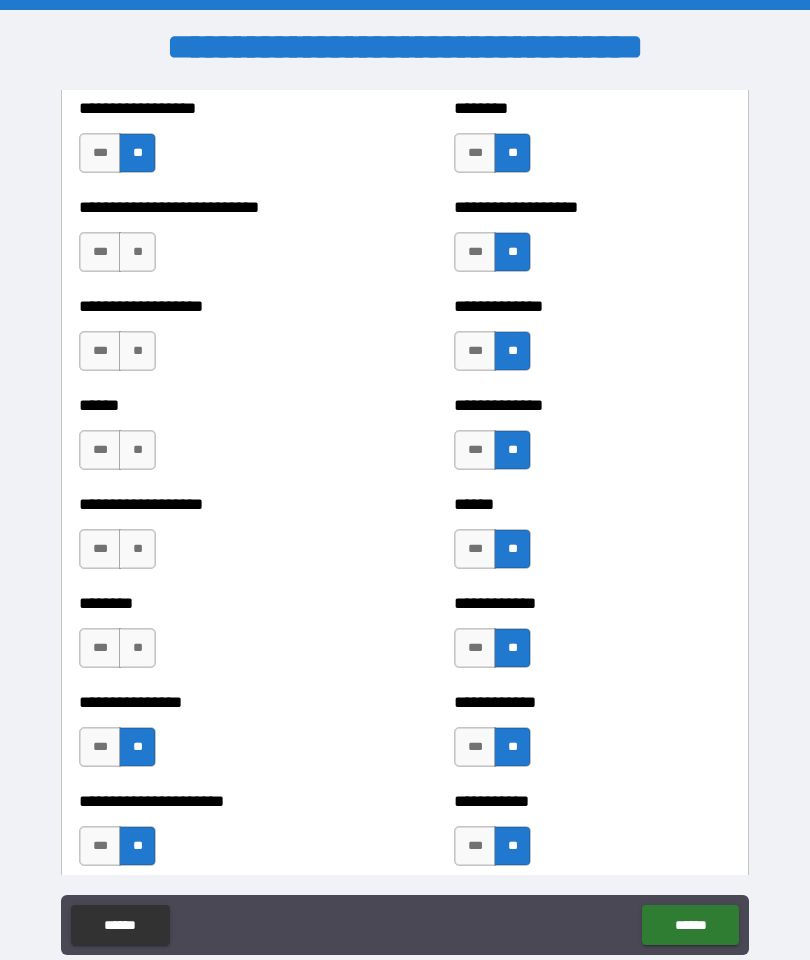 click on "**" at bounding box center (137, 648) 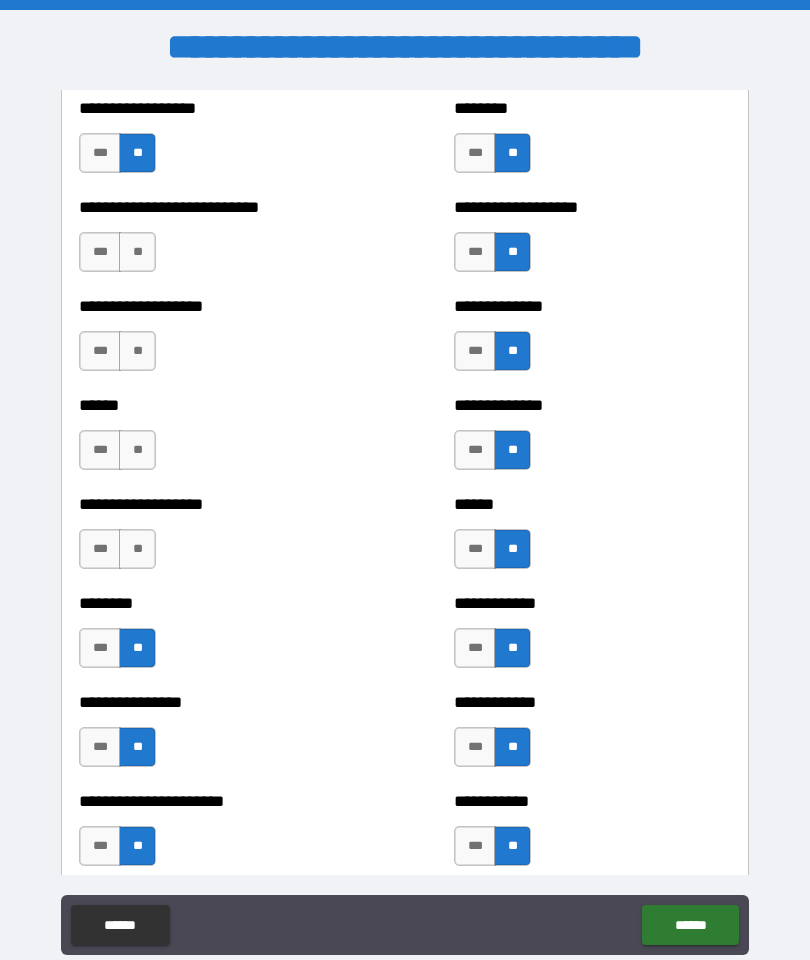 click on "**" at bounding box center [137, 549] 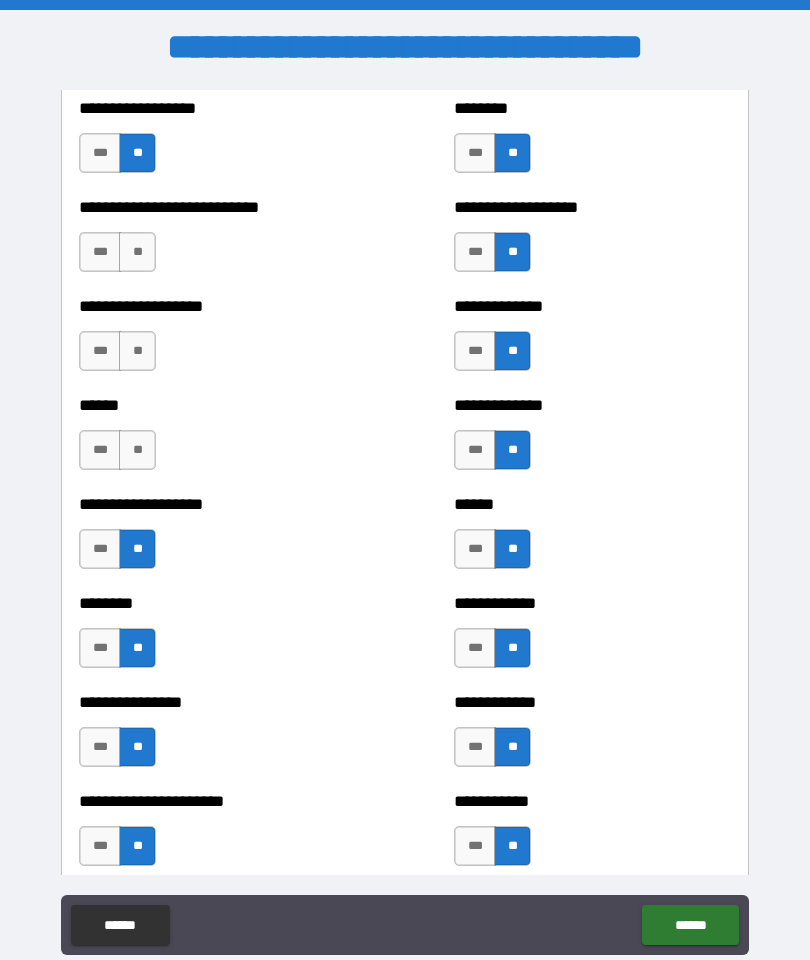click on "**" at bounding box center (137, 450) 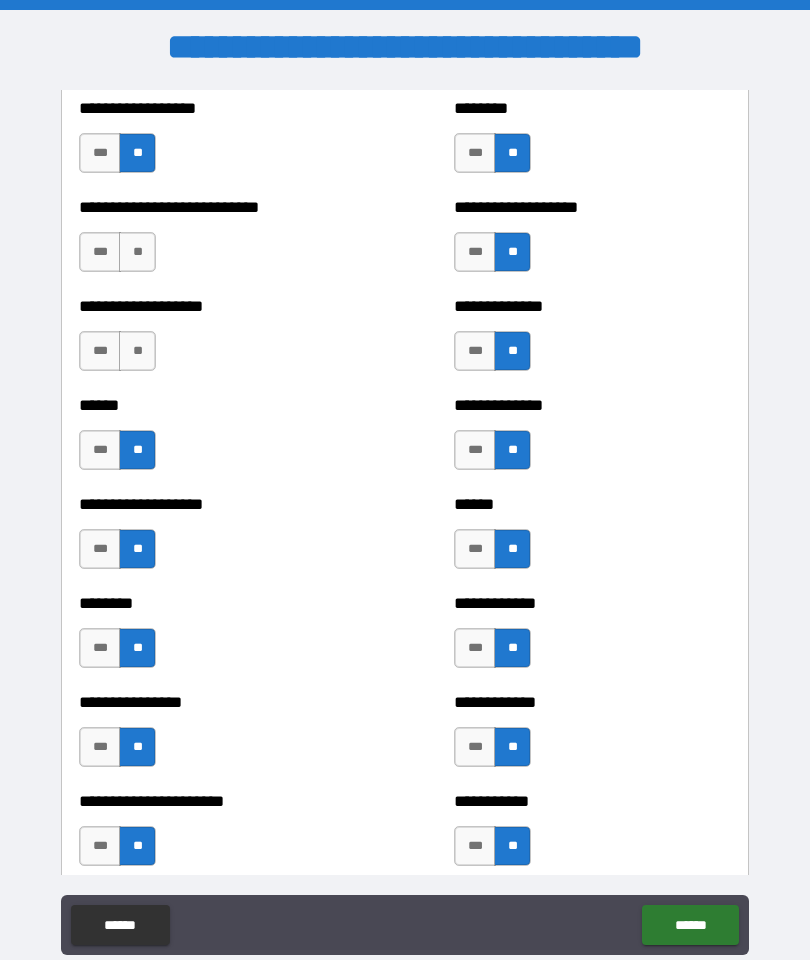 click on "**" at bounding box center [137, 351] 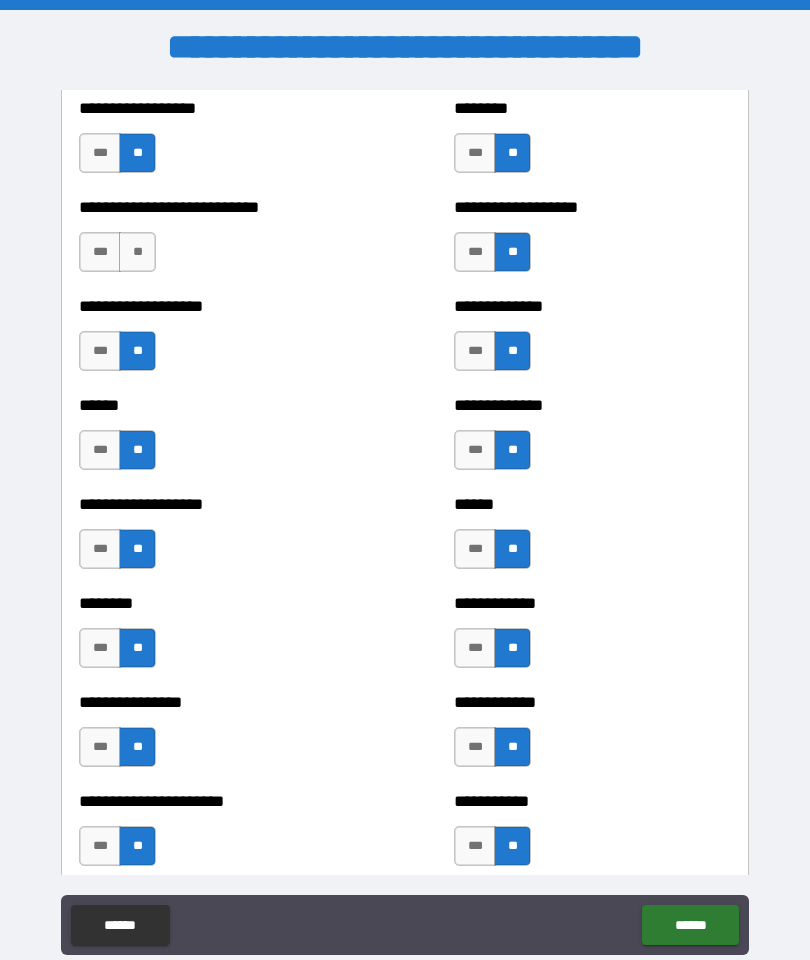 click on "**" at bounding box center (137, 252) 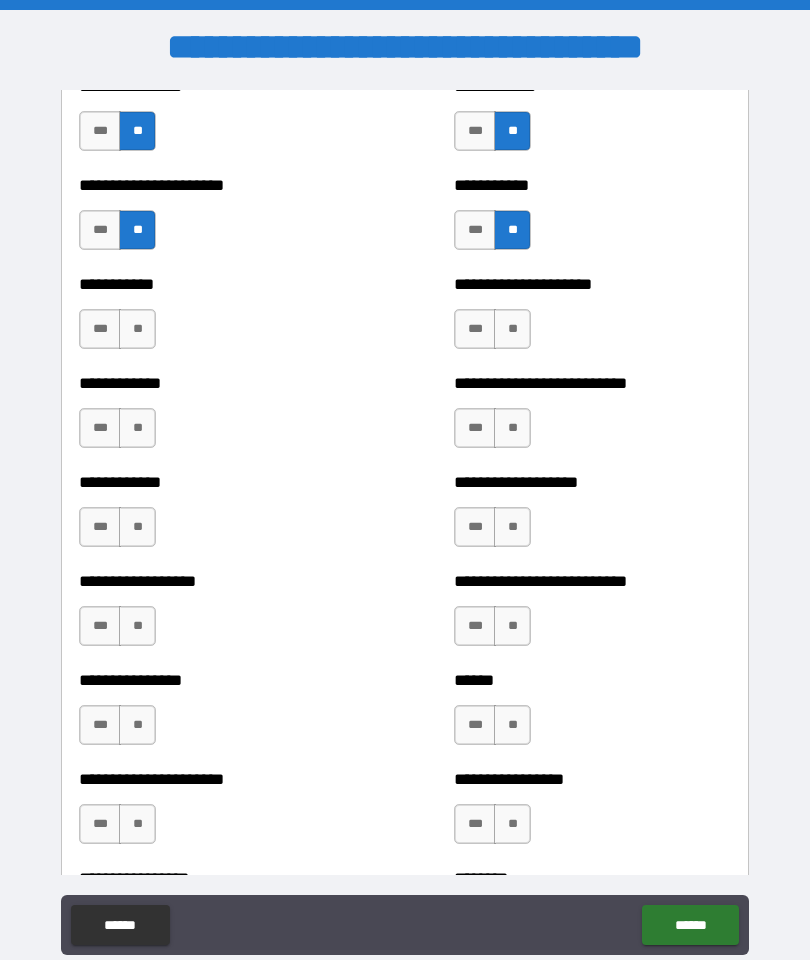 scroll, scrollTop: 4436, scrollLeft: 0, axis: vertical 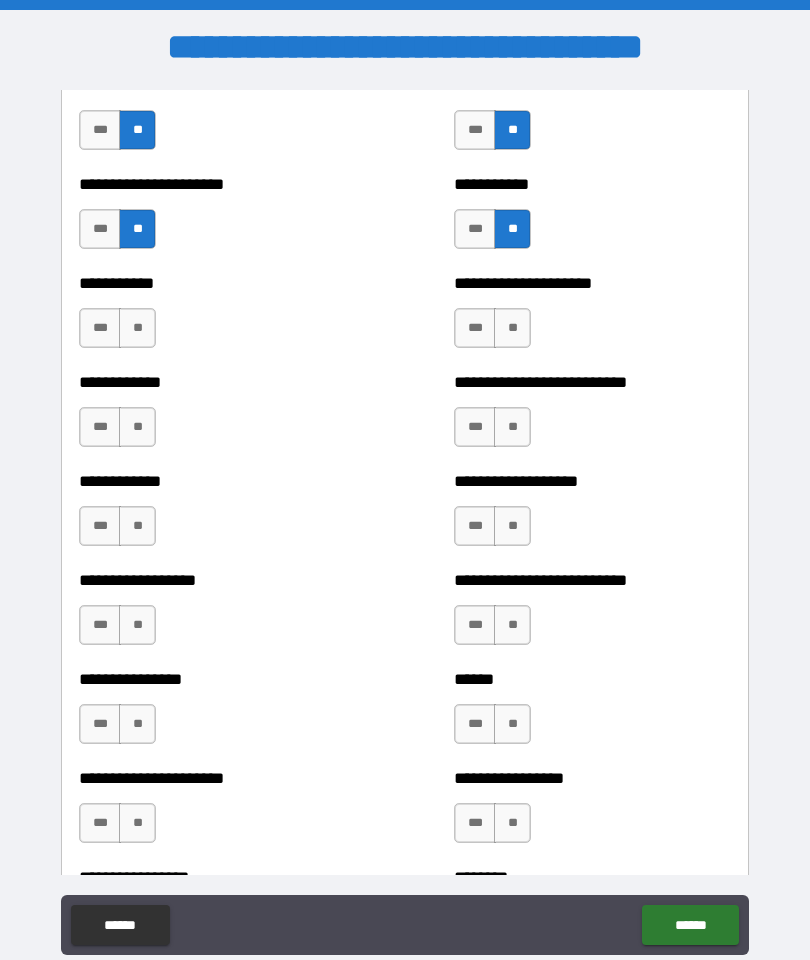click on "**" at bounding box center (137, 328) 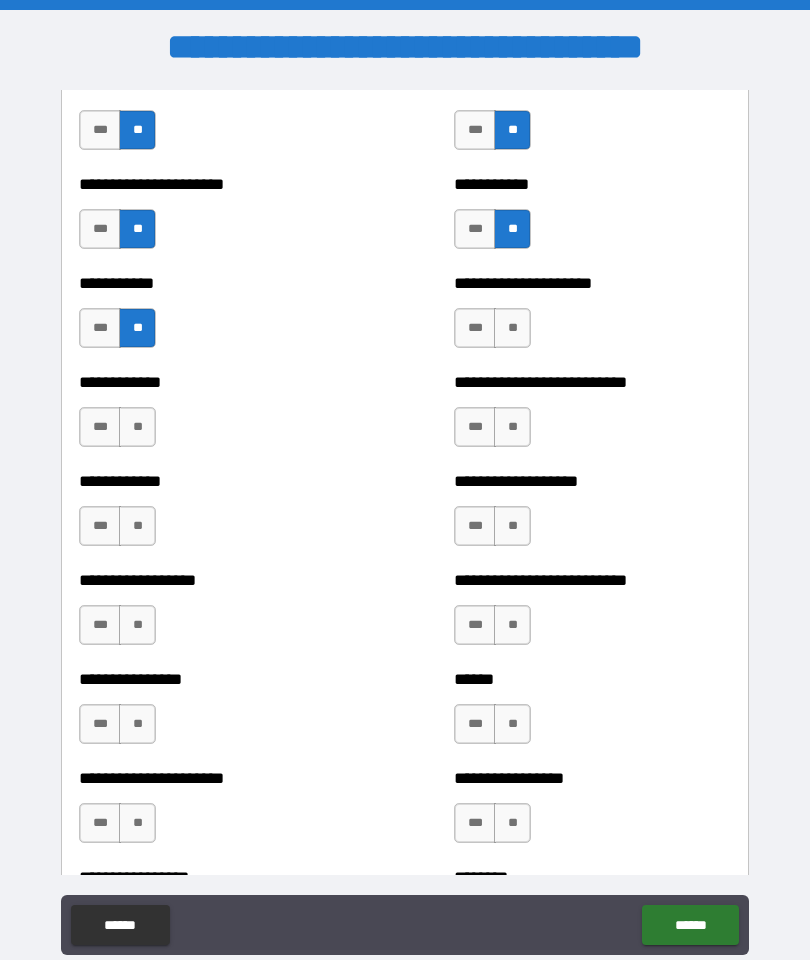 click on "**" at bounding box center [137, 427] 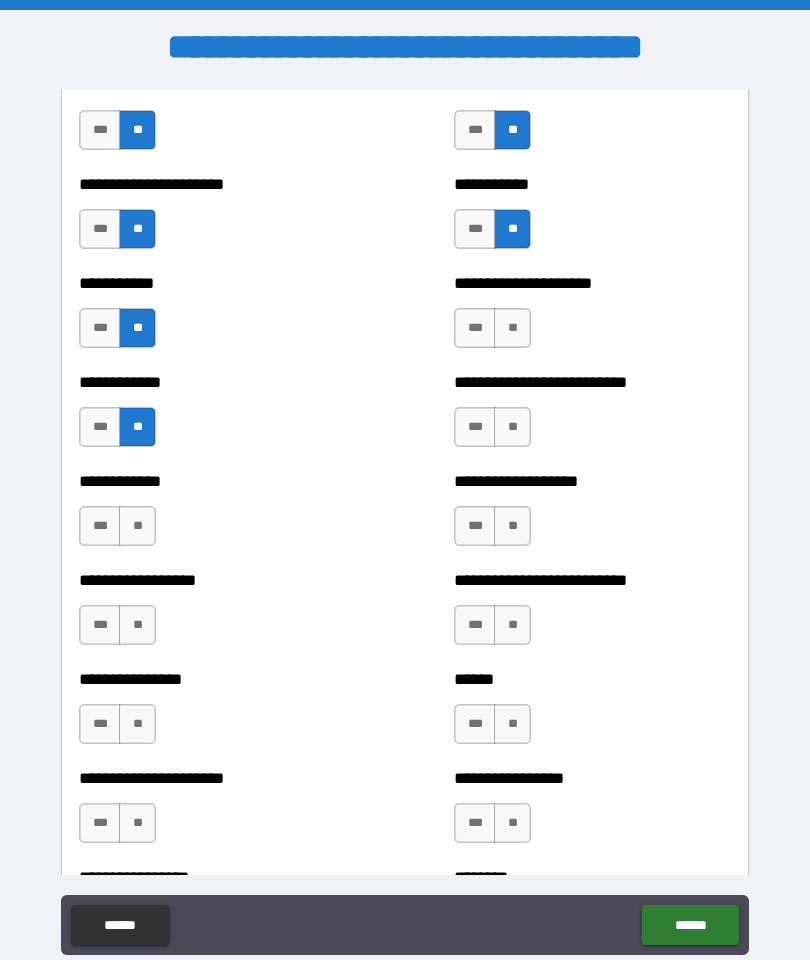 click on "**" at bounding box center [137, 526] 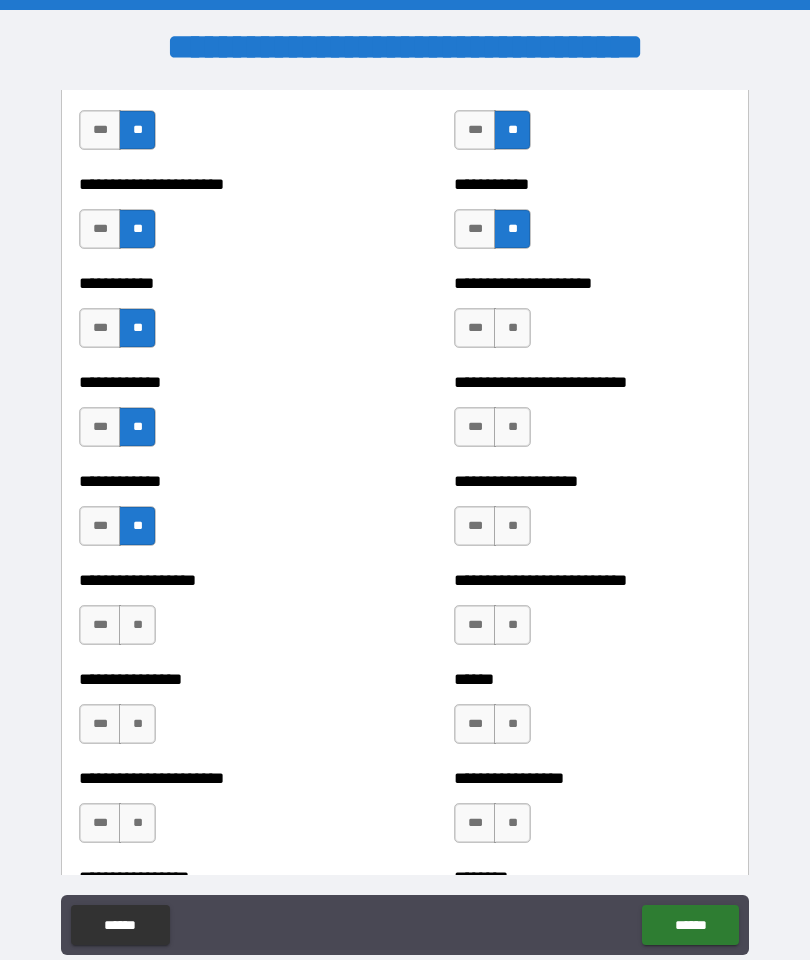 click on "**" at bounding box center (137, 625) 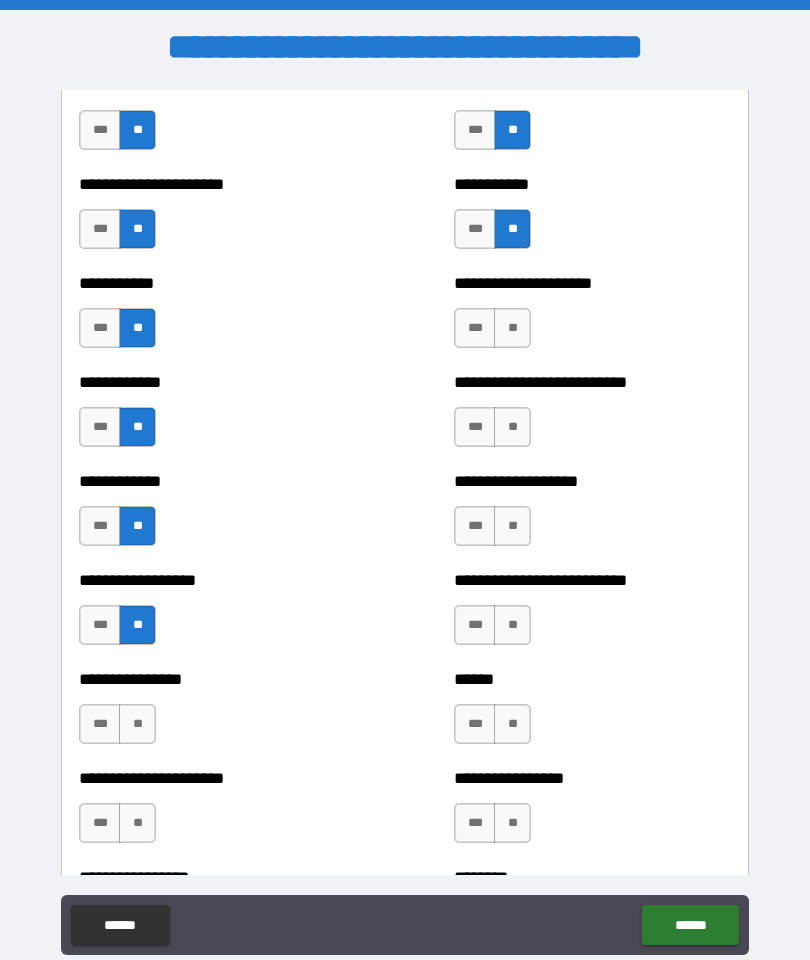 click on "**" at bounding box center (137, 724) 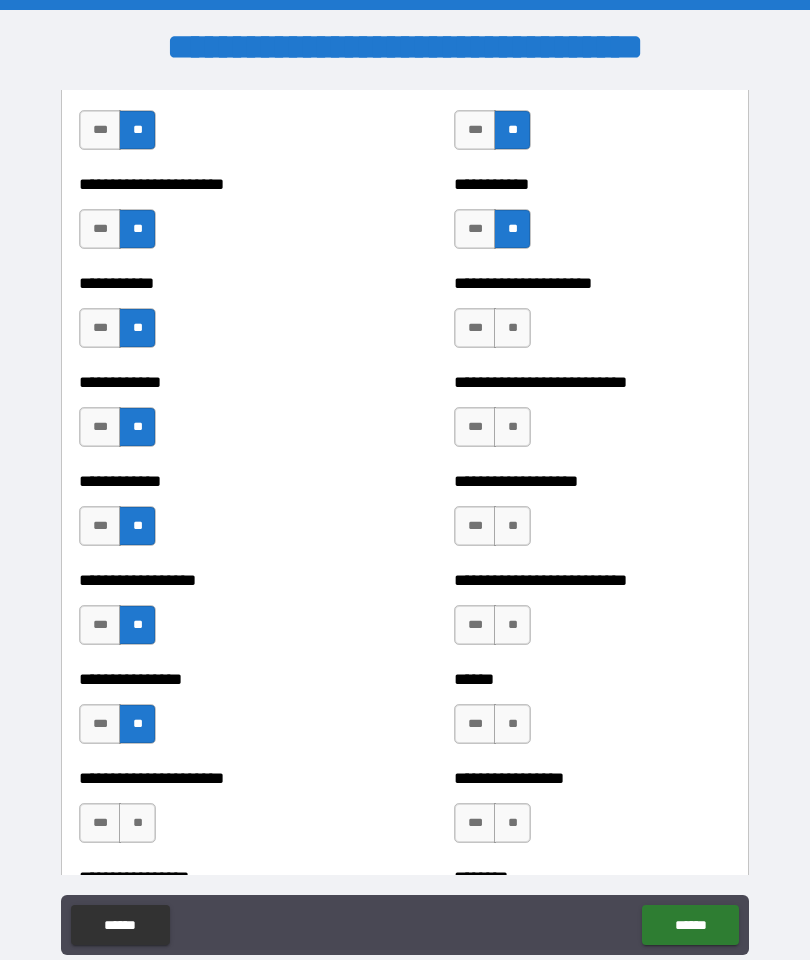 click on "**" at bounding box center [137, 823] 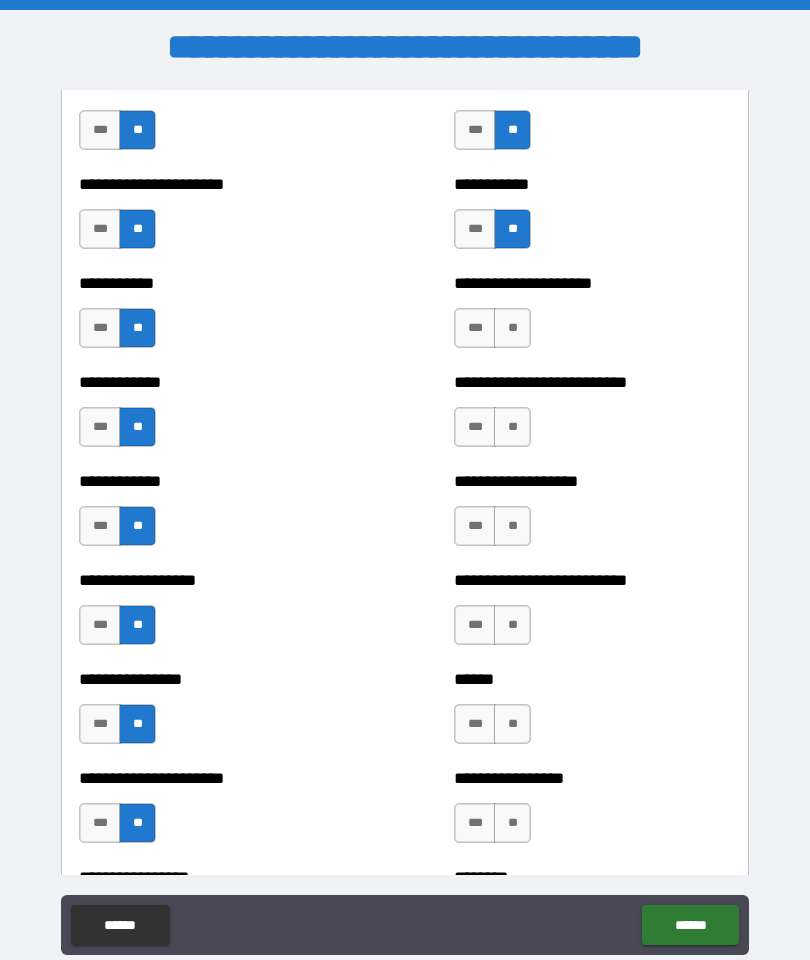 click on "**" at bounding box center [512, 823] 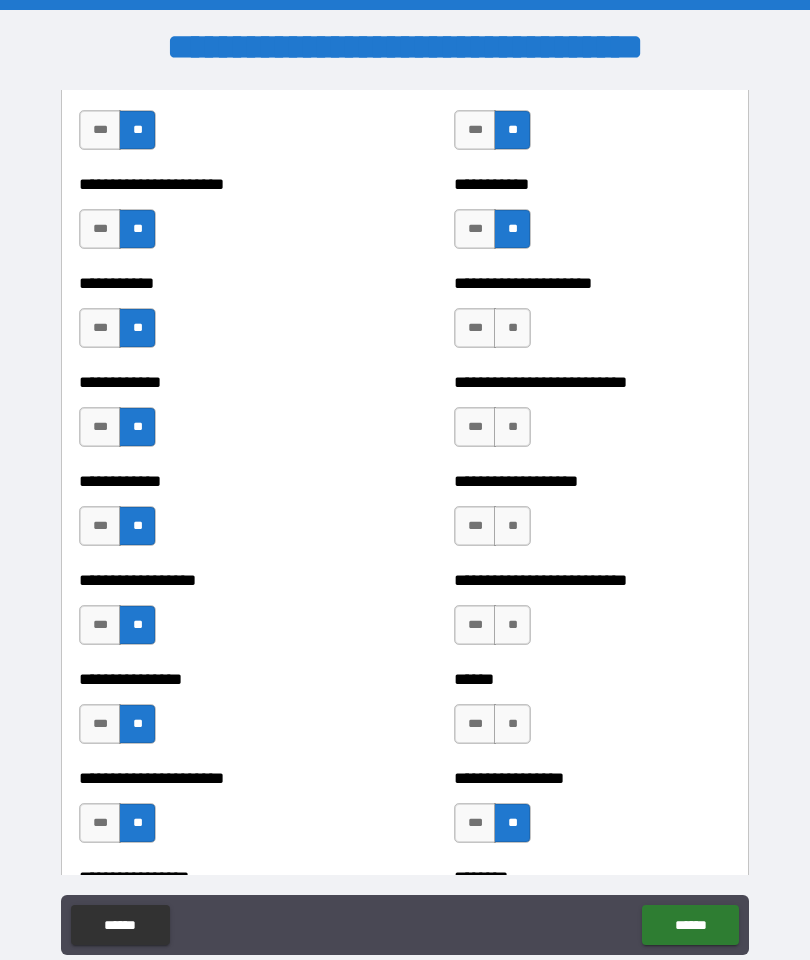 click on "**" at bounding box center (512, 724) 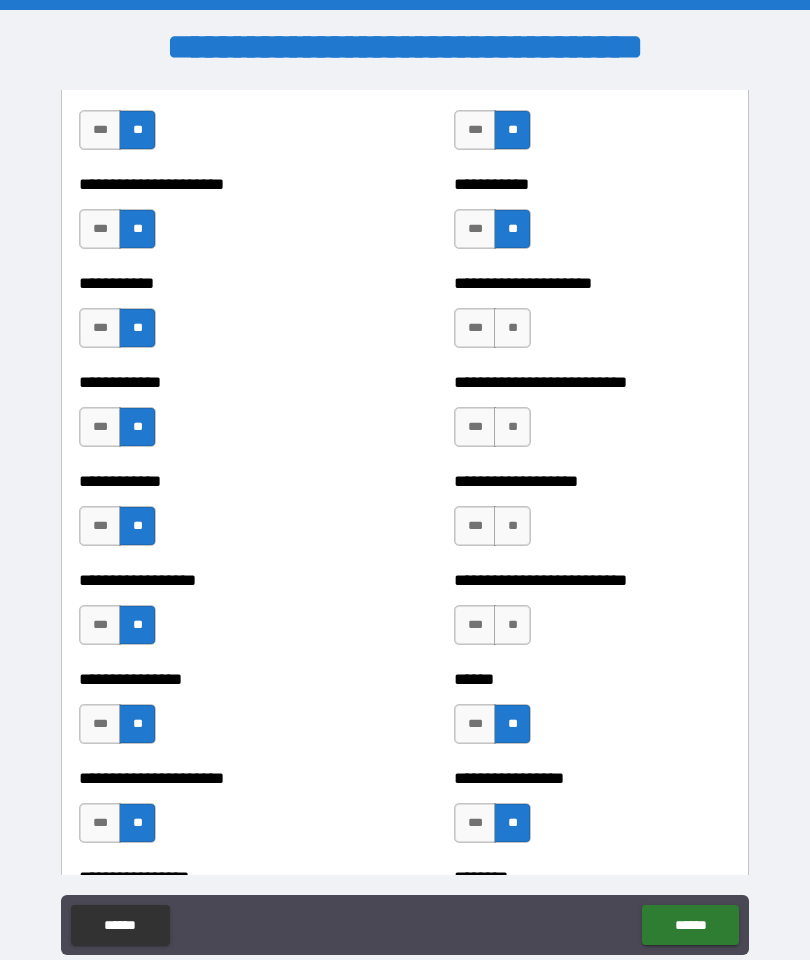 click on "**" at bounding box center [512, 625] 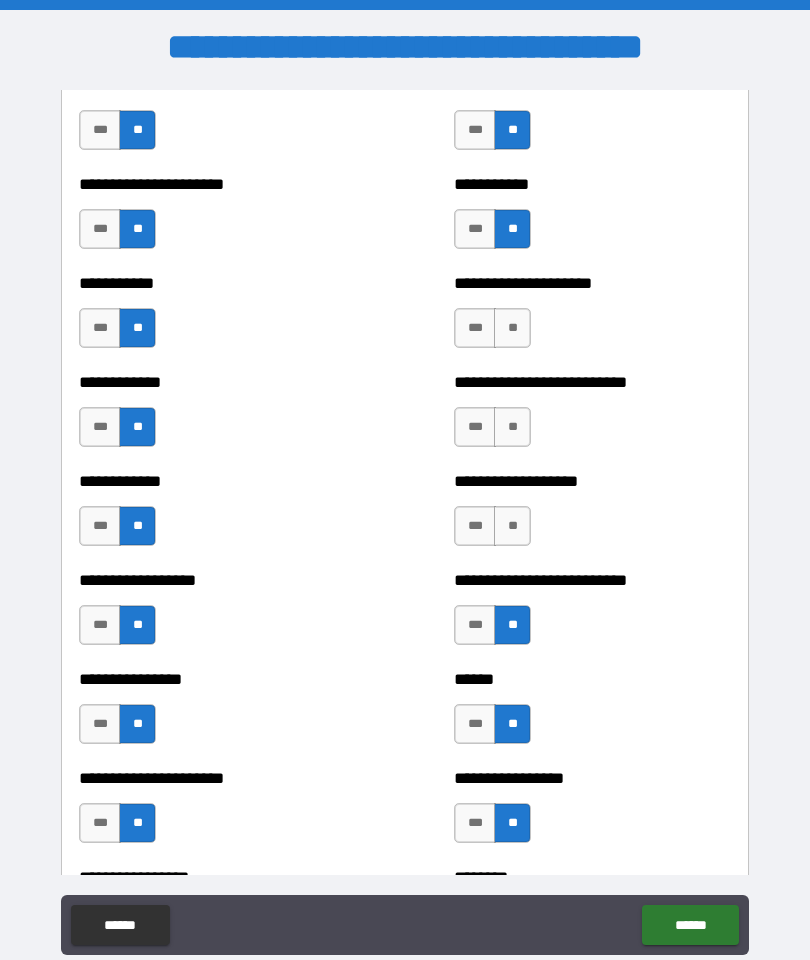 click on "**" at bounding box center [512, 526] 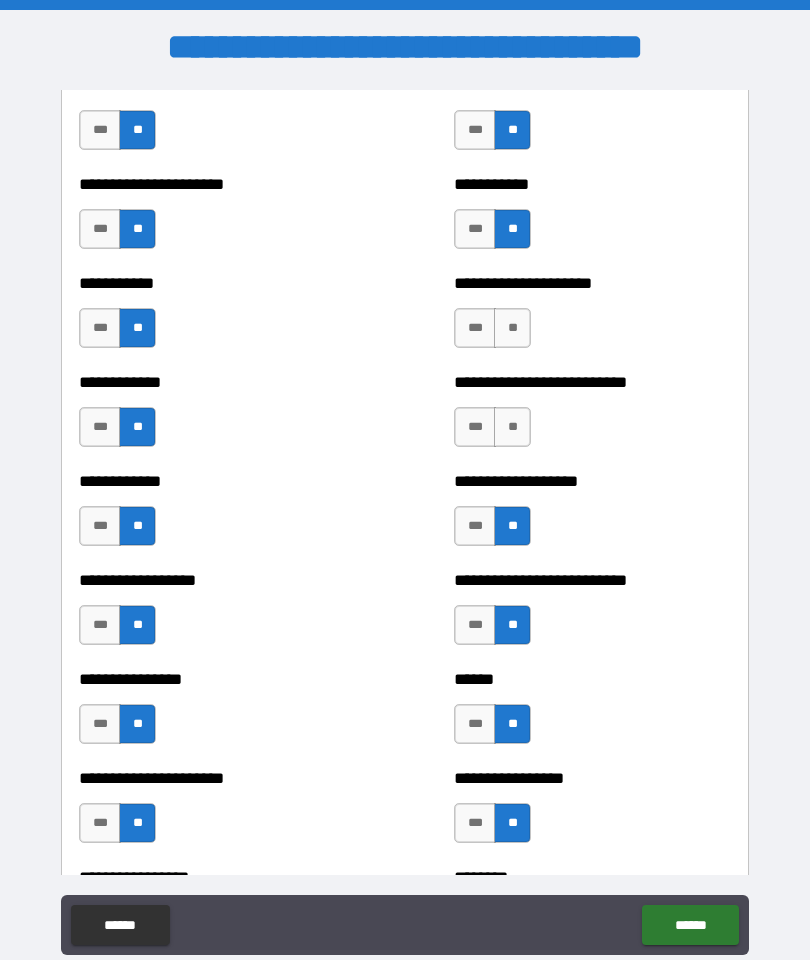 click on "**" at bounding box center [512, 427] 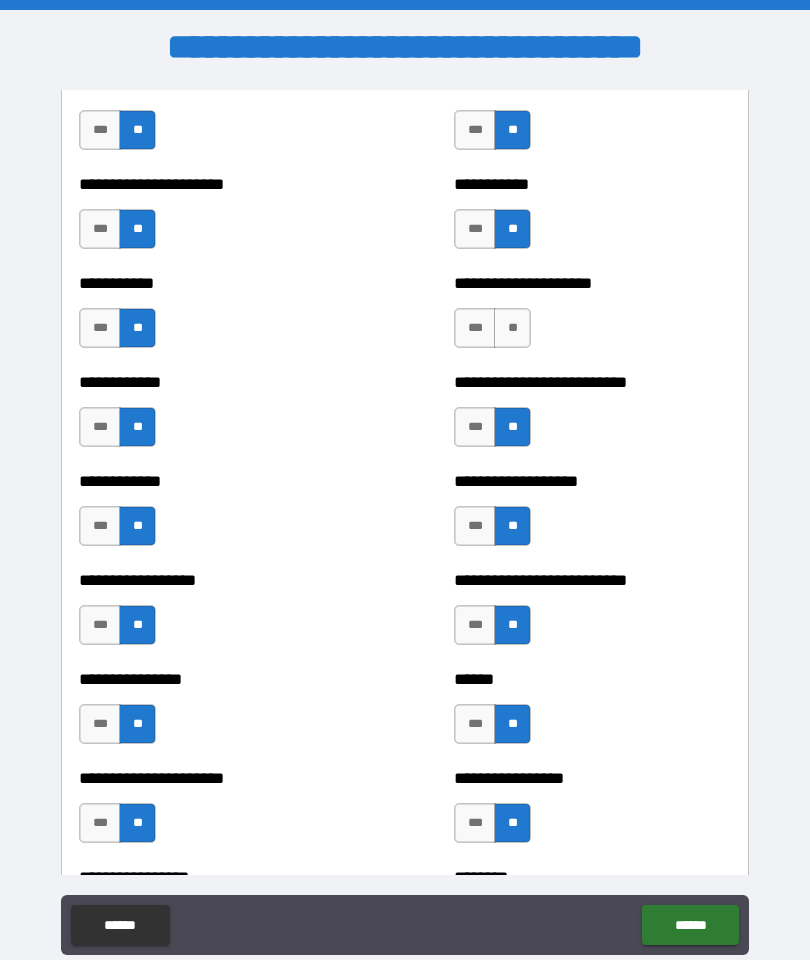click on "**" at bounding box center [512, 328] 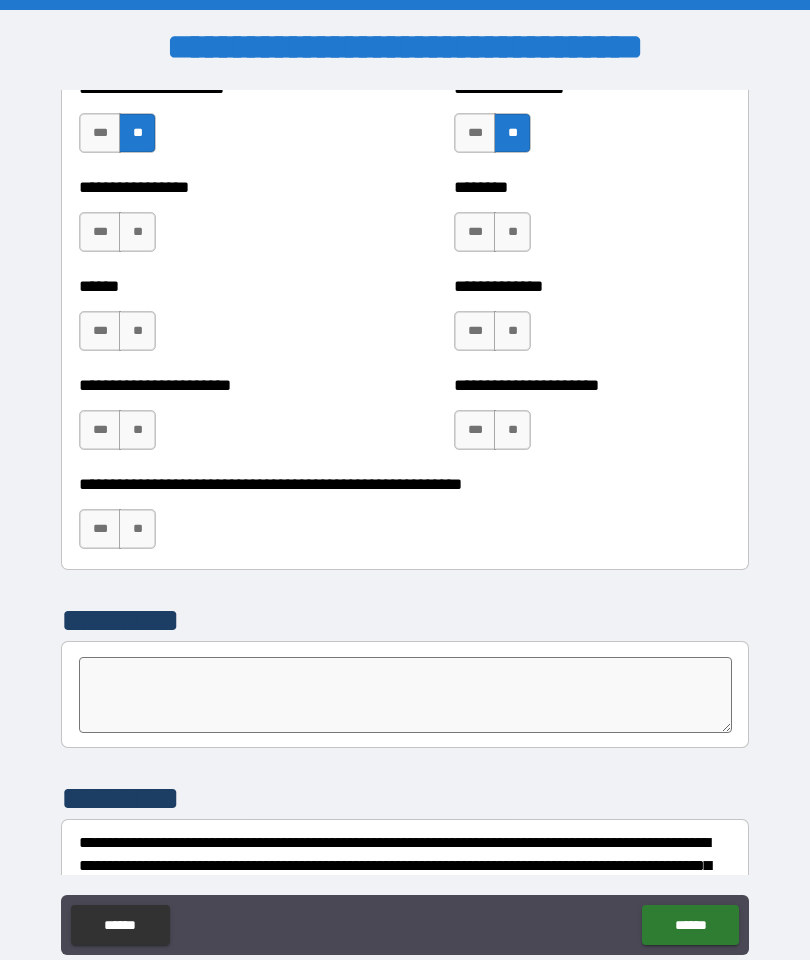 scroll, scrollTop: 5119, scrollLeft: 0, axis: vertical 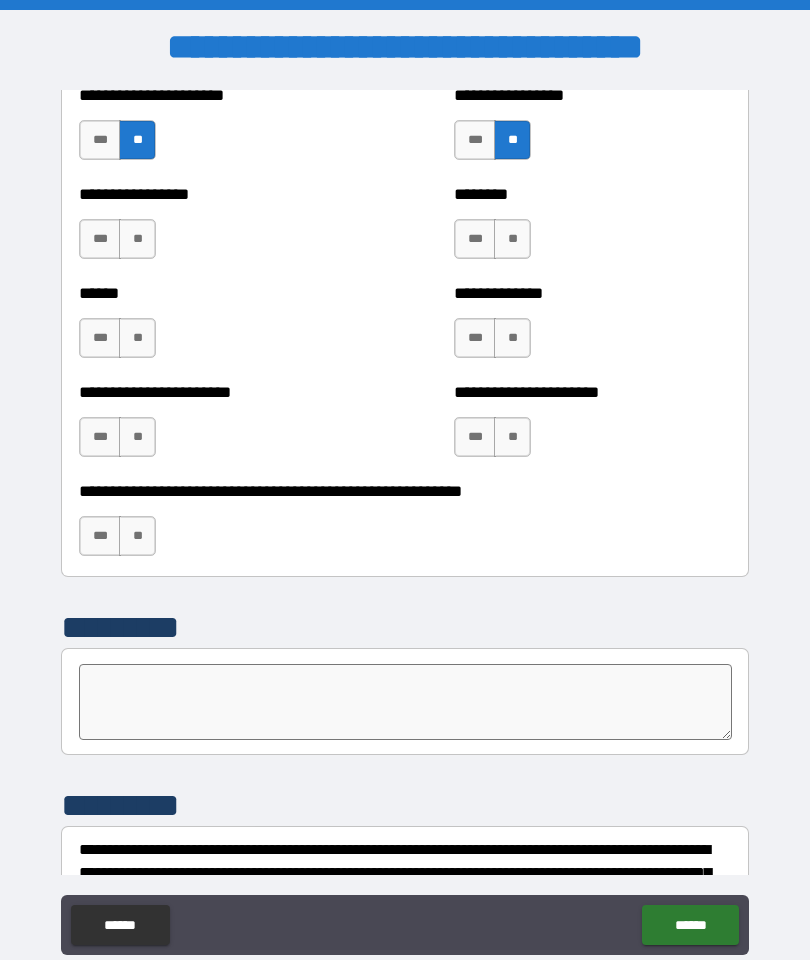 click on "**" at bounding box center [512, 239] 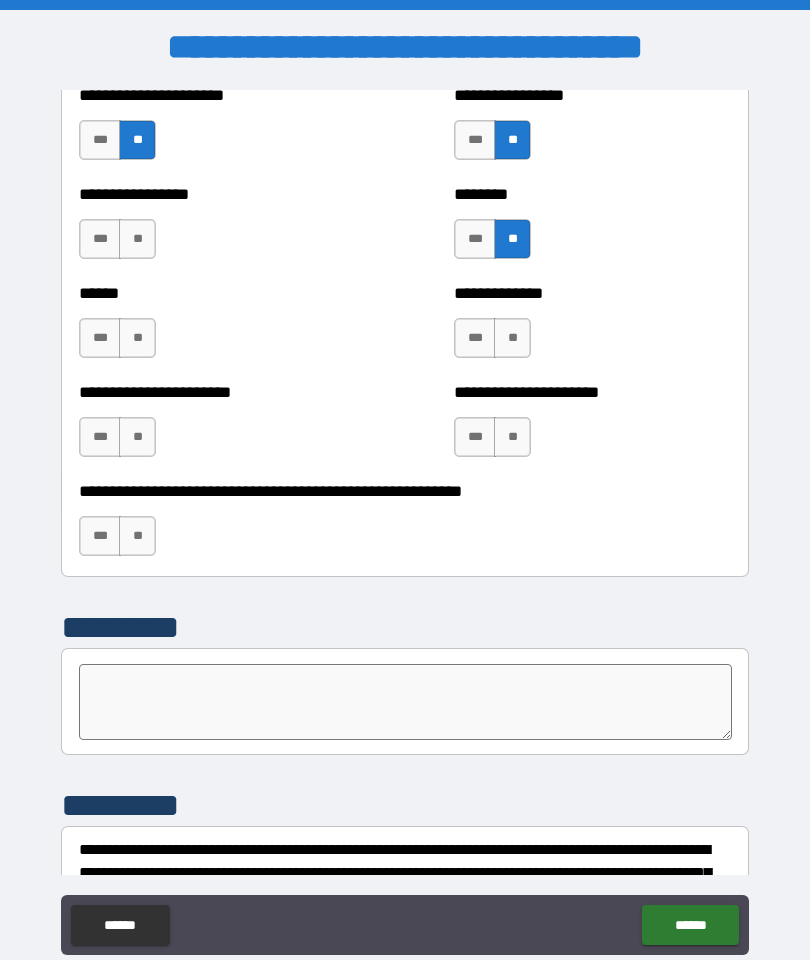 click on "**" at bounding box center (512, 338) 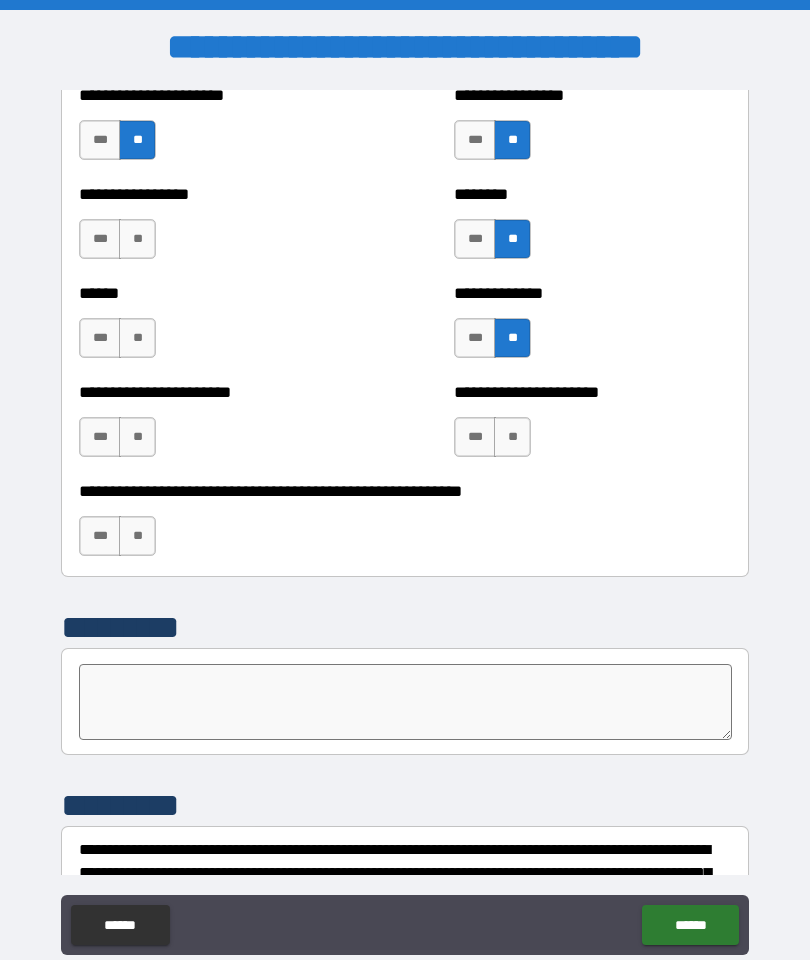 click on "**" at bounding box center (512, 437) 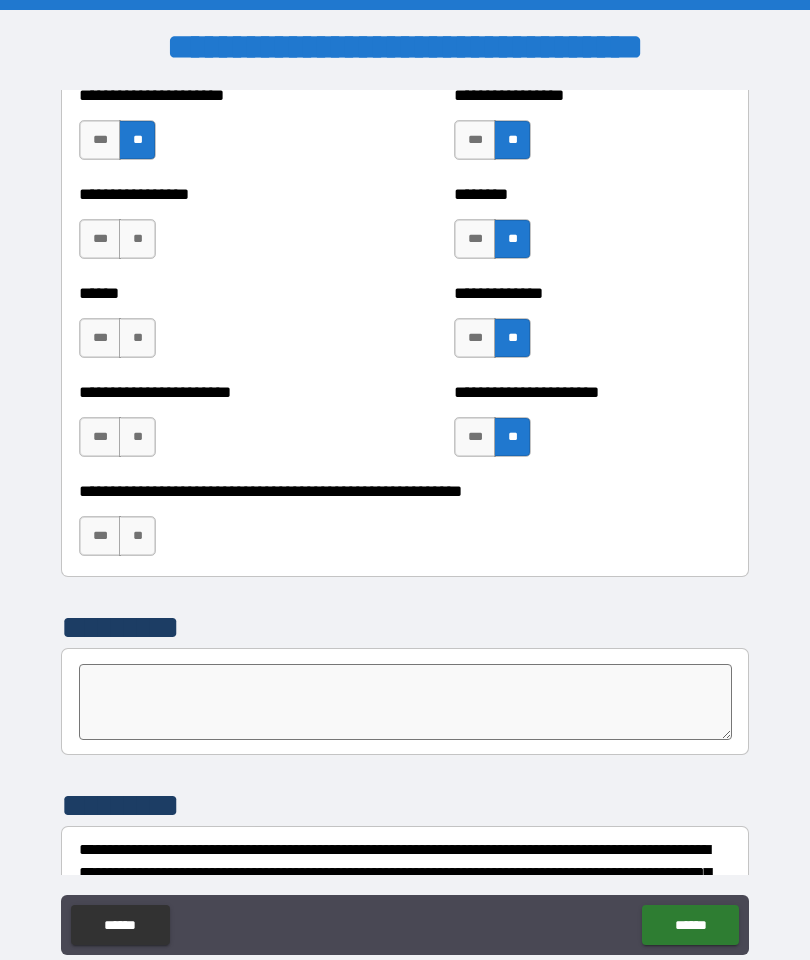 click on "**" at bounding box center (137, 437) 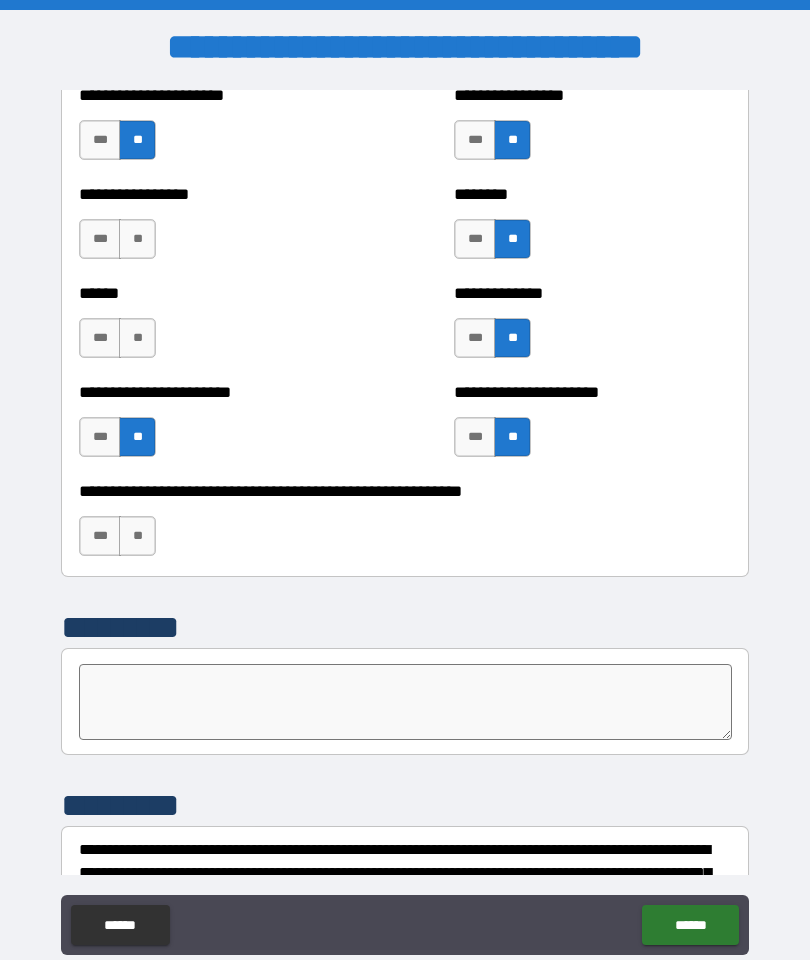click on "**" at bounding box center (137, 338) 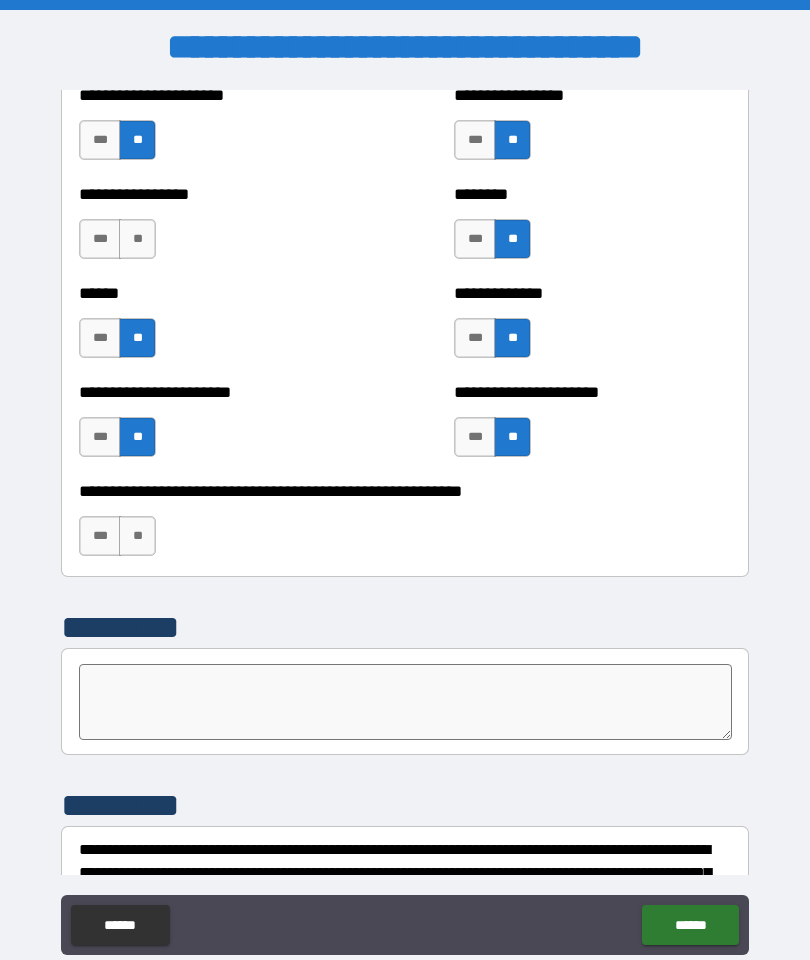 click on "**" at bounding box center [137, 239] 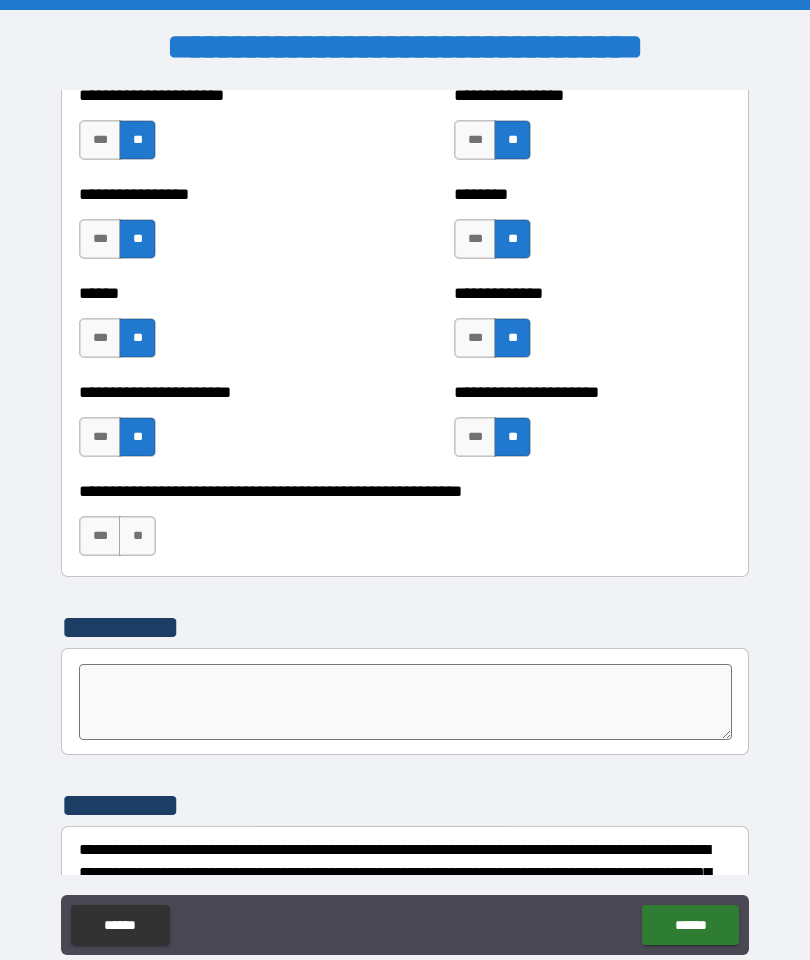 click on "**" at bounding box center (137, 536) 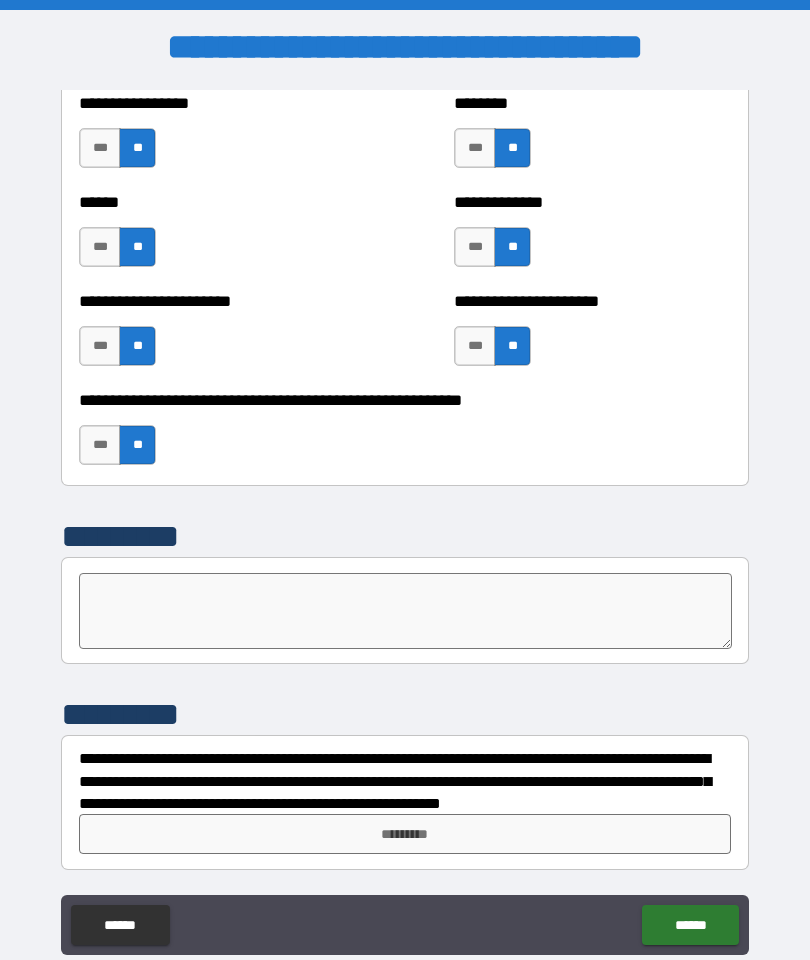 scroll, scrollTop: 5210, scrollLeft: 0, axis: vertical 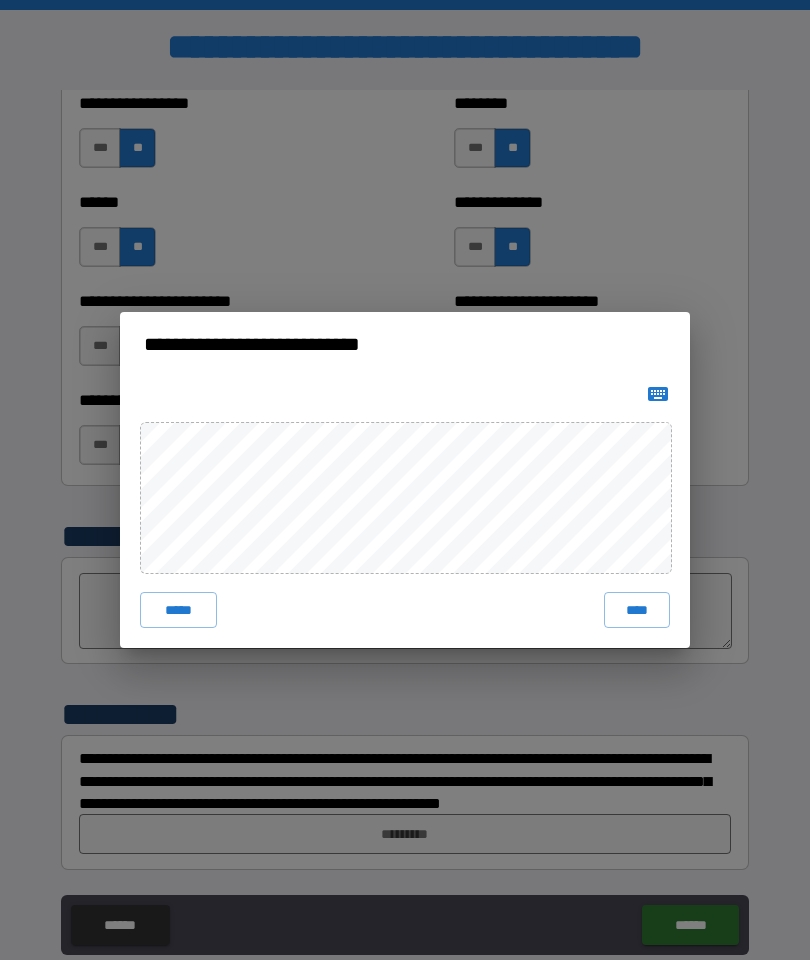 click on "*****" at bounding box center [178, 610] 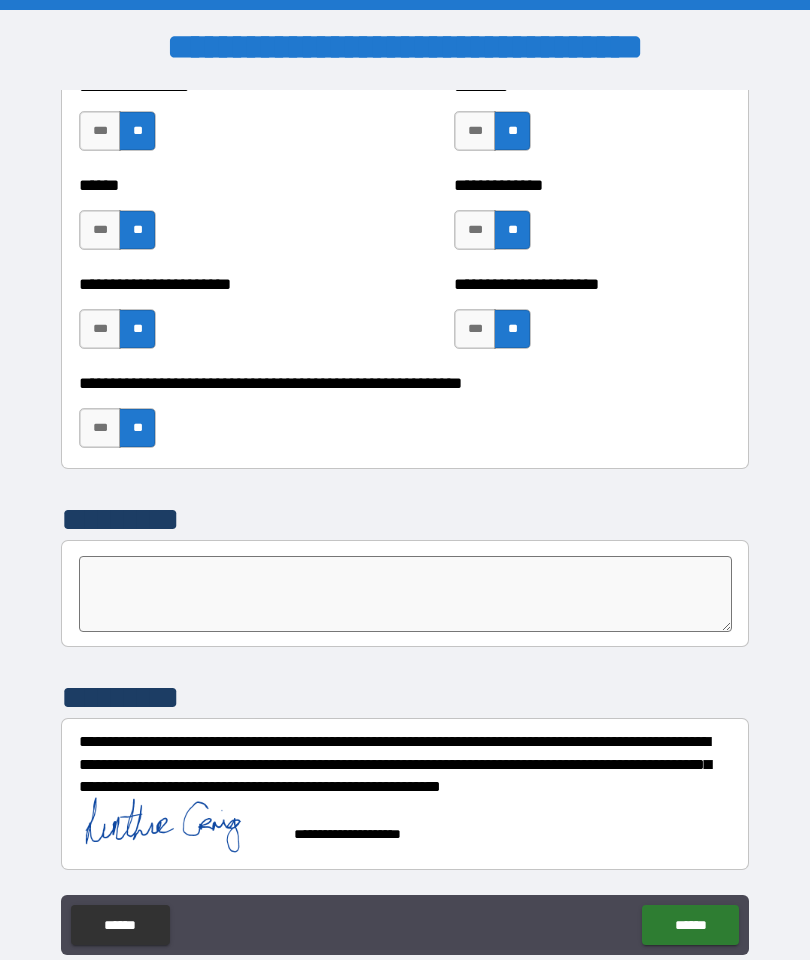 scroll, scrollTop: 5227, scrollLeft: 0, axis: vertical 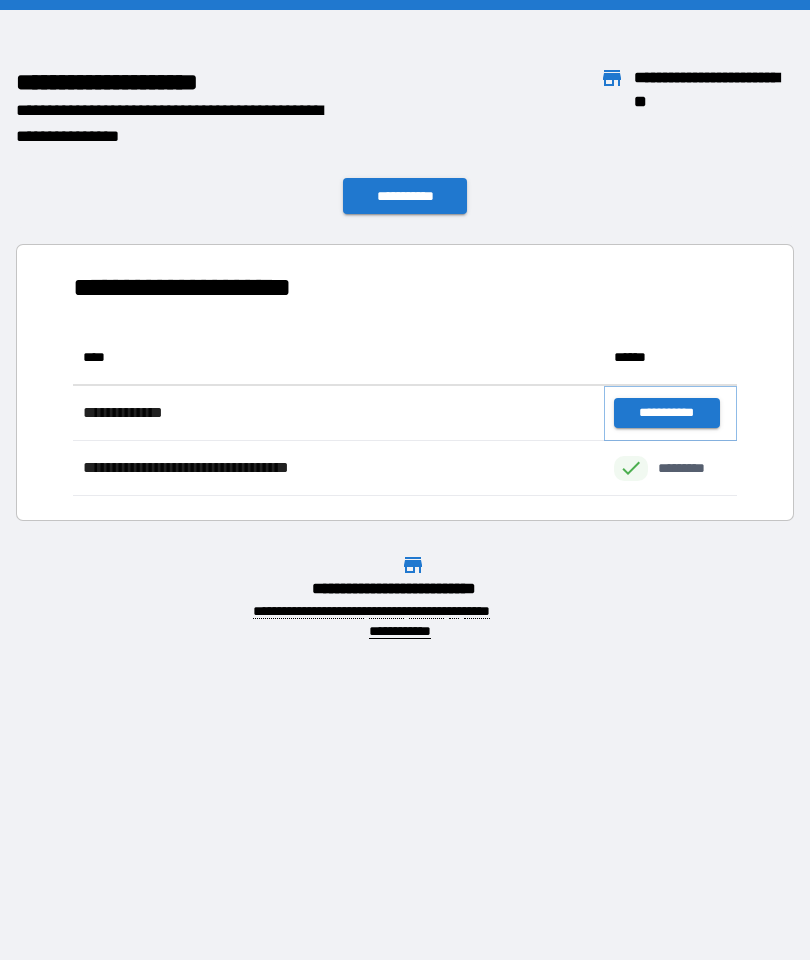 click on "**********" at bounding box center [666, 413] 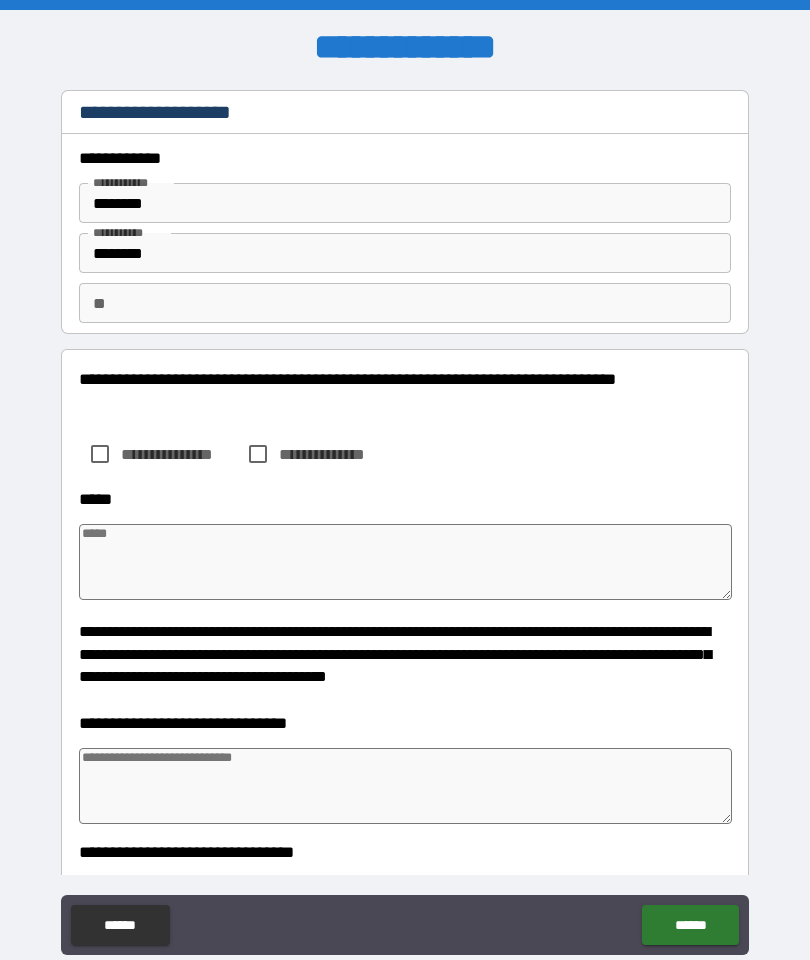 type on "*" 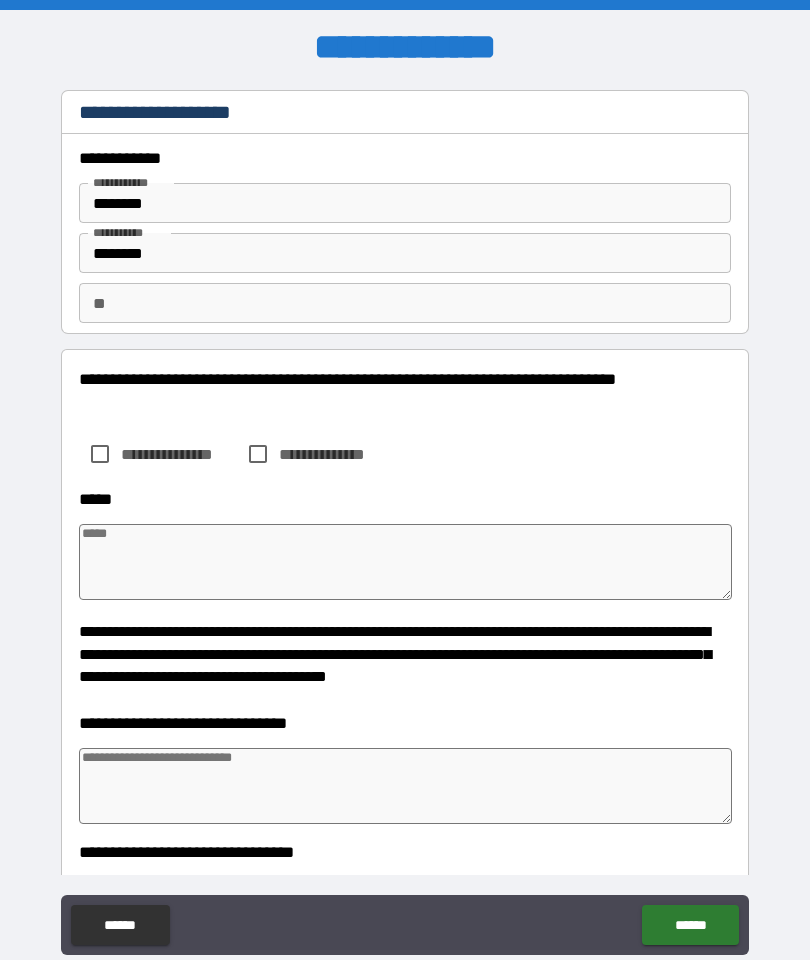 type on "*" 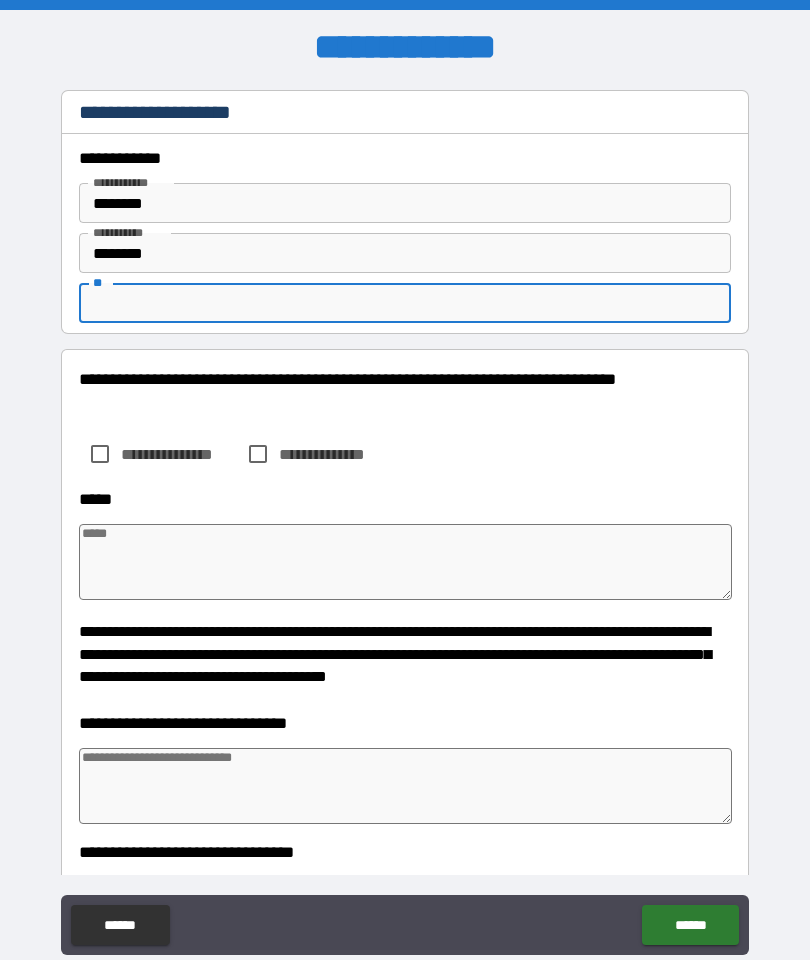 type on "*" 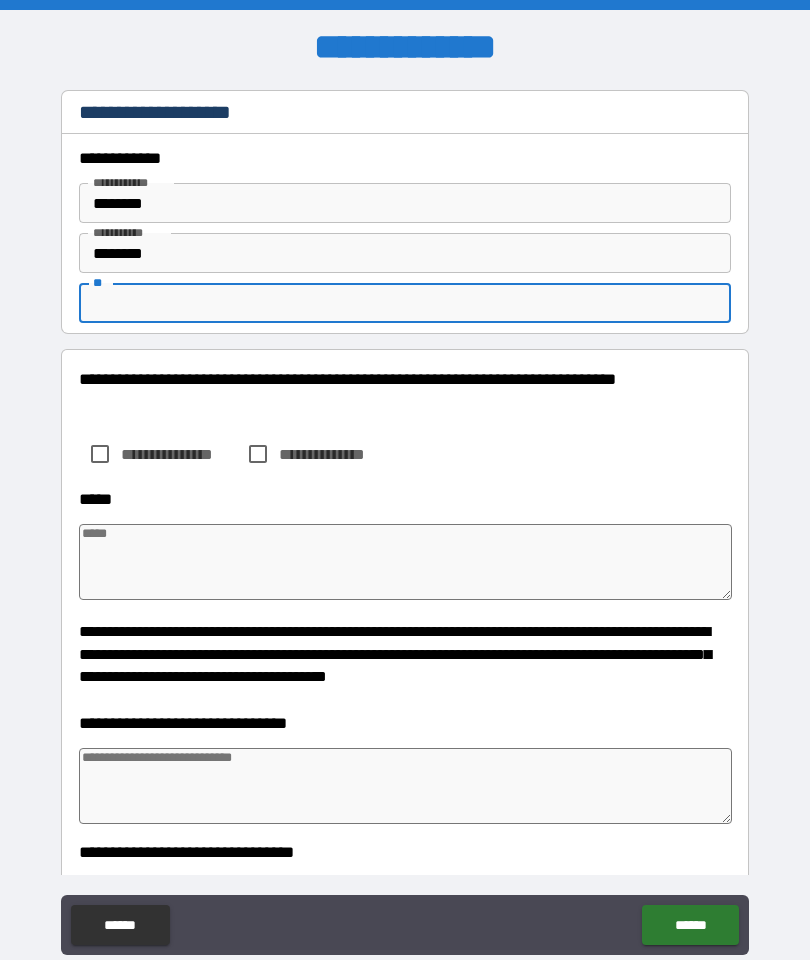 type on "*" 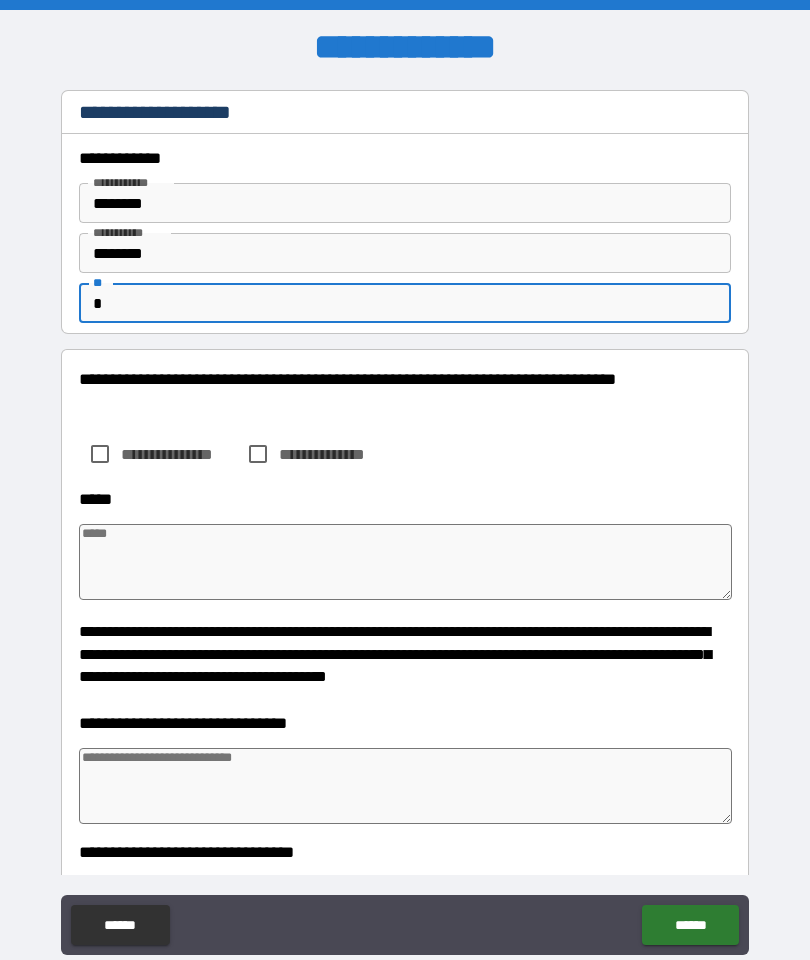 type on "*" 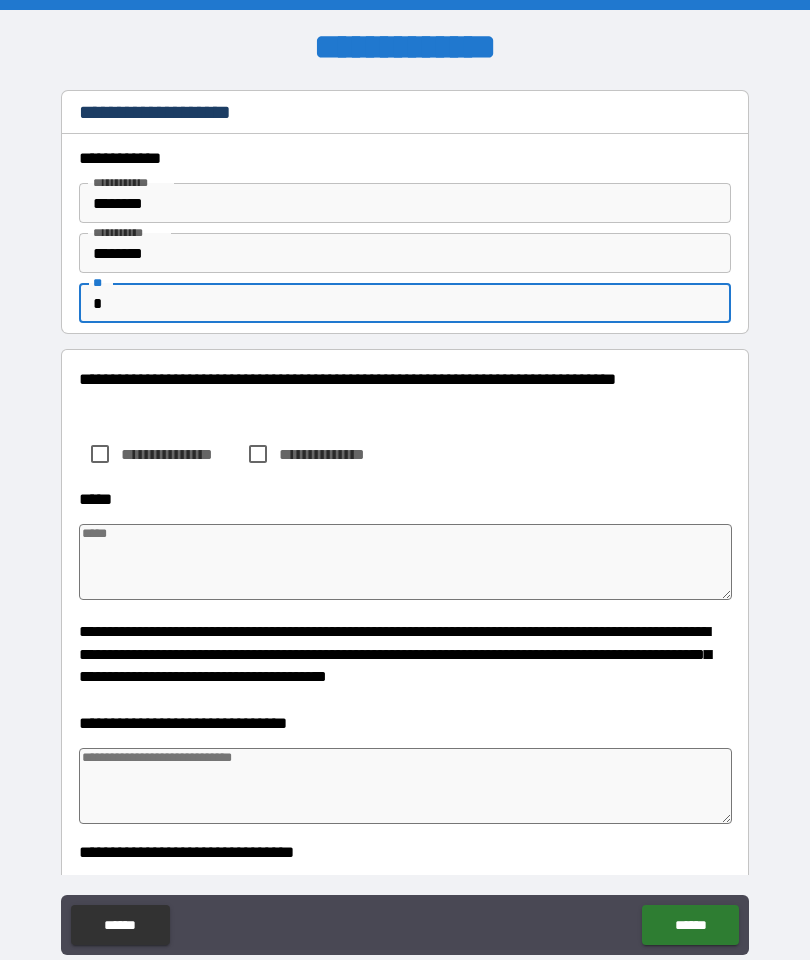 type on "*" 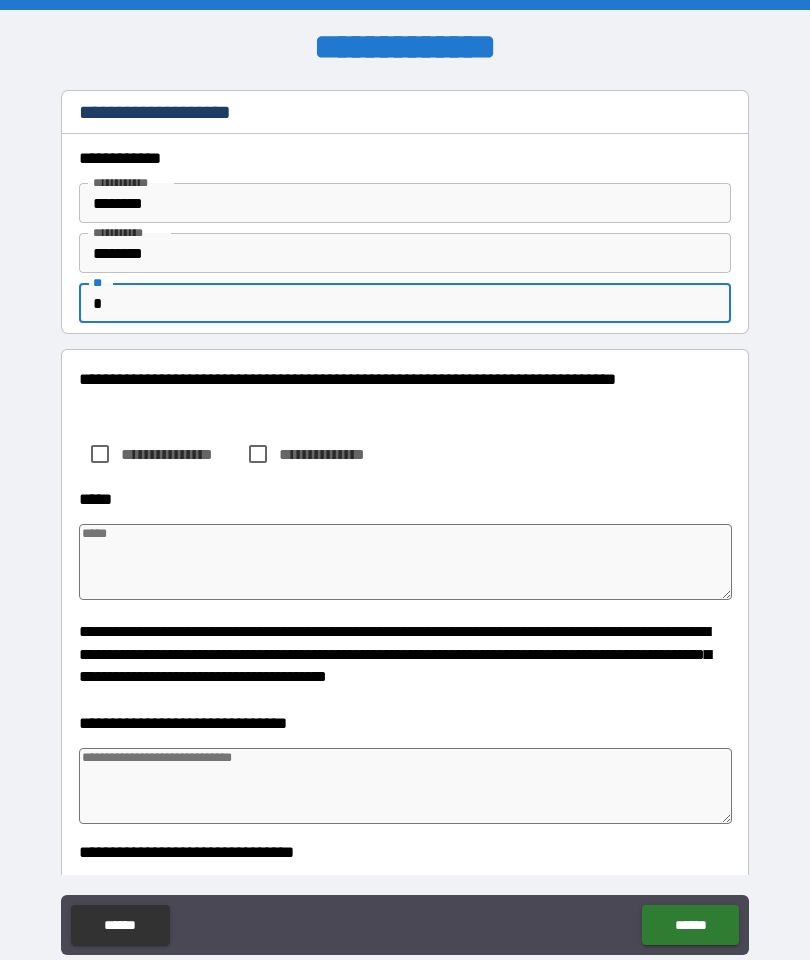 type on "*" 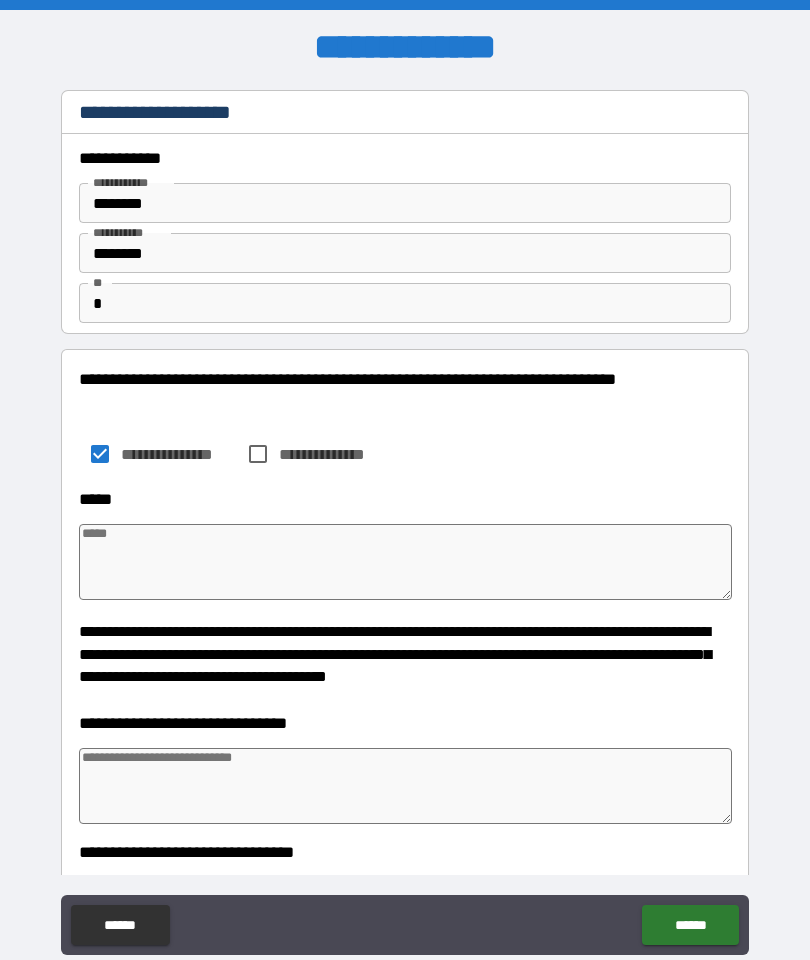 type on "*" 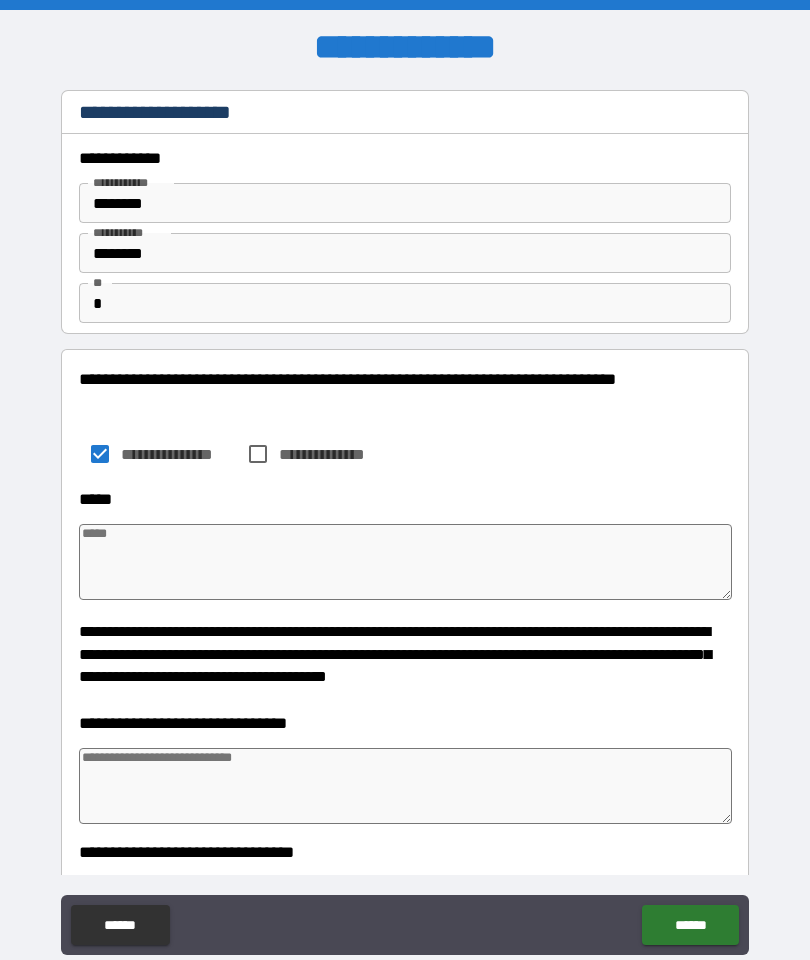 type on "*" 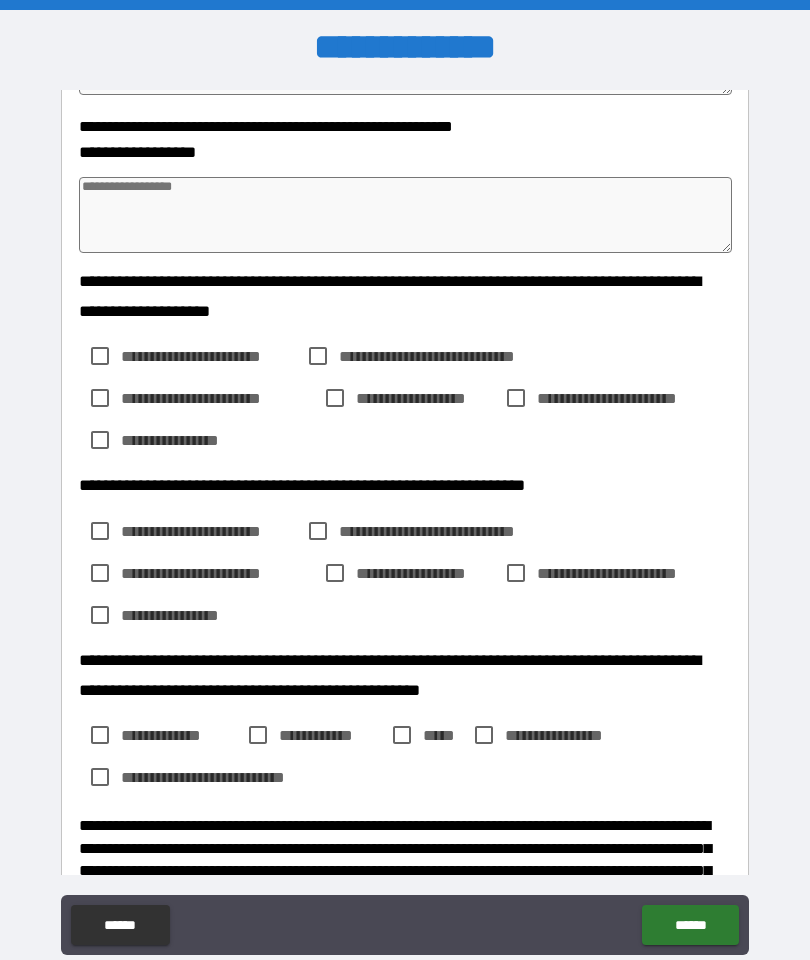 scroll, scrollTop: 864, scrollLeft: 0, axis: vertical 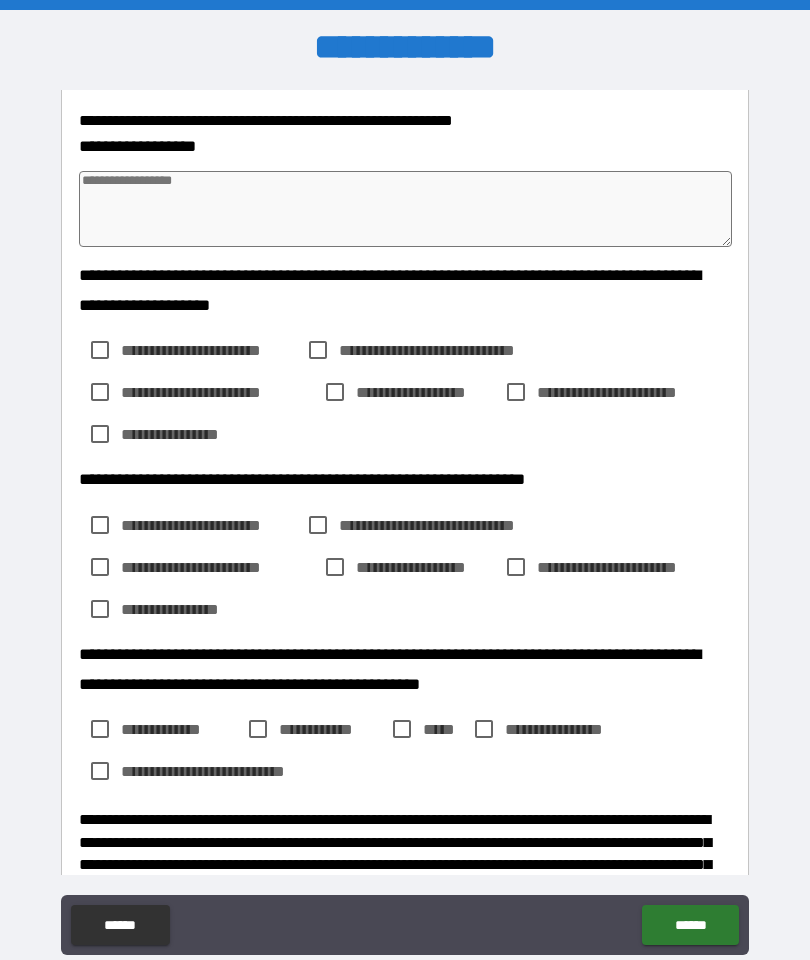 type on "*" 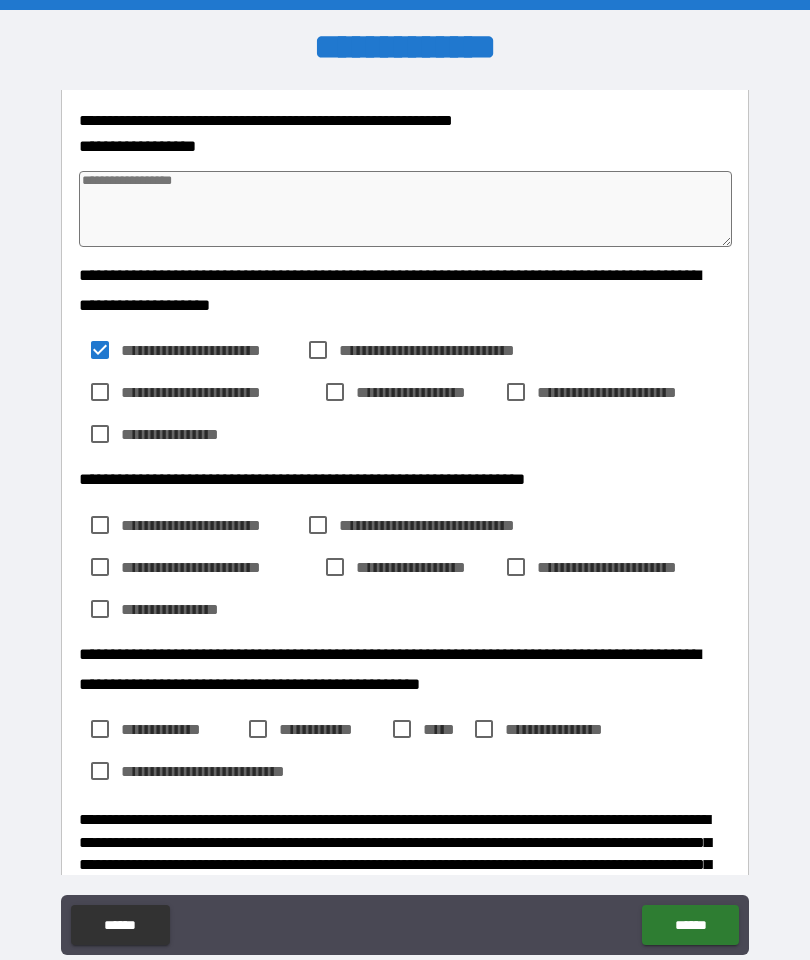 type on "*" 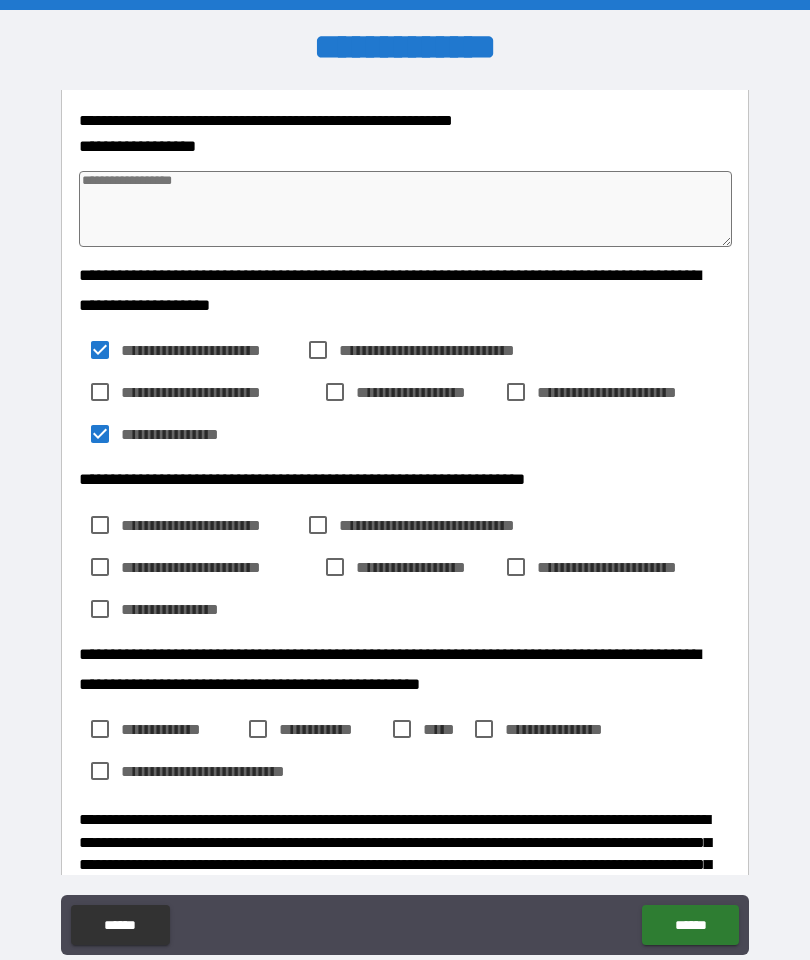 type on "*" 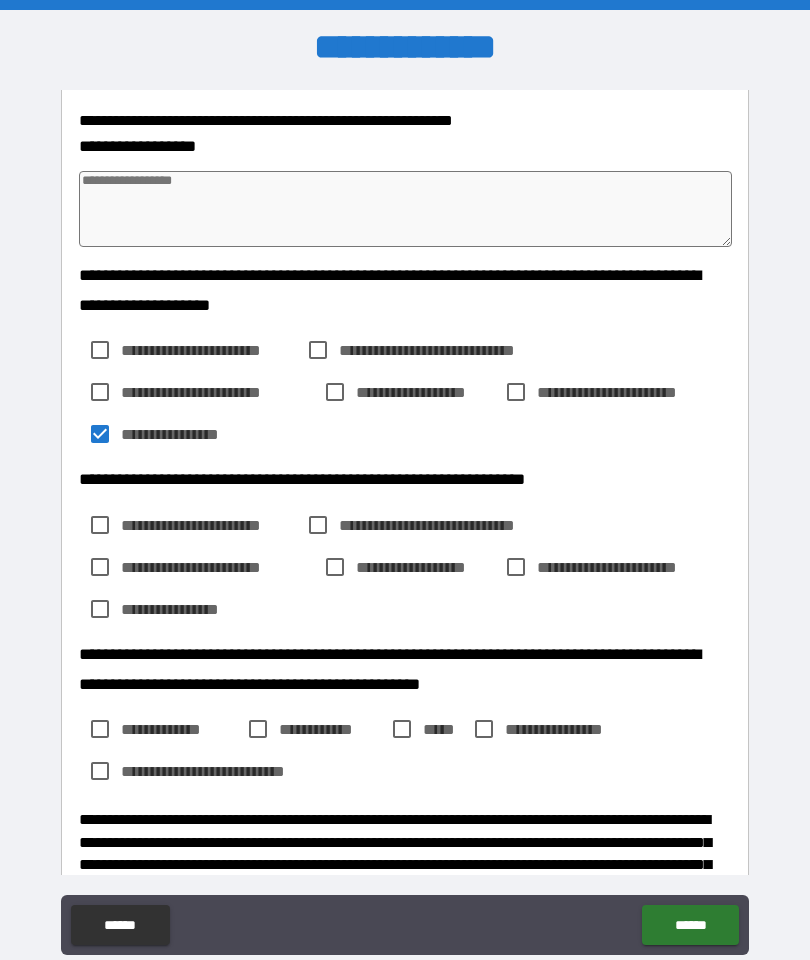 type on "*" 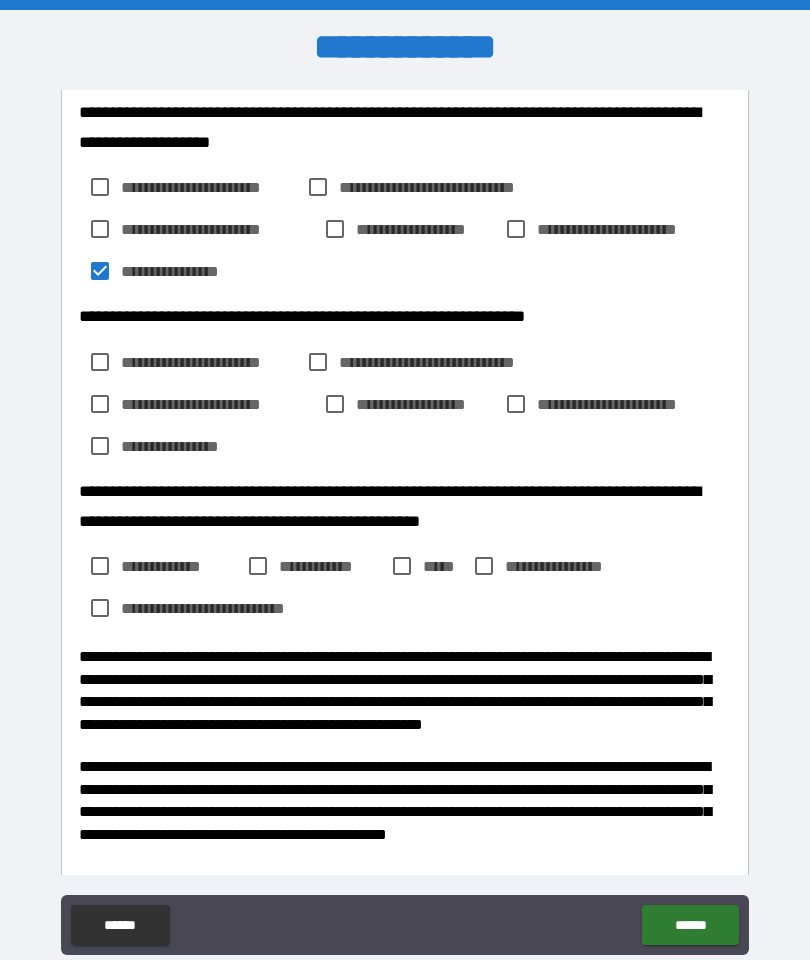 scroll, scrollTop: 1025, scrollLeft: 0, axis: vertical 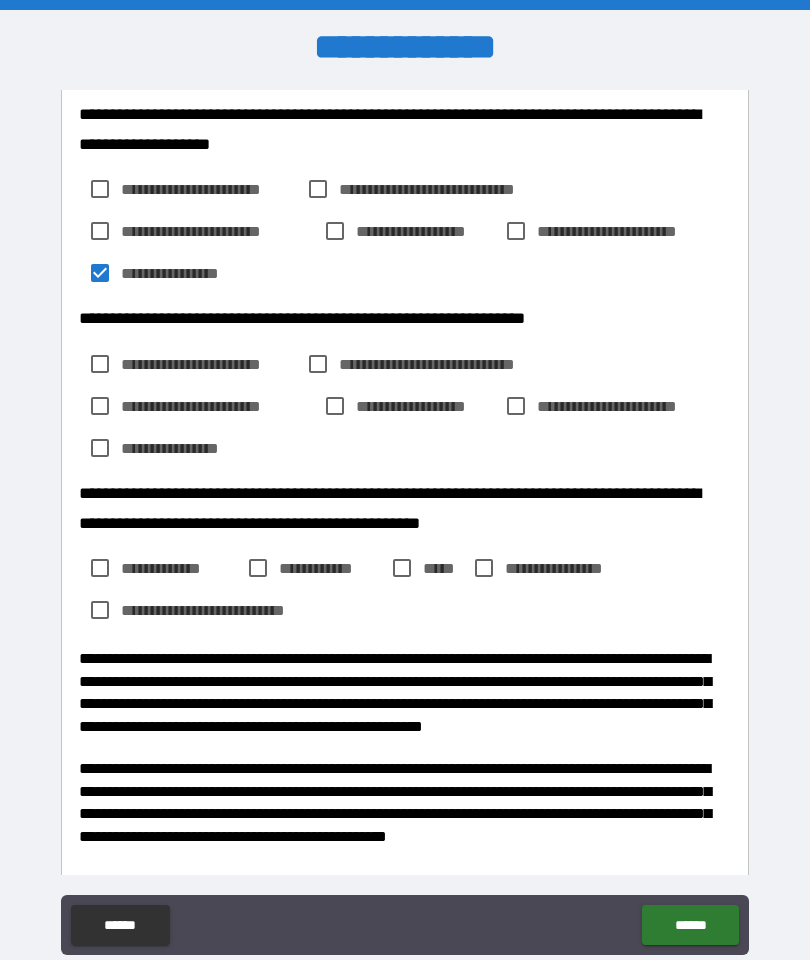 type on "*" 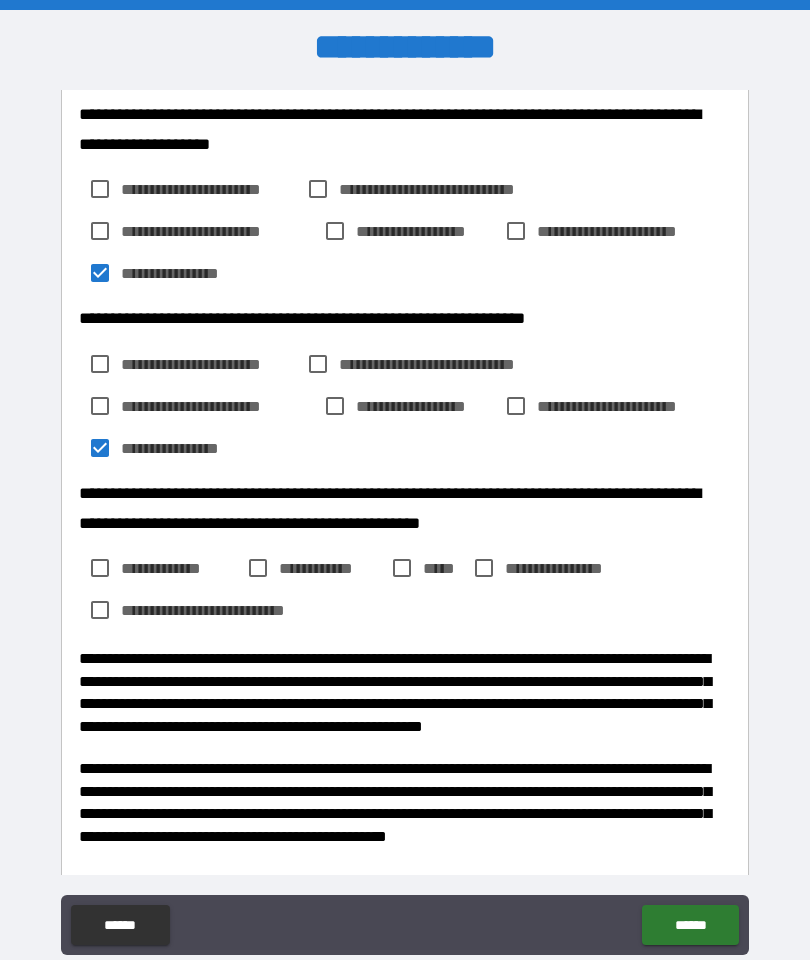 type on "*" 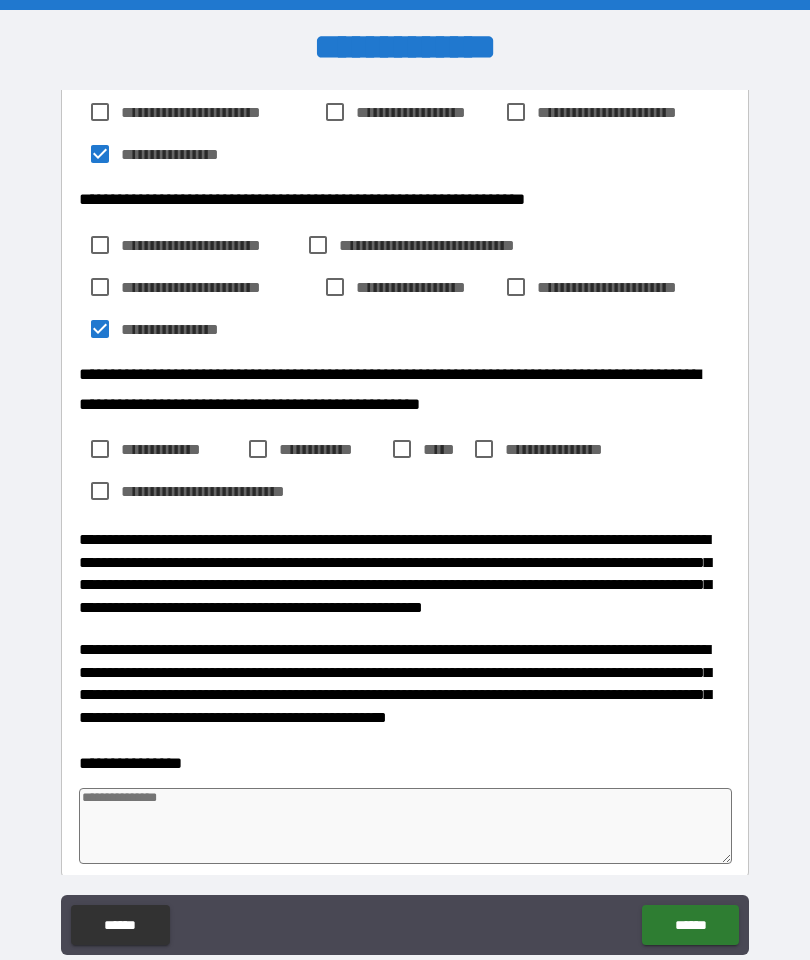 scroll, scrollTop: 1142, scrollLeft: 0, axis: vertical 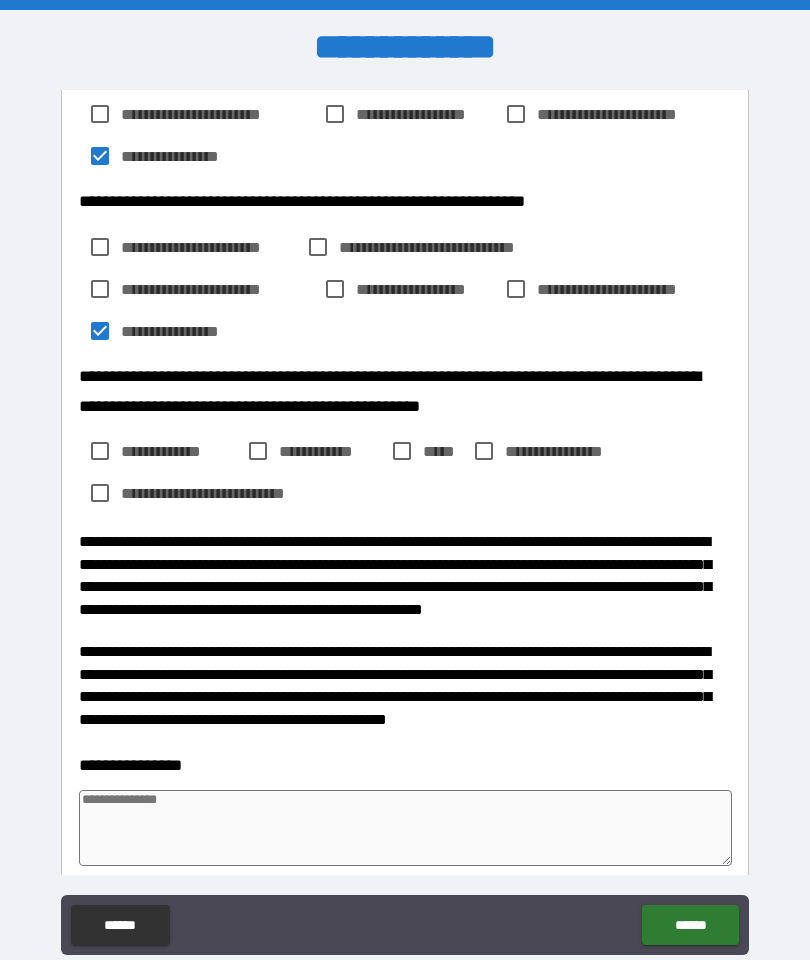 type on "*" 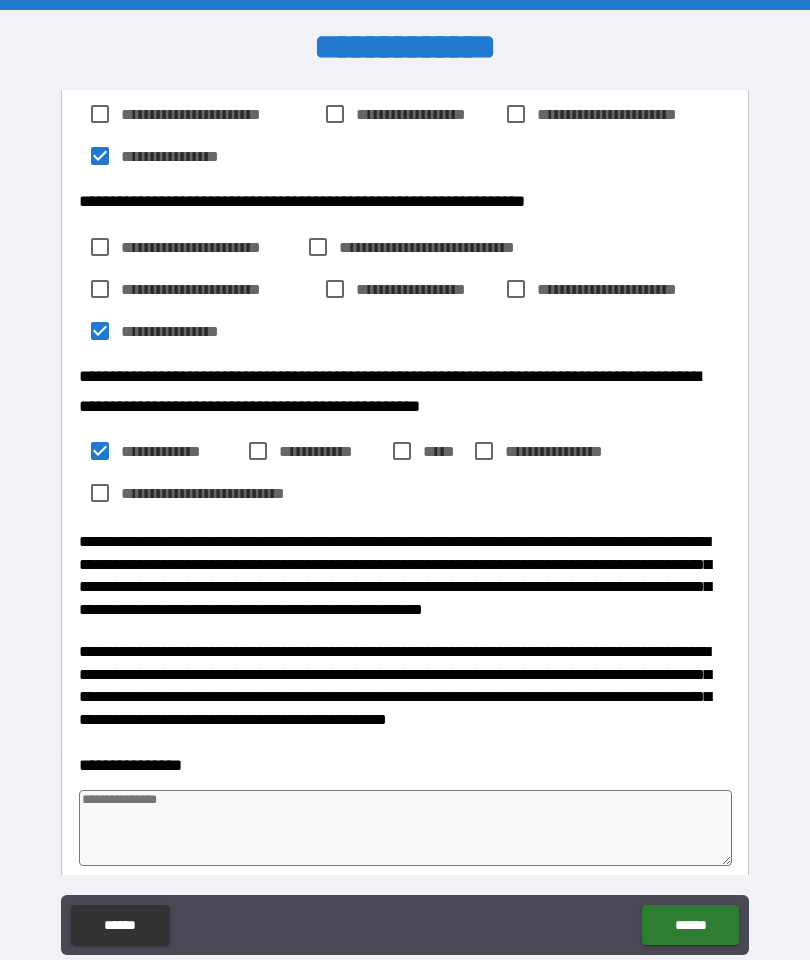 type on "*" 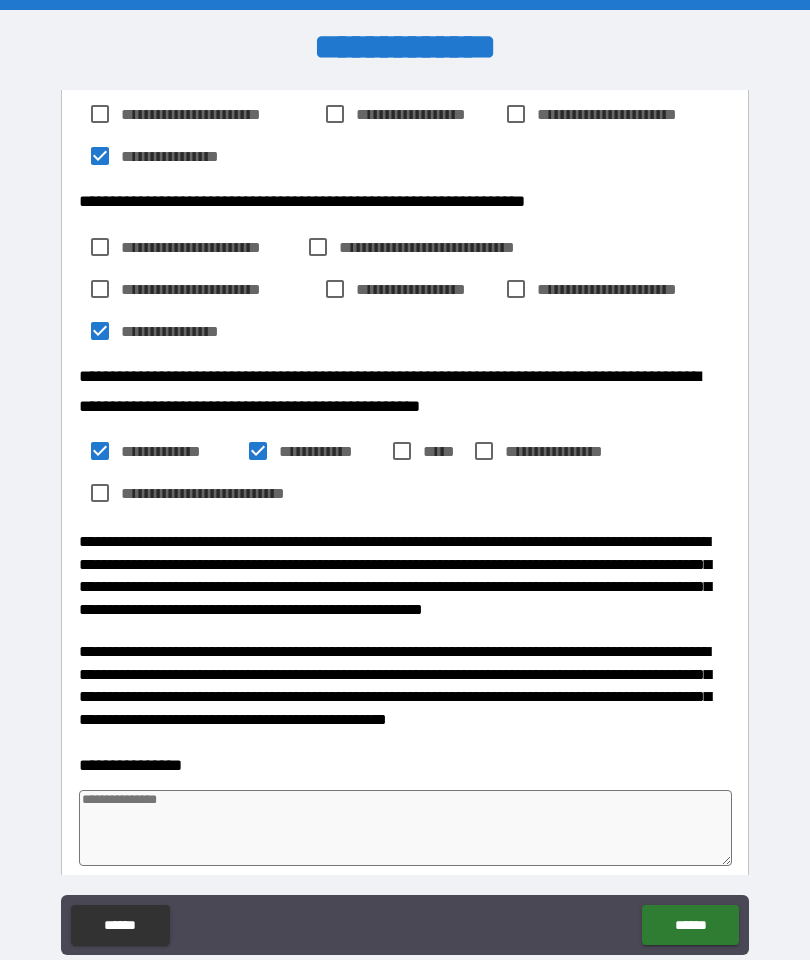 type on "*" 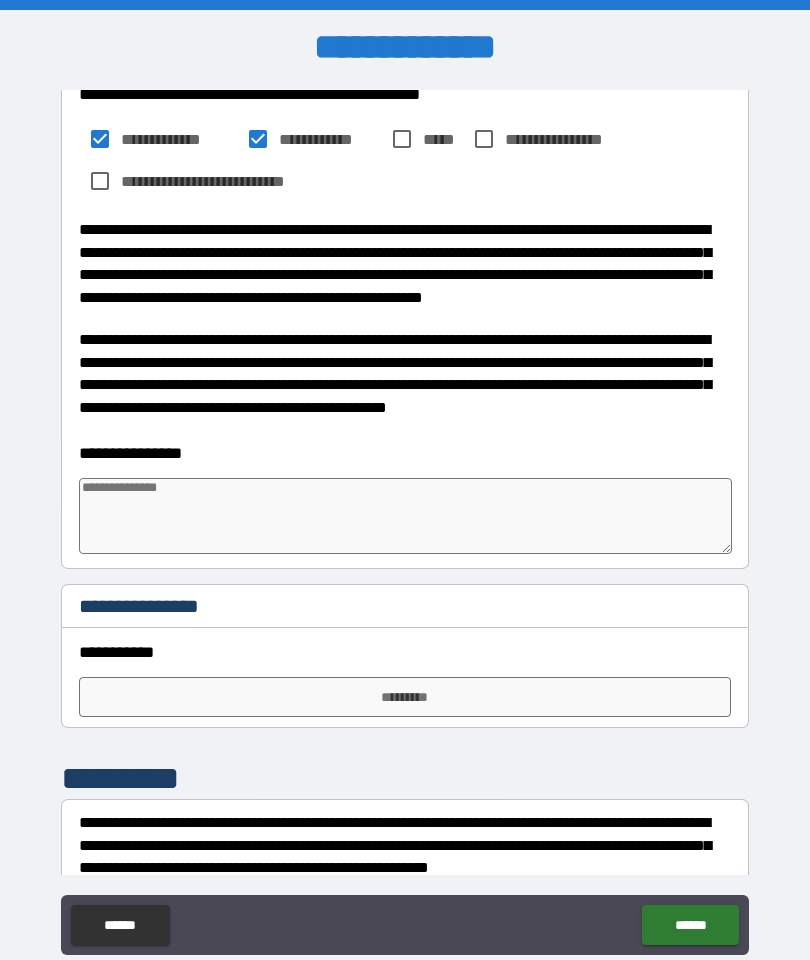 scroll, scrollTop: 1391, scrollLeft: 0, axis: vertical 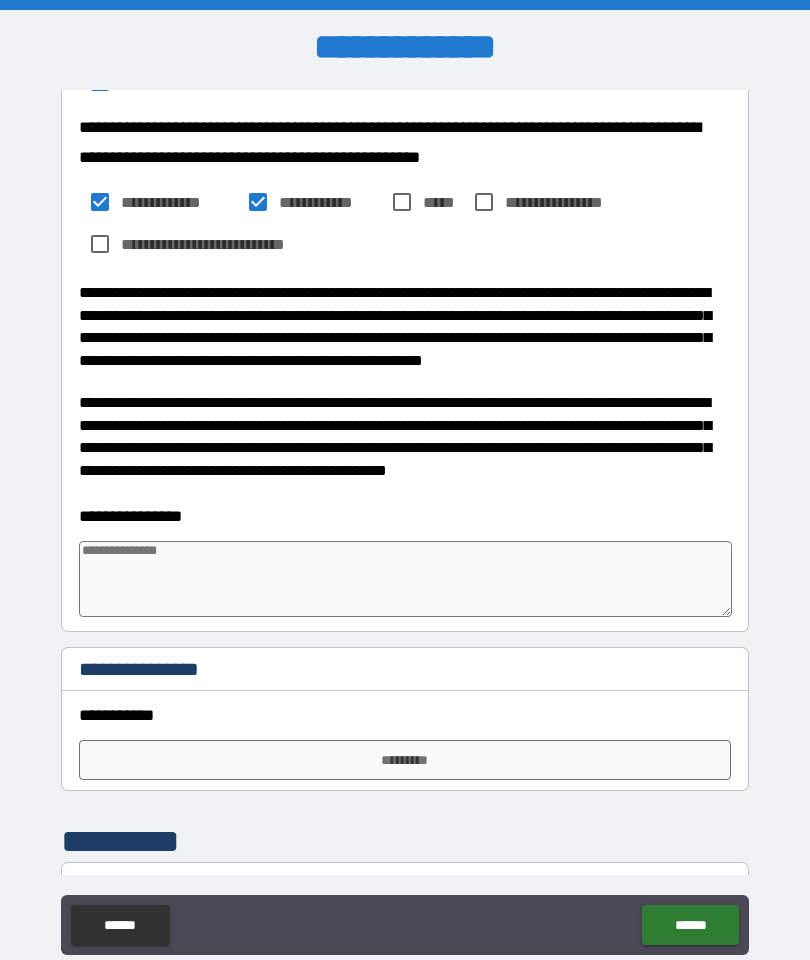 click at bounding box center (405, 579) 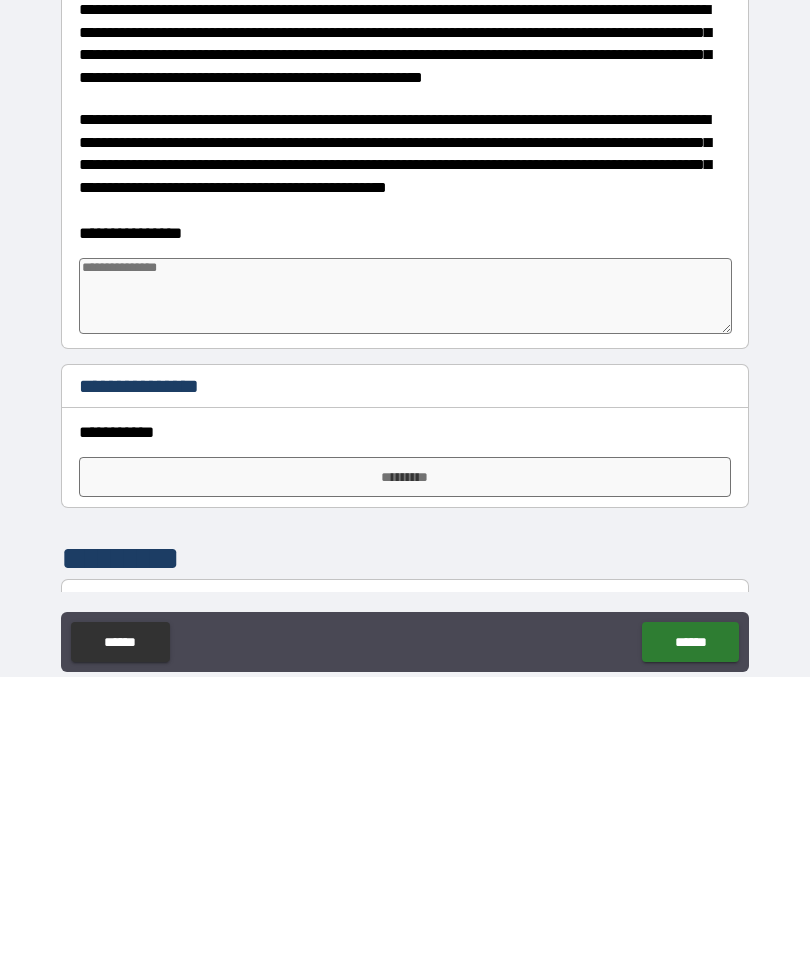 type on "*" 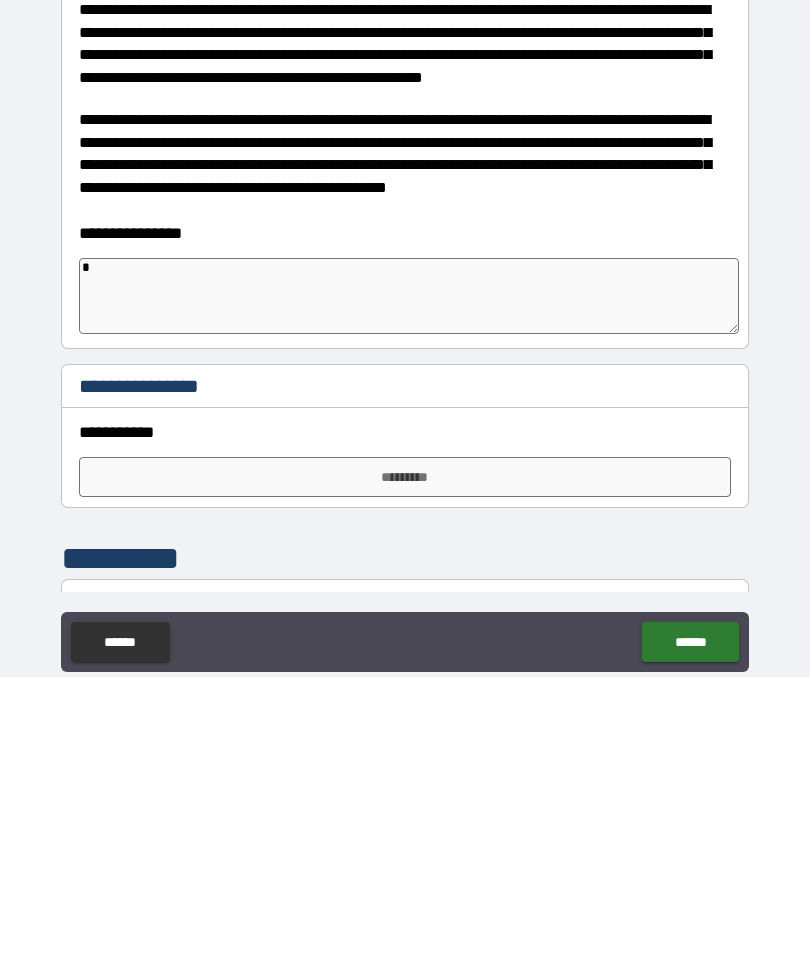 type on "*" 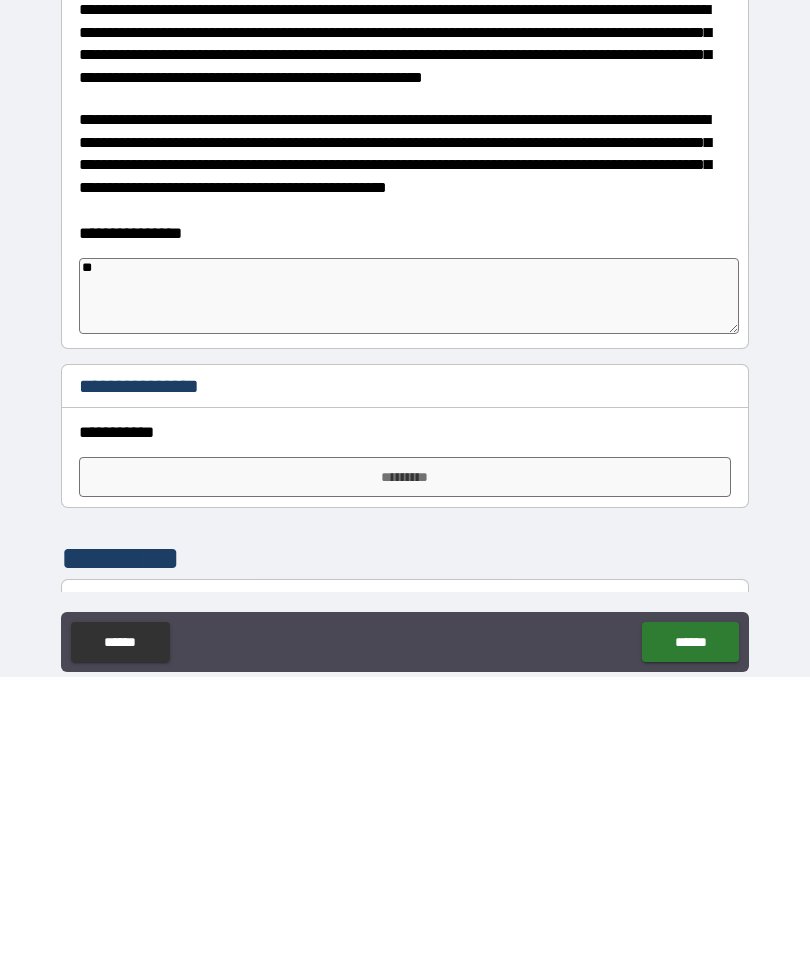 type on "*" 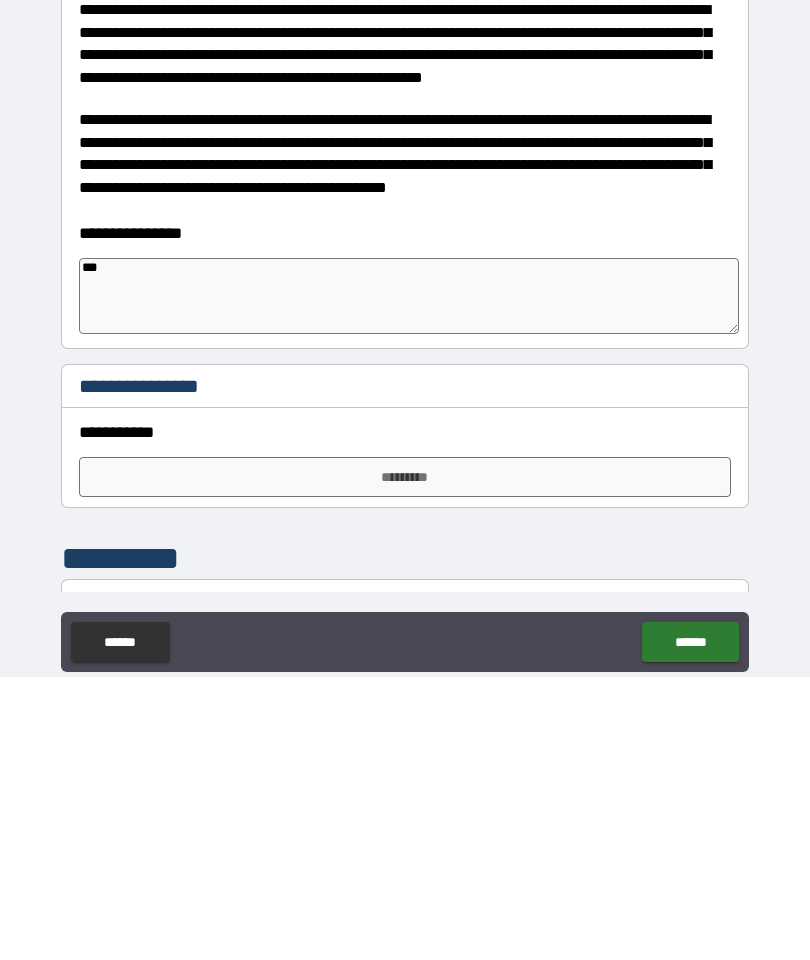 type on "*" 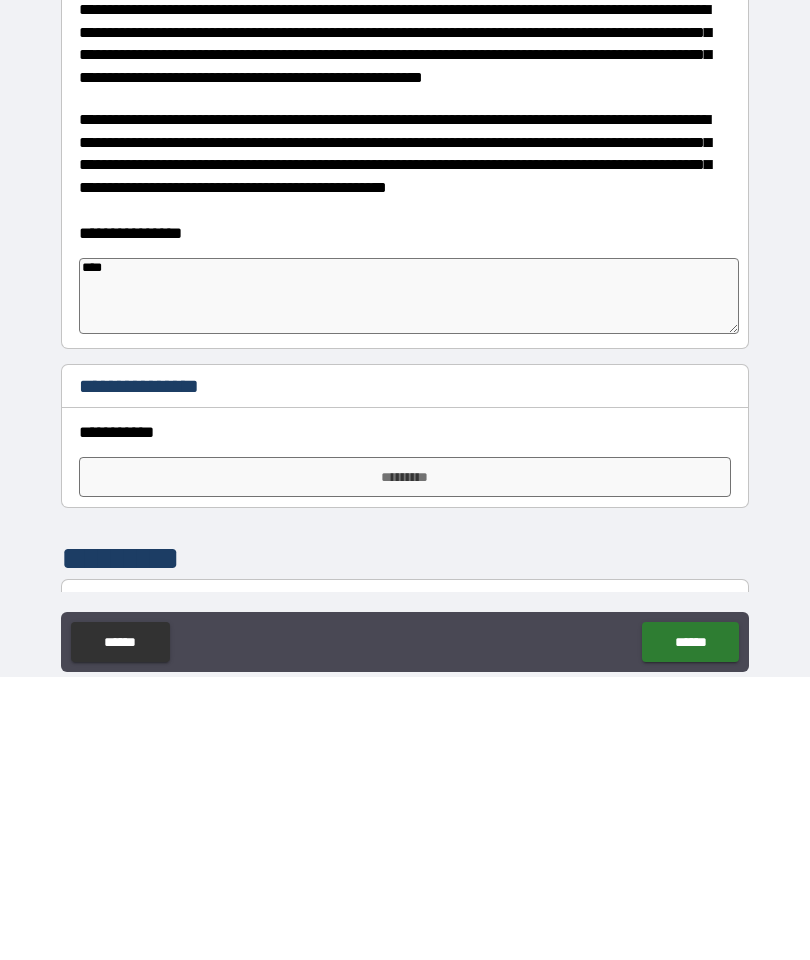 type on "*" 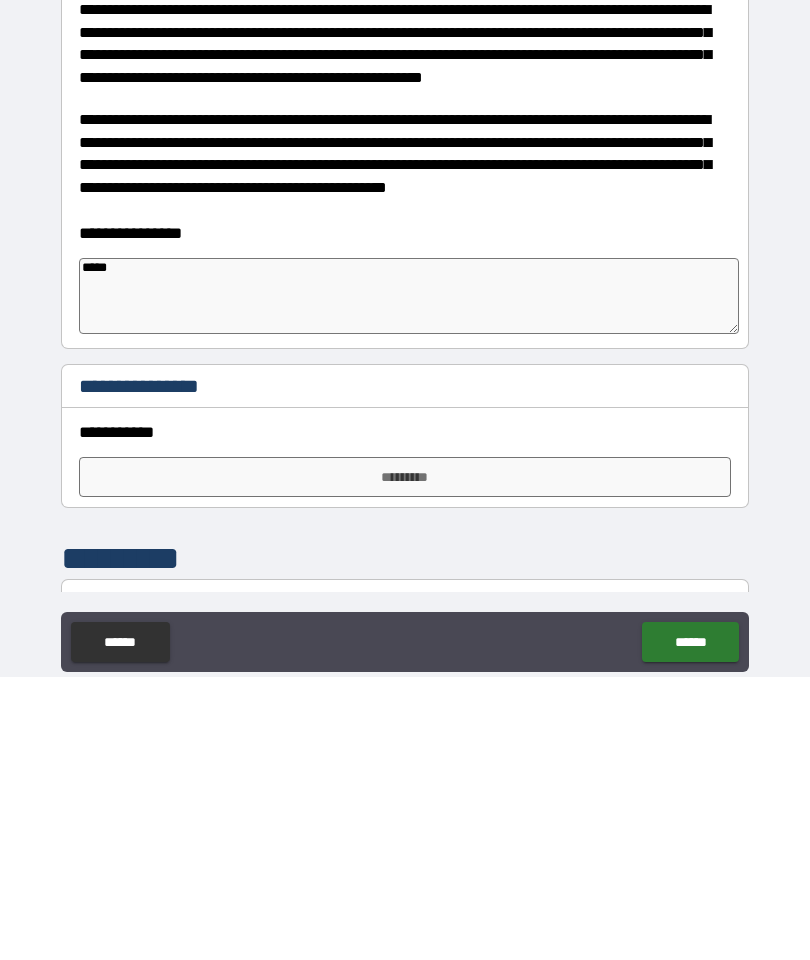 type on "*" 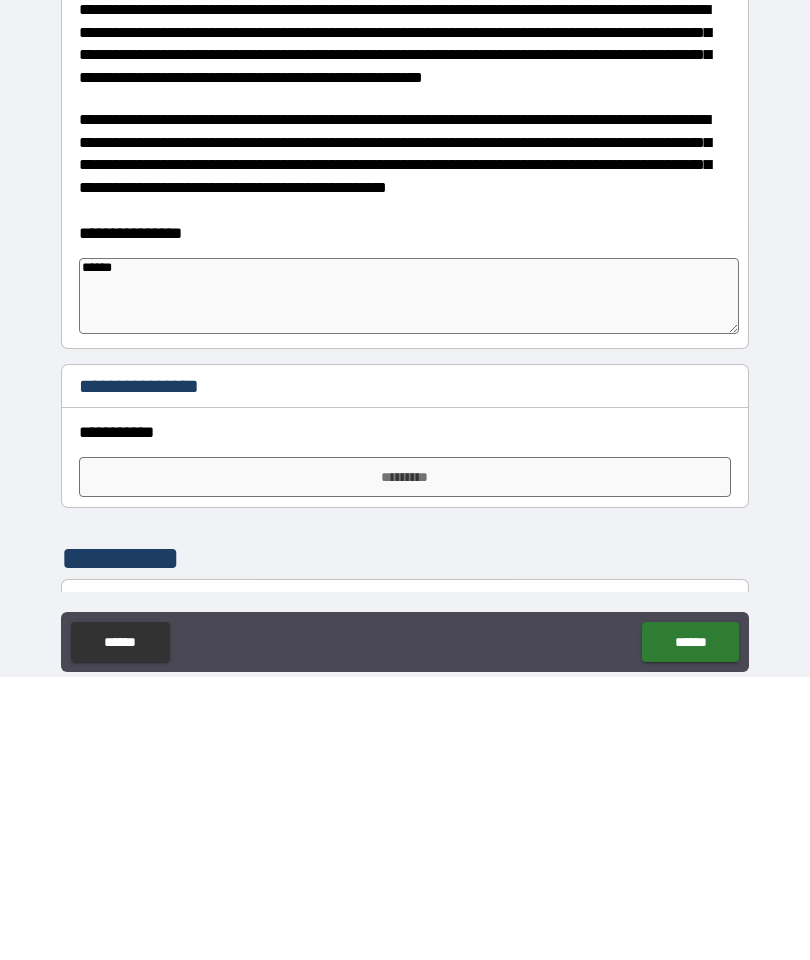 type on "*" 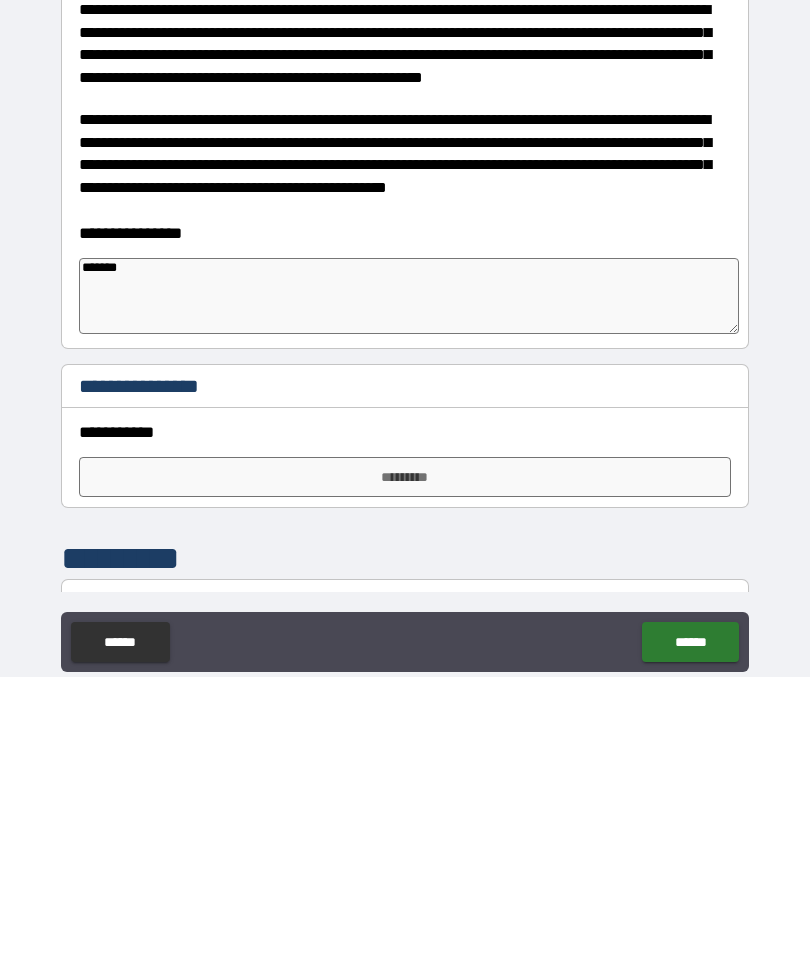 type on "*" 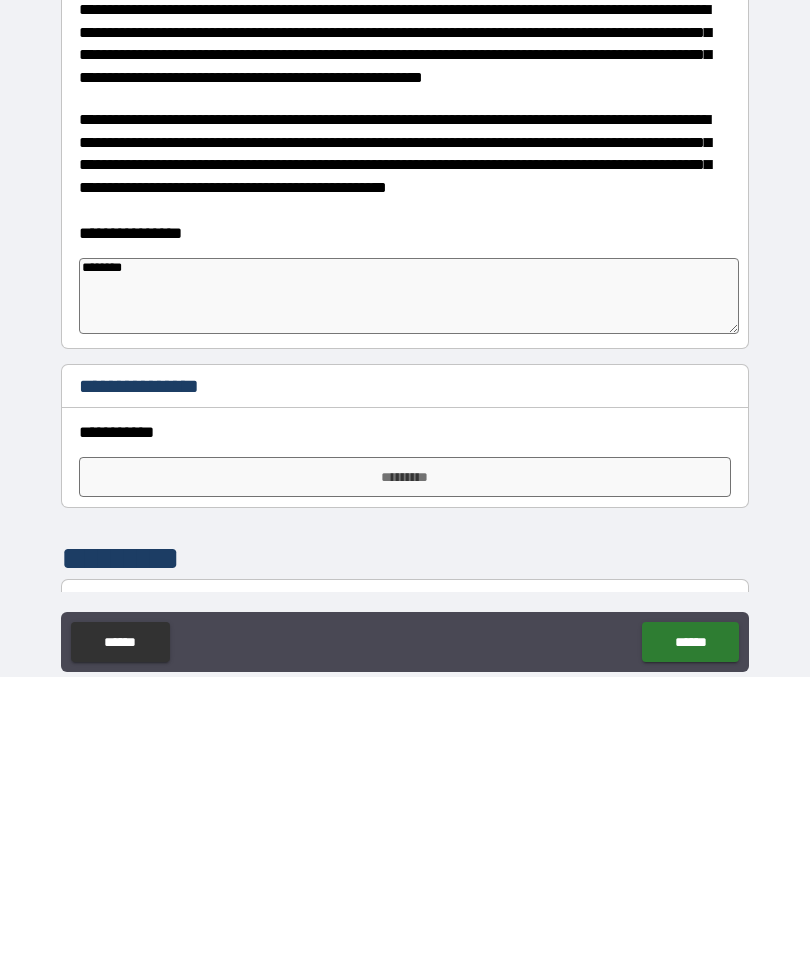 type on "*" 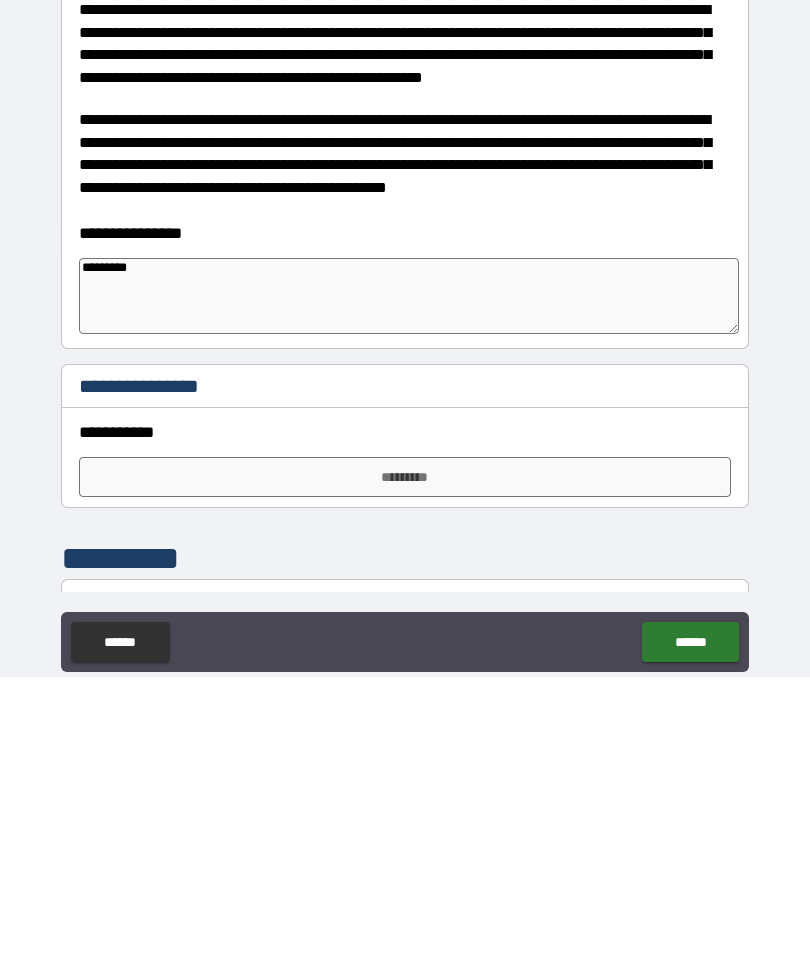 type on "*" 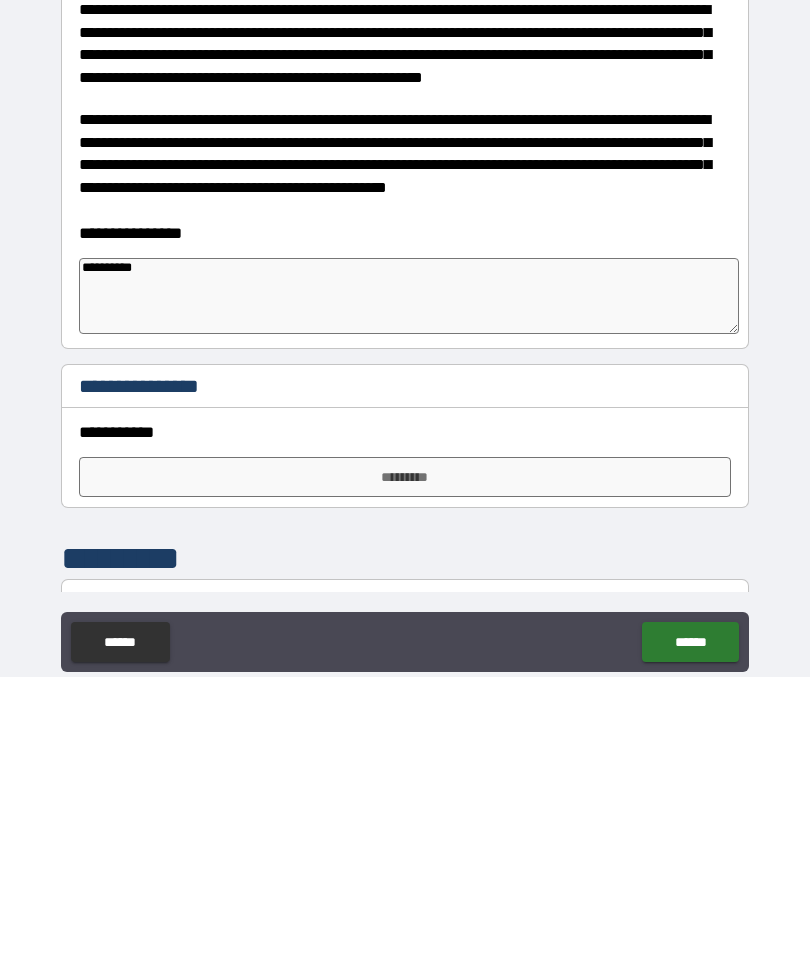 type on "*" 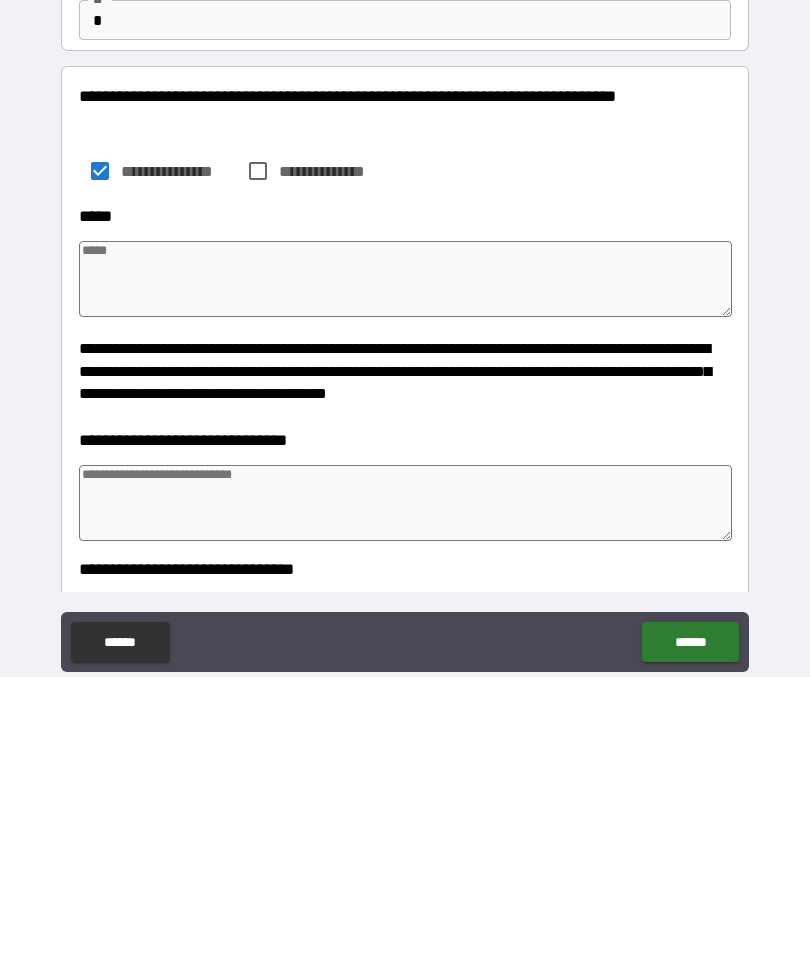 scroll, scrollTop: 0, scrollLeft: 0, axis: both 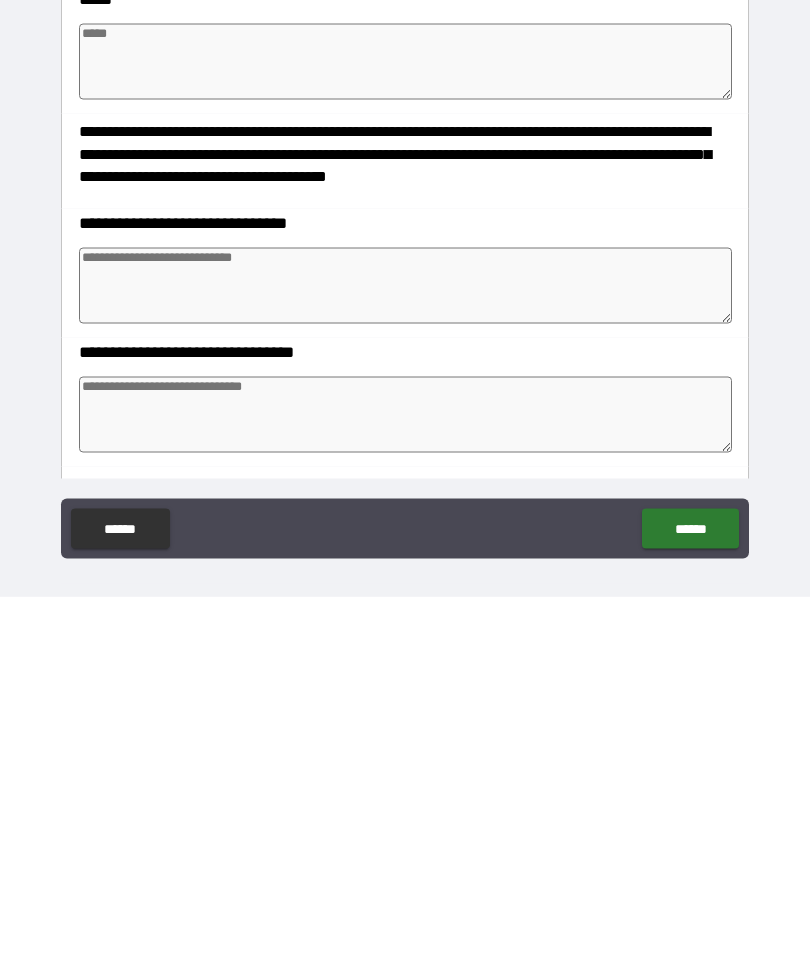 click at bounding box center [405, 649] 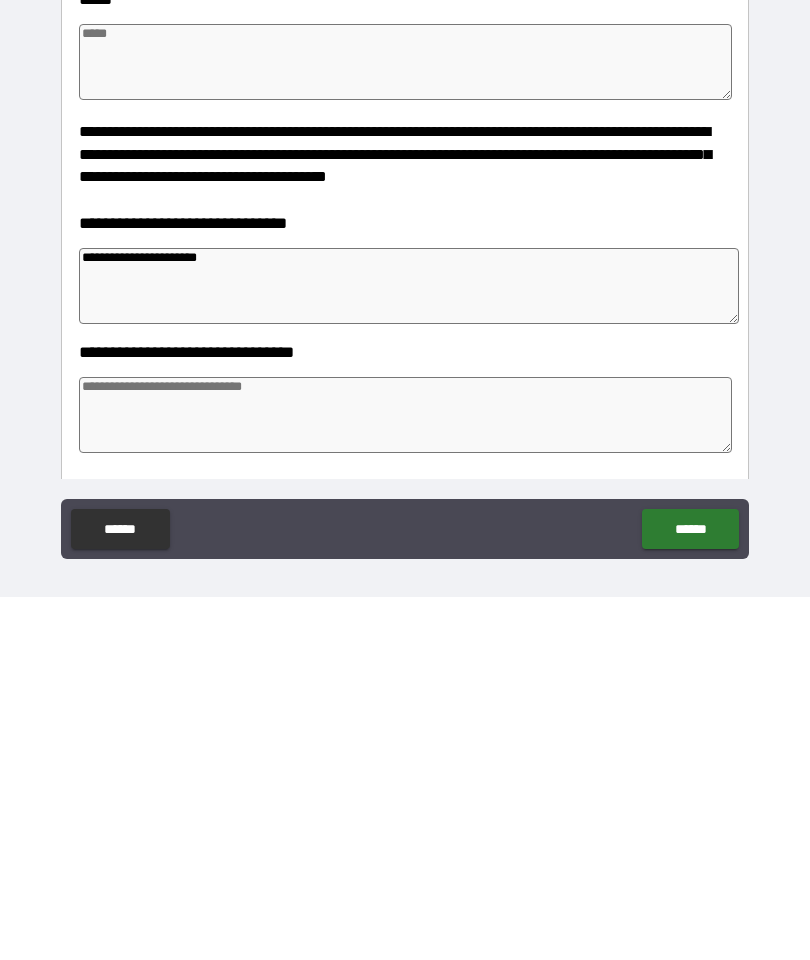 click on "**********" at bounding box center [409, 649] 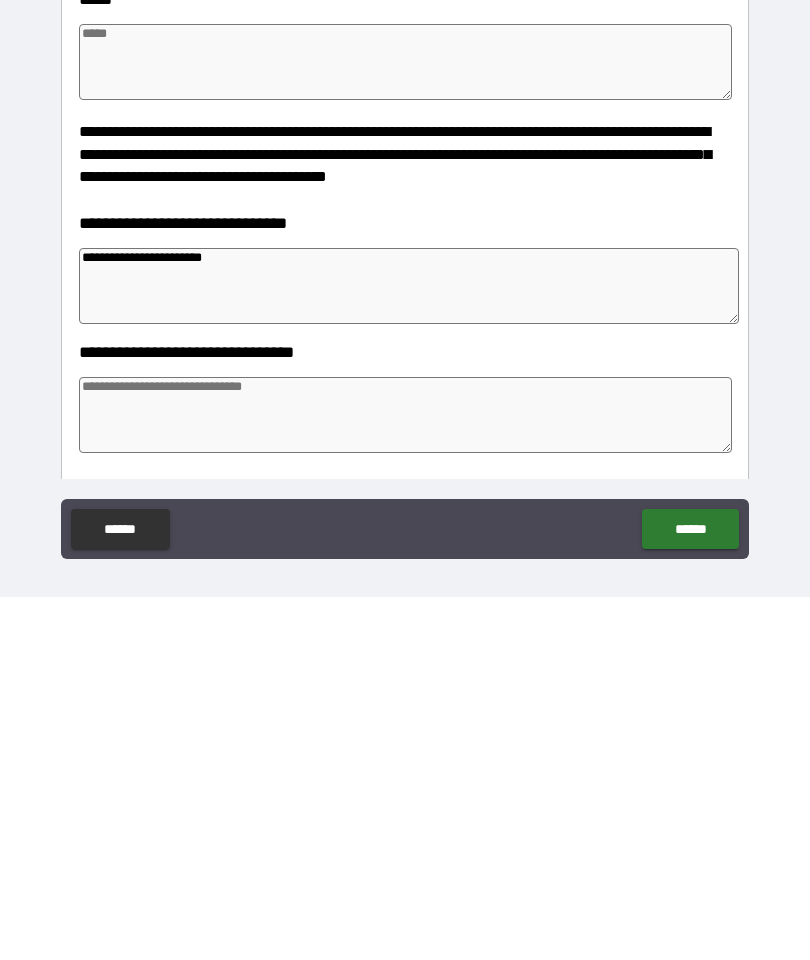 click on "**********" at bounding box center [409, 649] 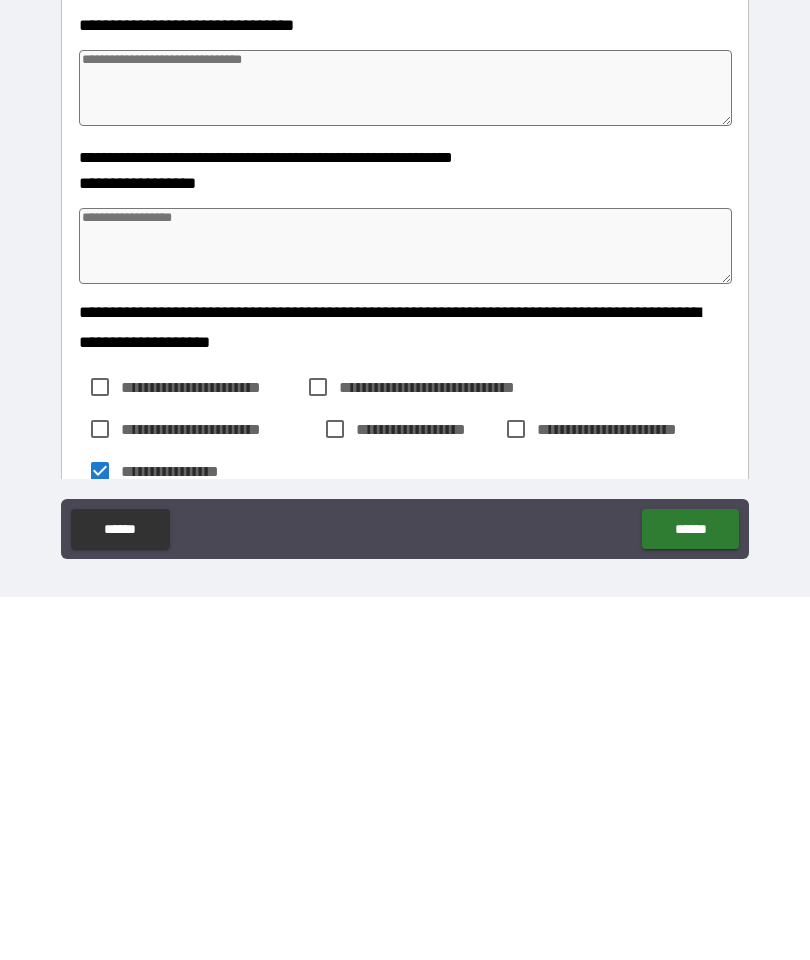 scroll, scrollTop: 432, scrollLeft: 0, axis: vertical 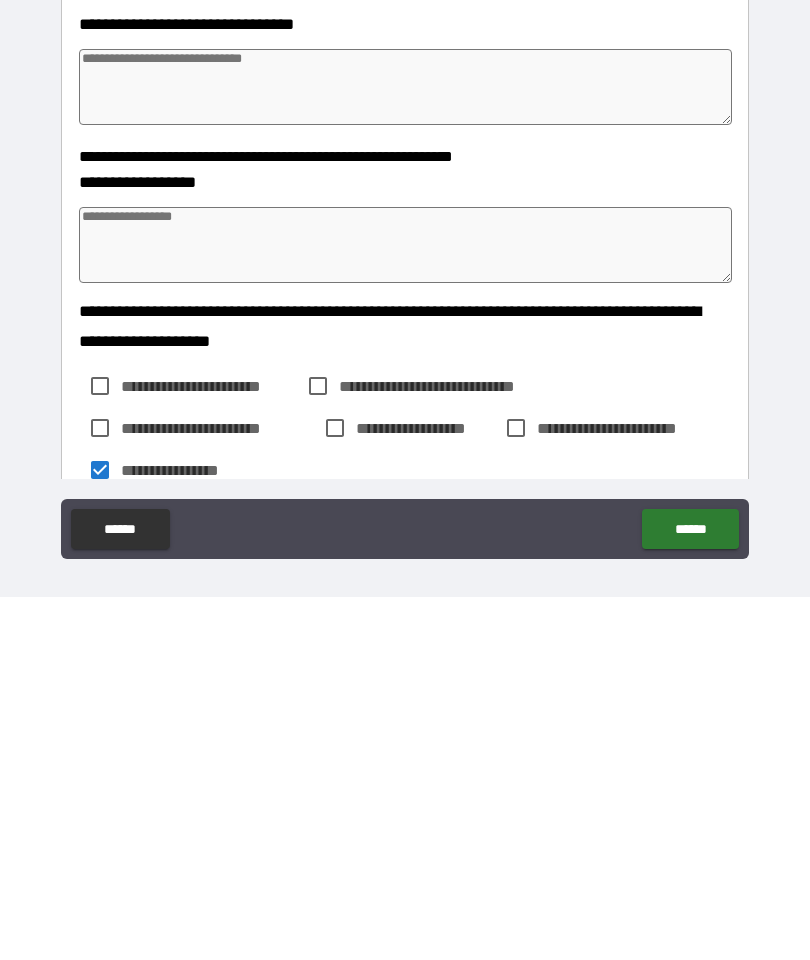 click at bounding box center [405, 608] 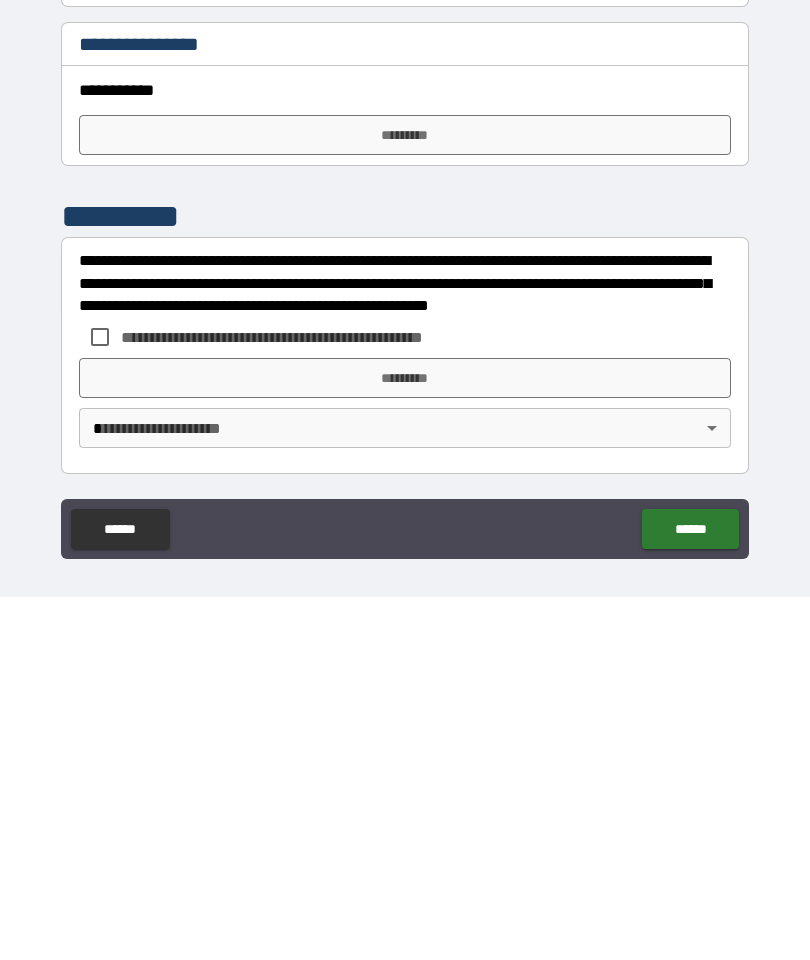 scroll, scrollTop: 1620, scrollLeft: 0, axis: vertical 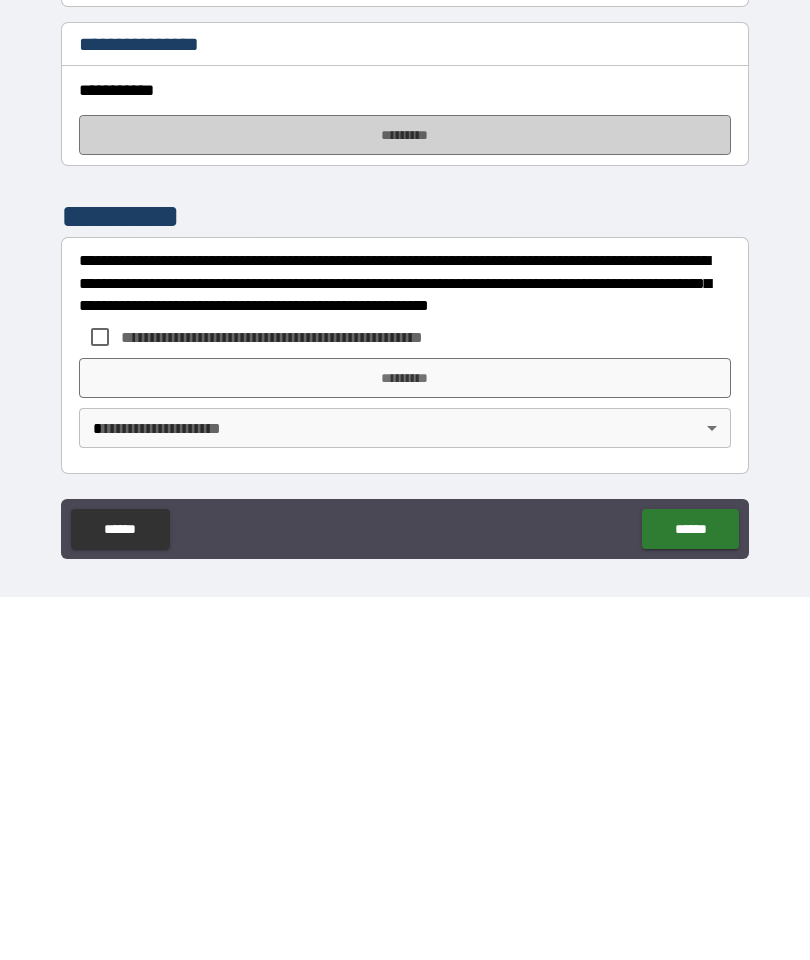 click on "*********" at bounding box center (405, 498) 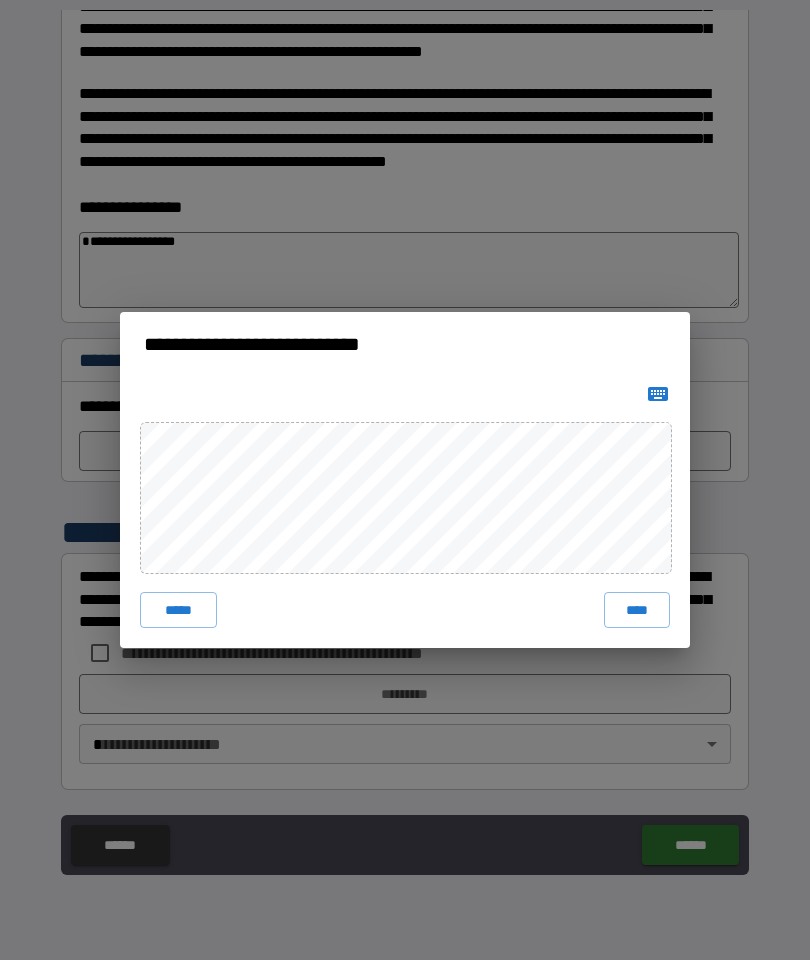 click on "****" at bounding box center [637, 610] 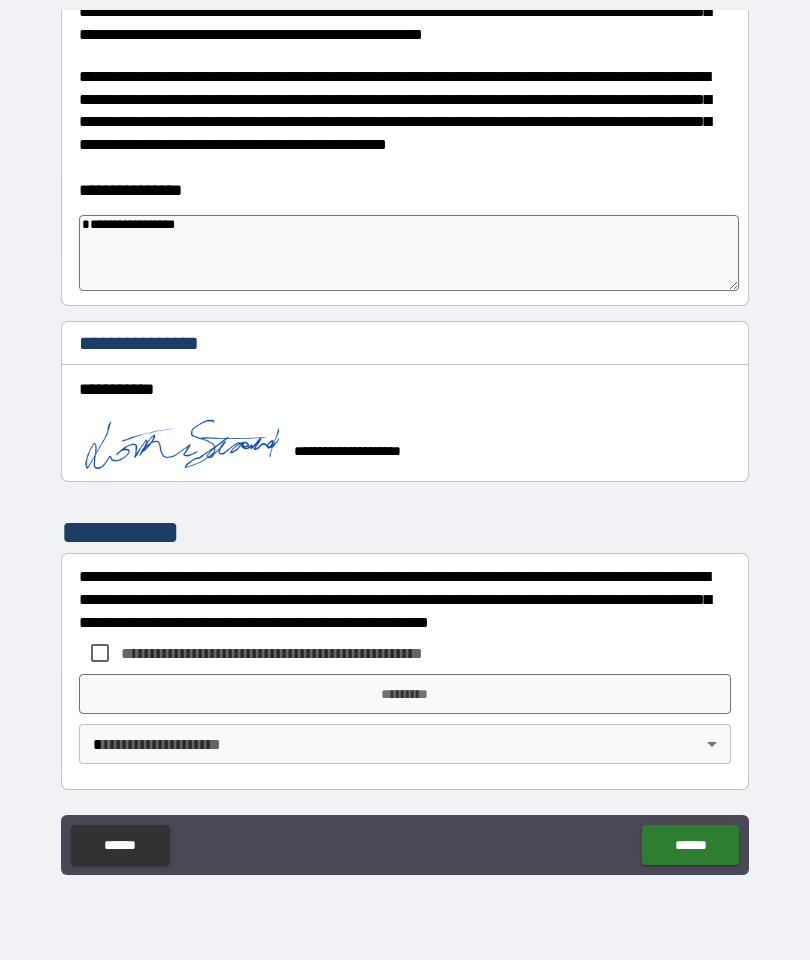 scroll, scrollTop: 1637, scrollLeft: 0, axis: vertical 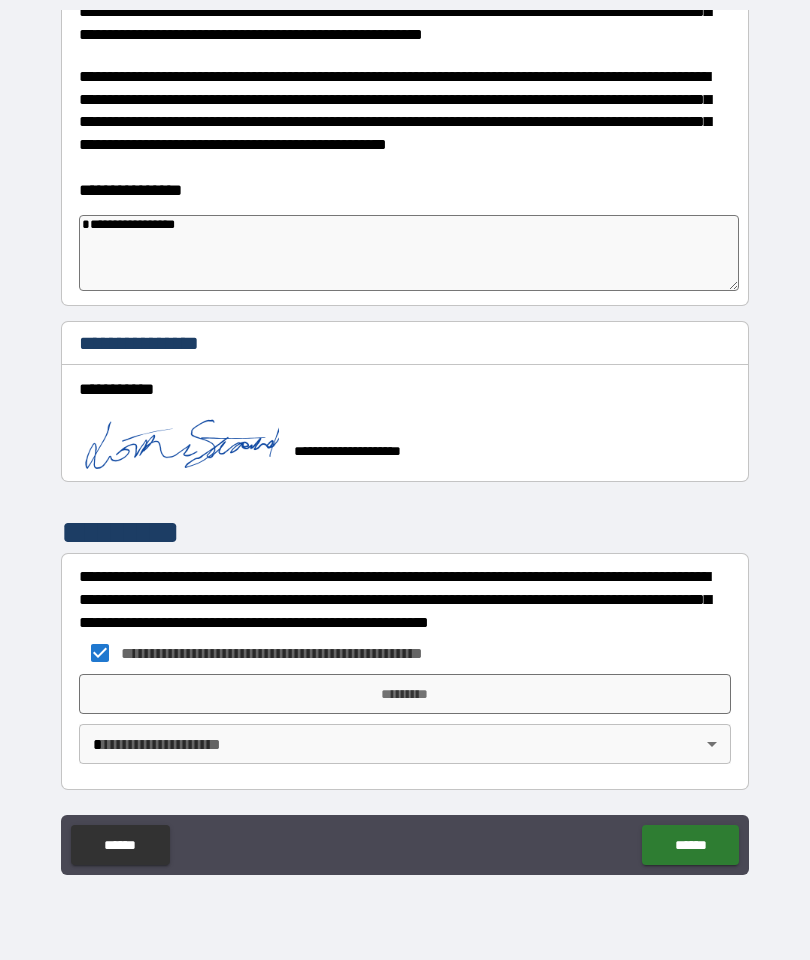 click on "*********" at bounding box center [405, 694] 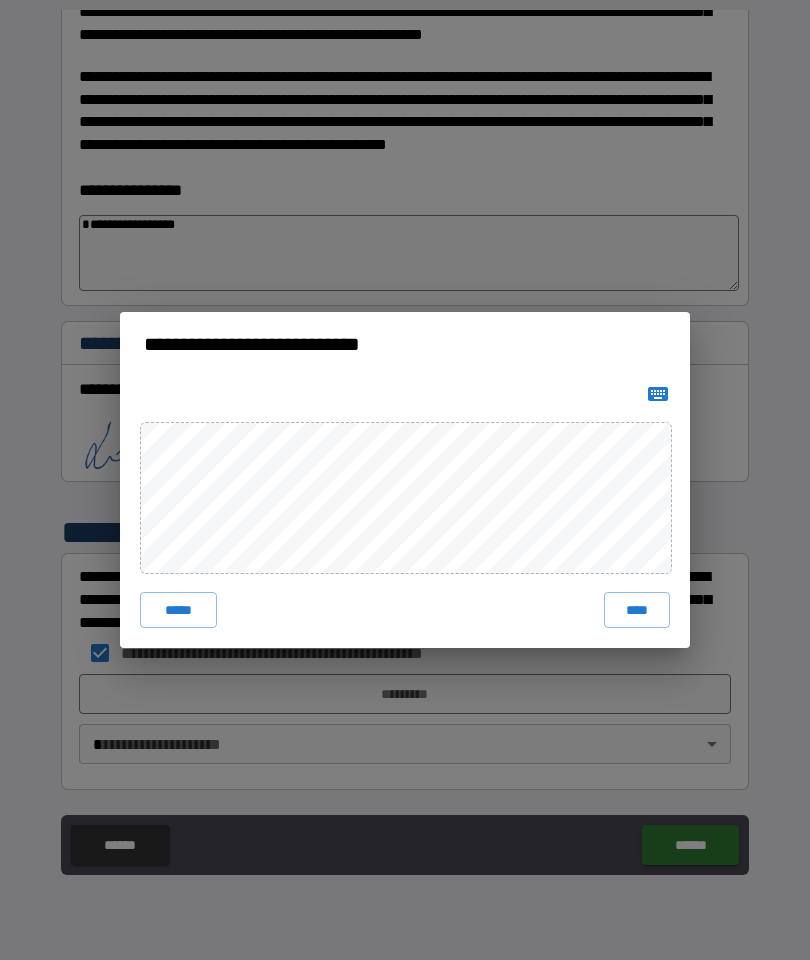 click on "****" at bounding box center (637, 610) 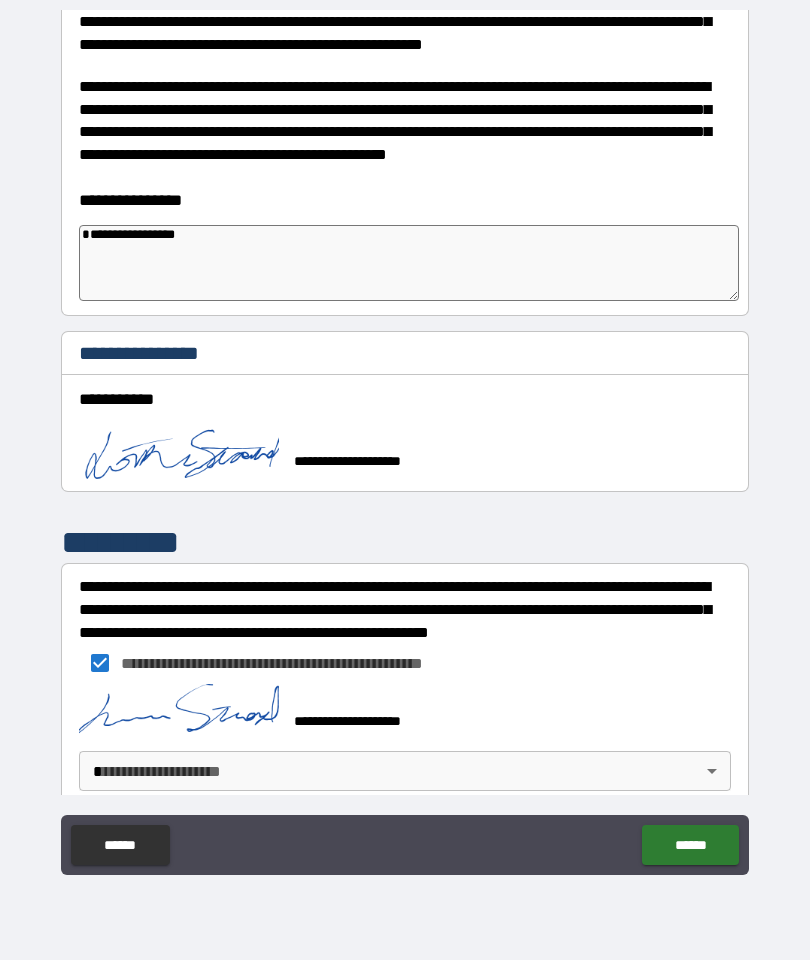 click at bounding box center (179, 452) 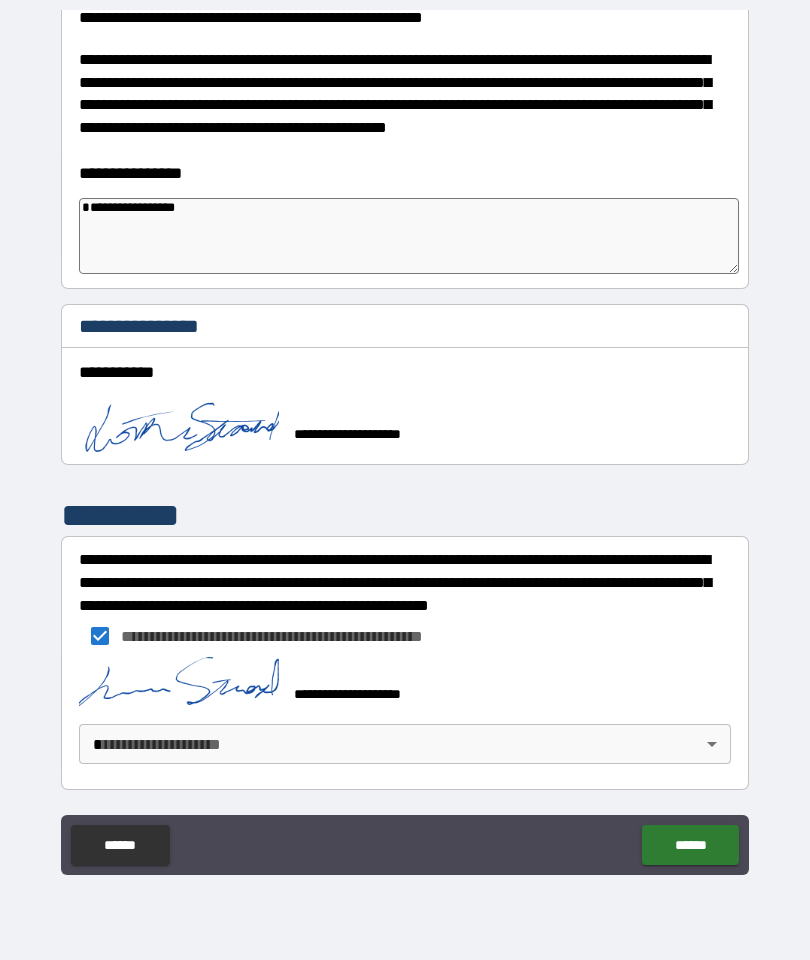 scroll, scrollTop: 1654, scrollLeft: 0, axis: vertical 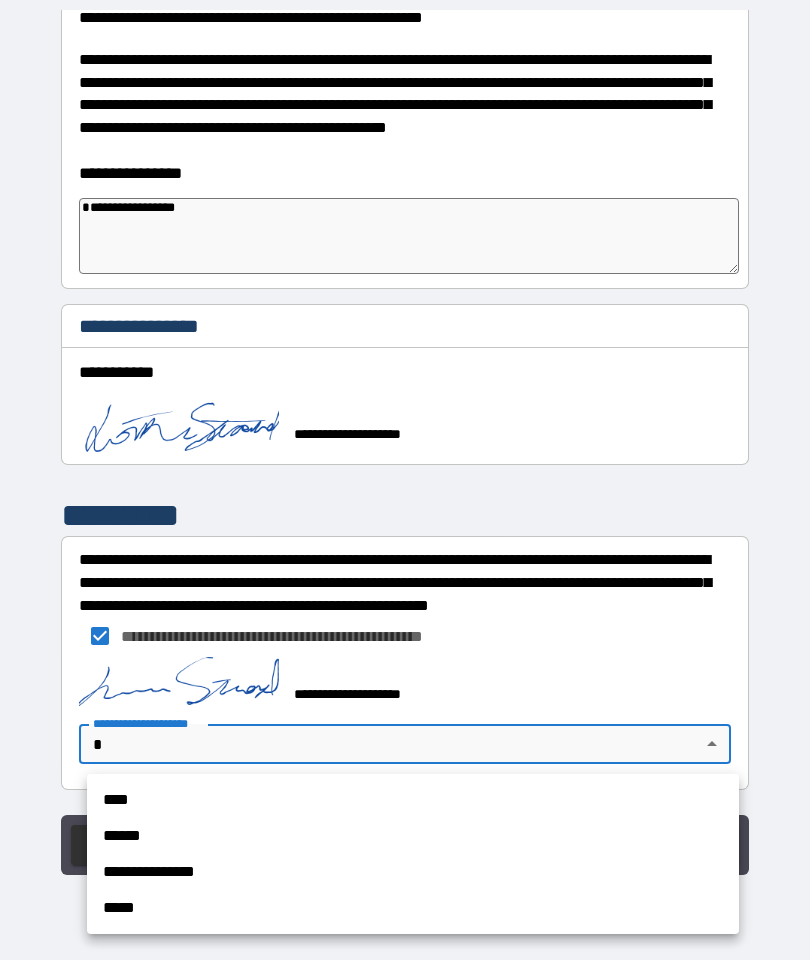 click on "**********" at bounding box center (413, 872) 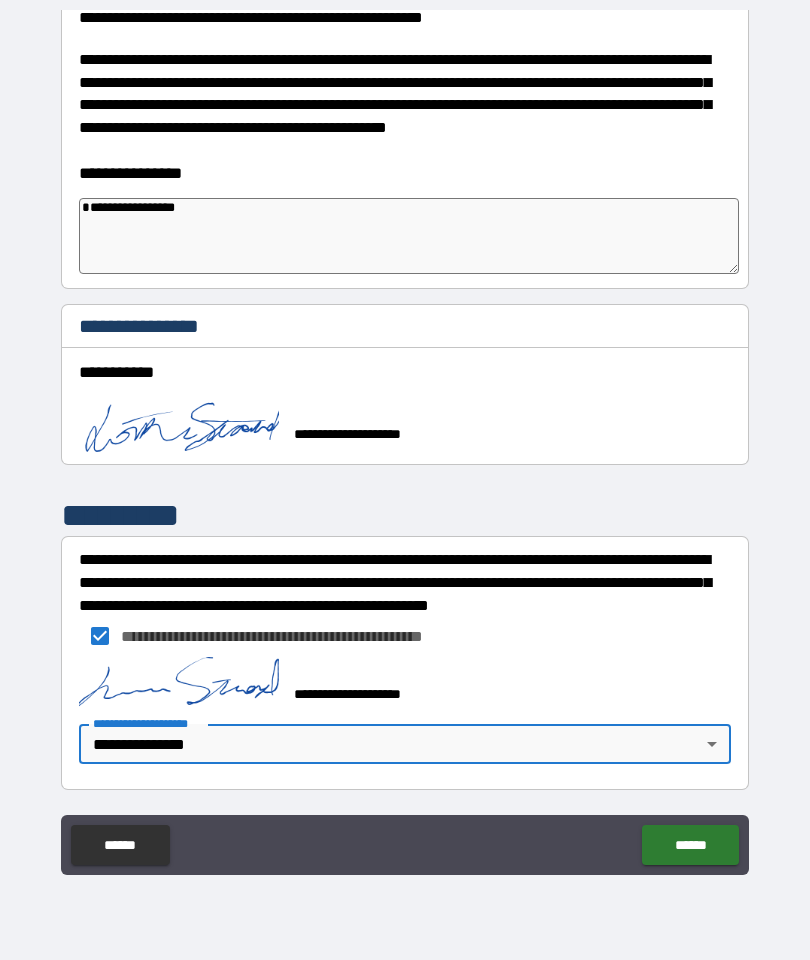 click on "******" at bounding box center (690, 845) 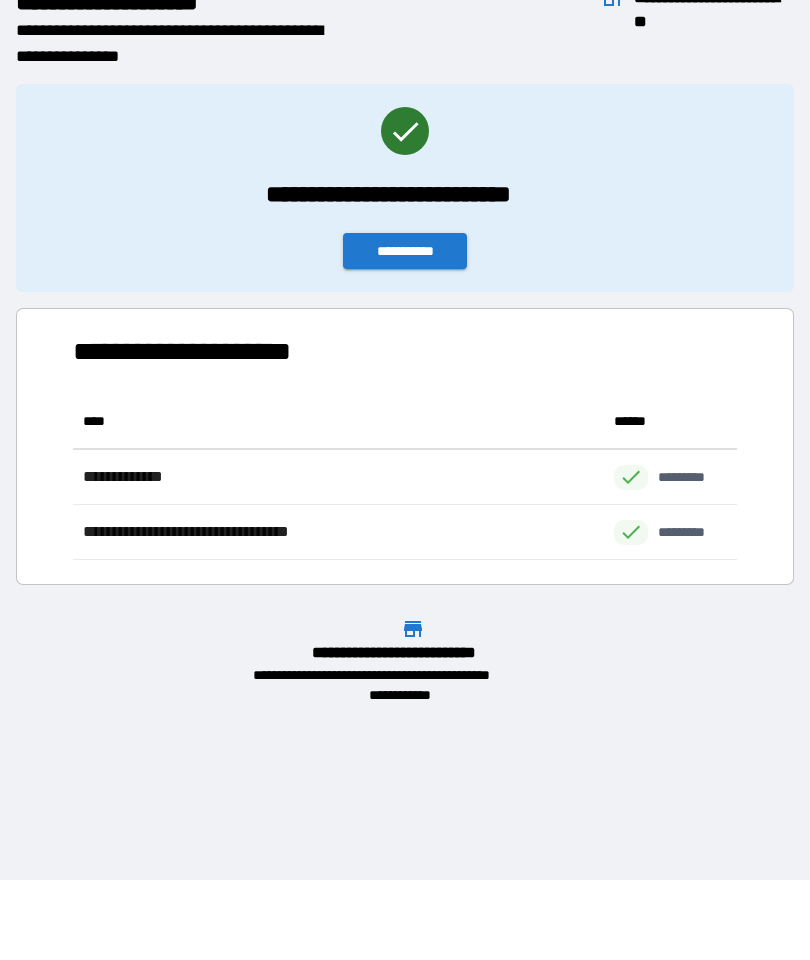 scroll, scrollTop: 166, scrollLeft: 664, axis: both 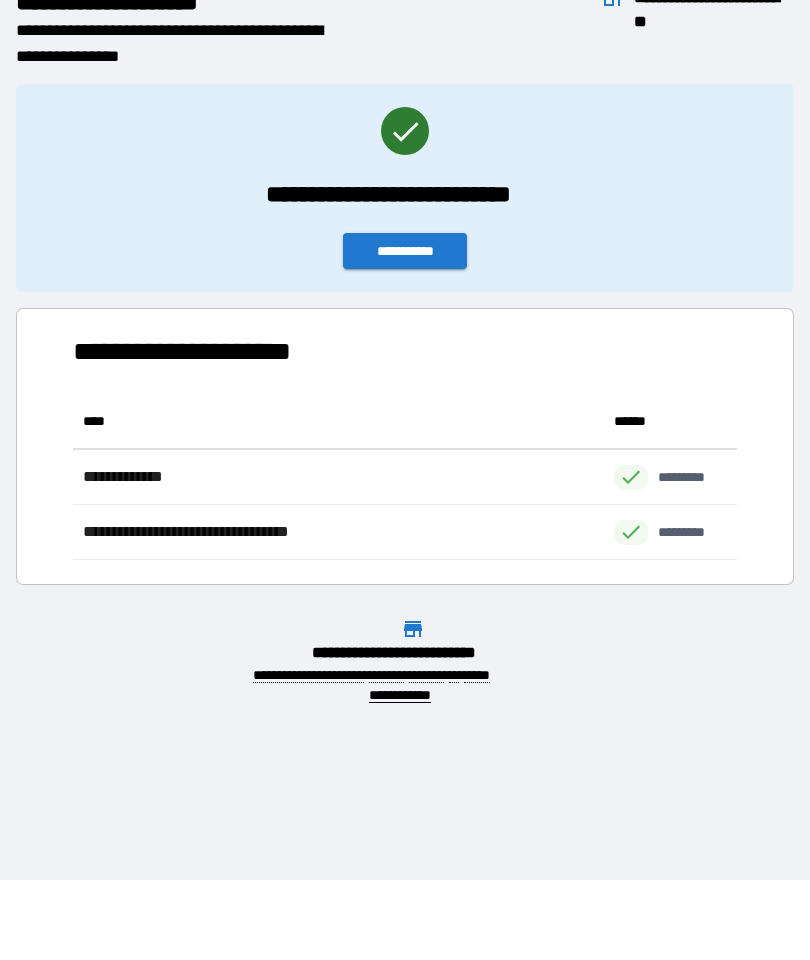 click on "**********" at bounding box center [405, 251] 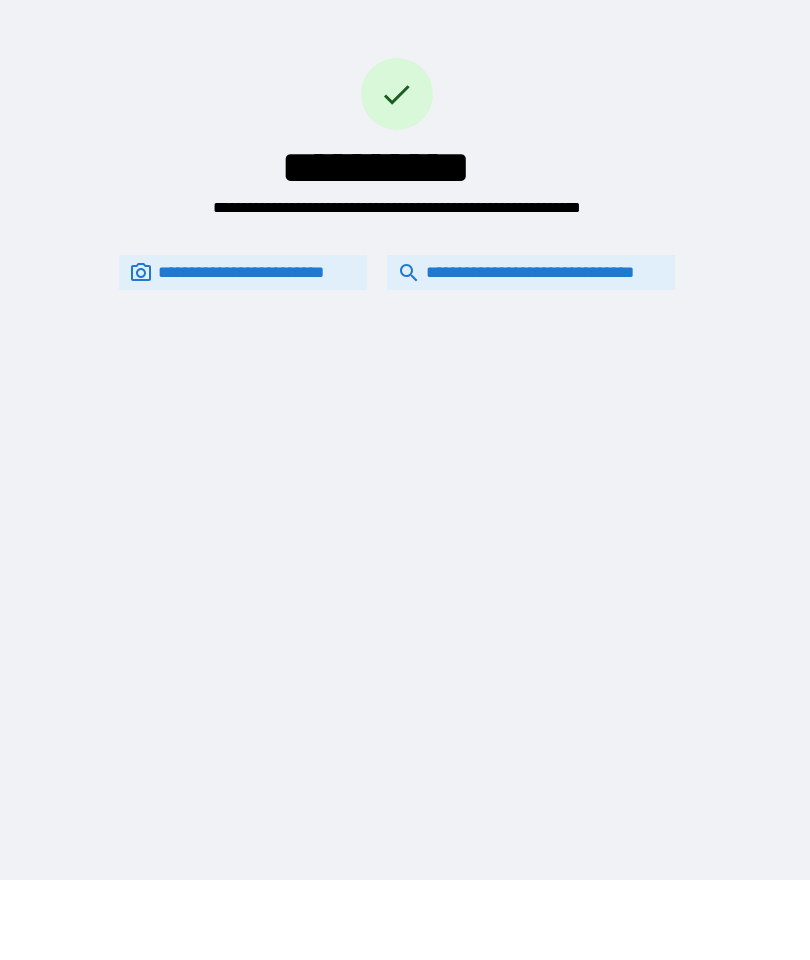 click on "**********" at bounding box center [531, 272] 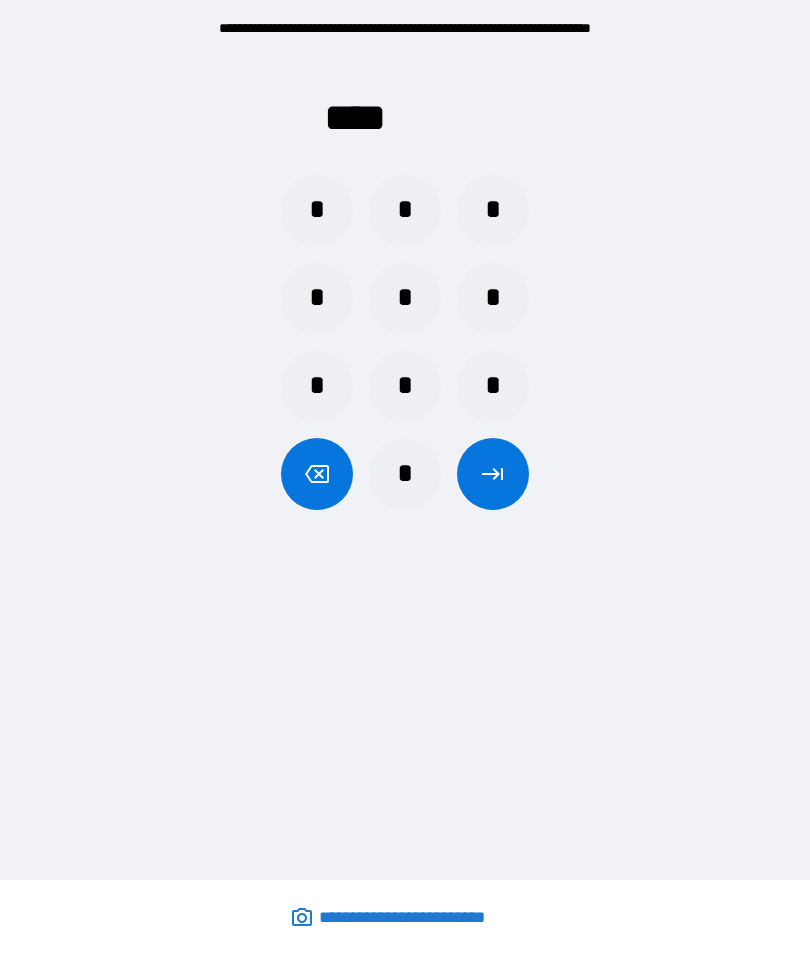 click on "*" at bounding box center [405, 210] 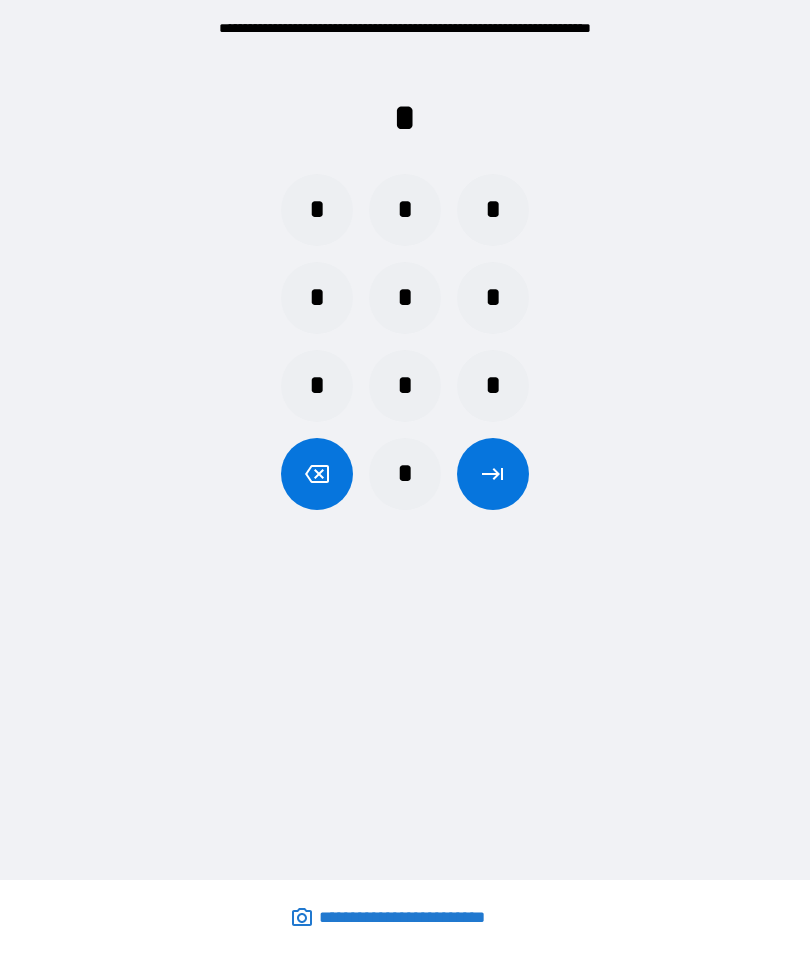 click on "*" at bounding box center [317, 298] 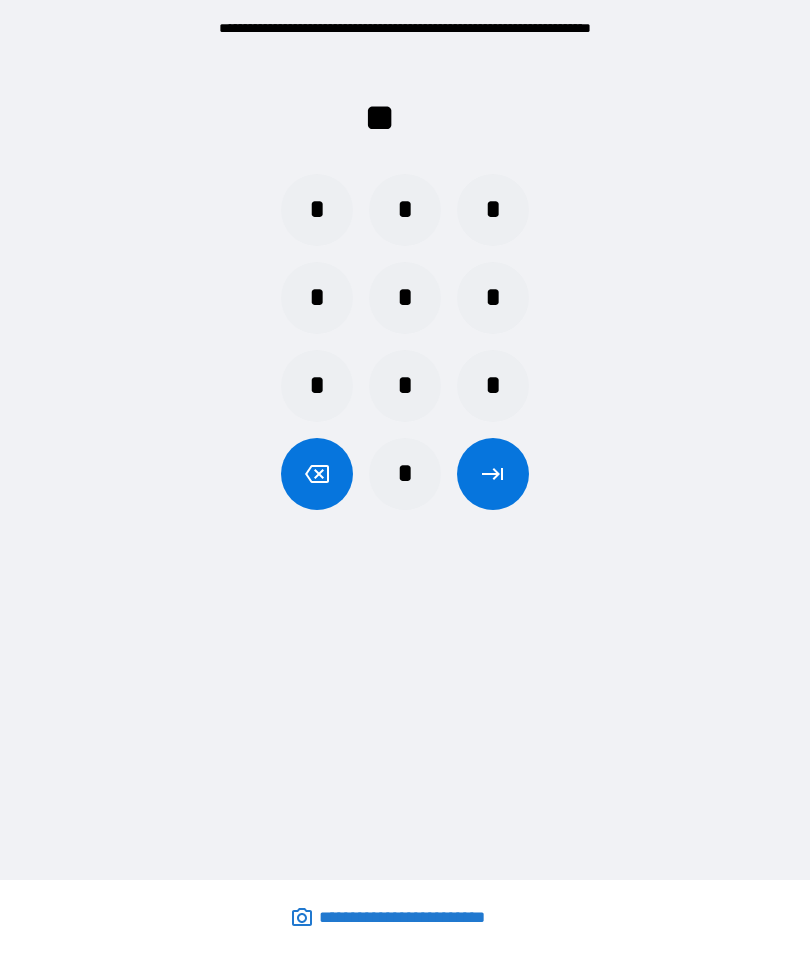click on "*" at bounding box center [317, 386] 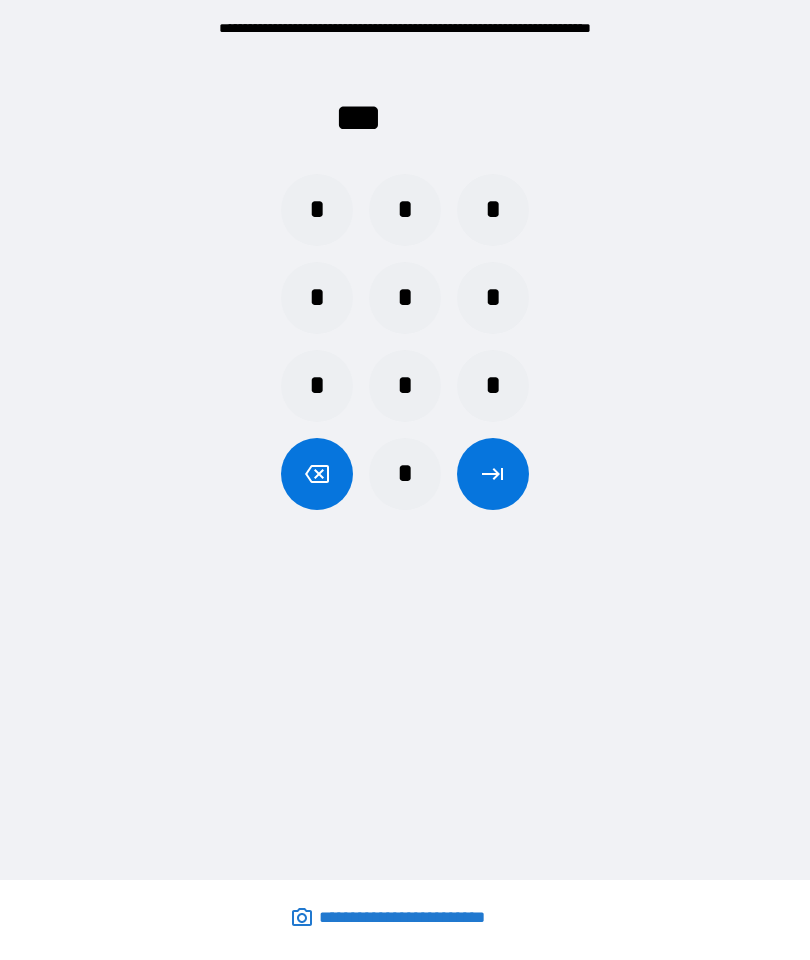 click on "*" at bounding box center (493, 210) 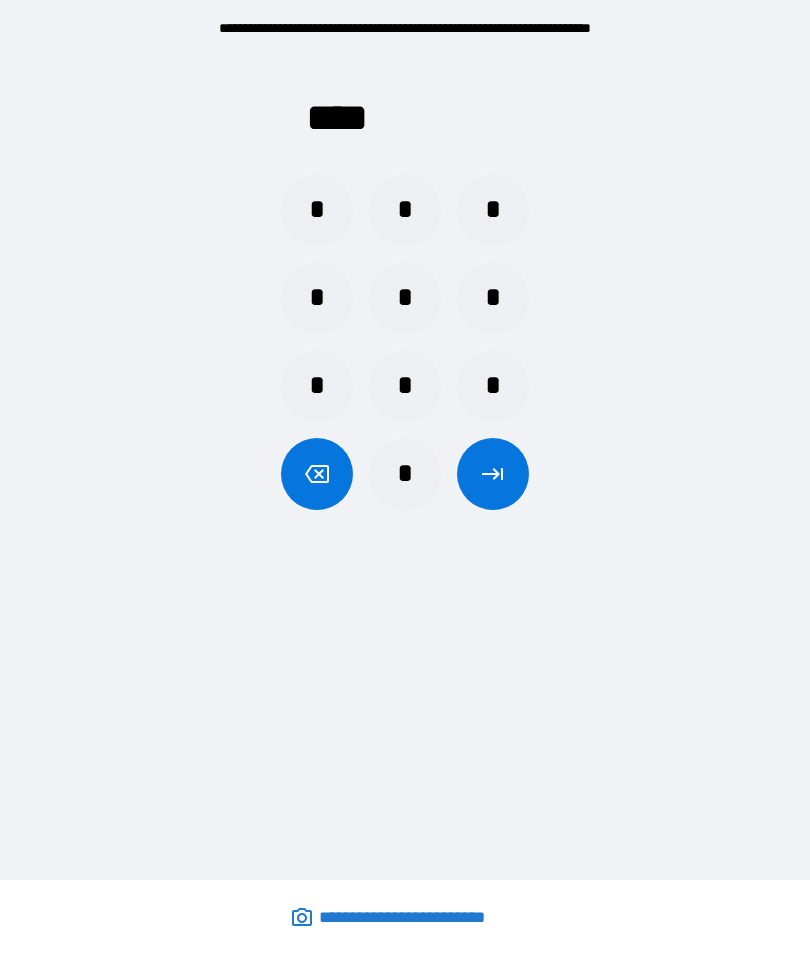 click 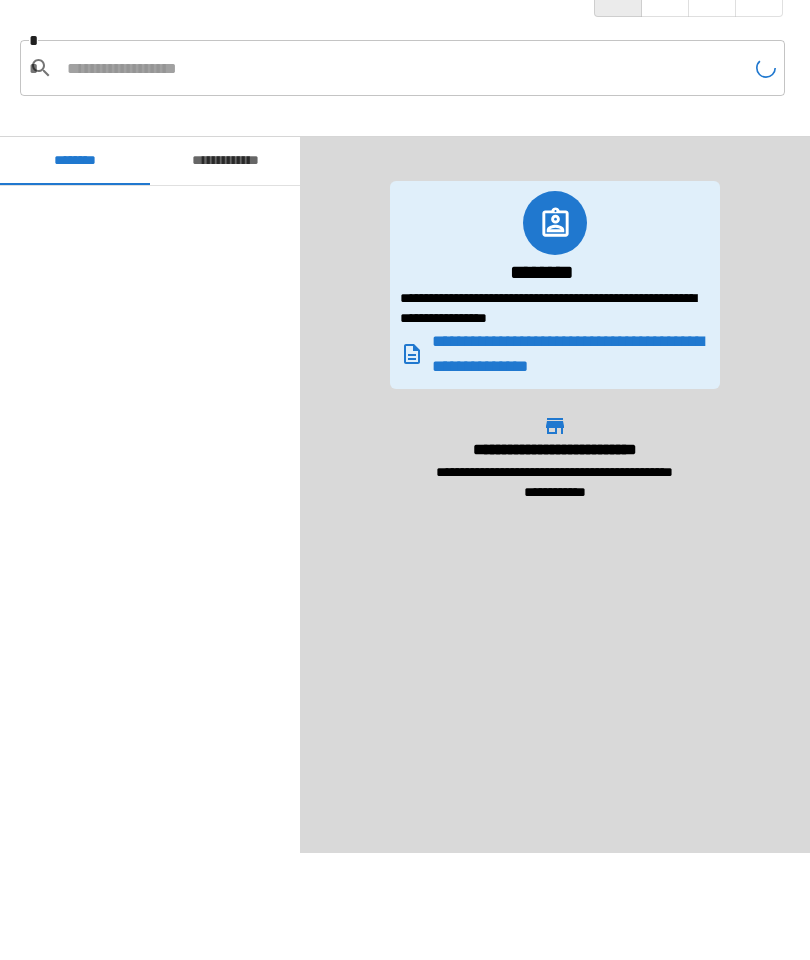 scroll, scrollTop: 3918, scrollLeft: 0, axis: vertical 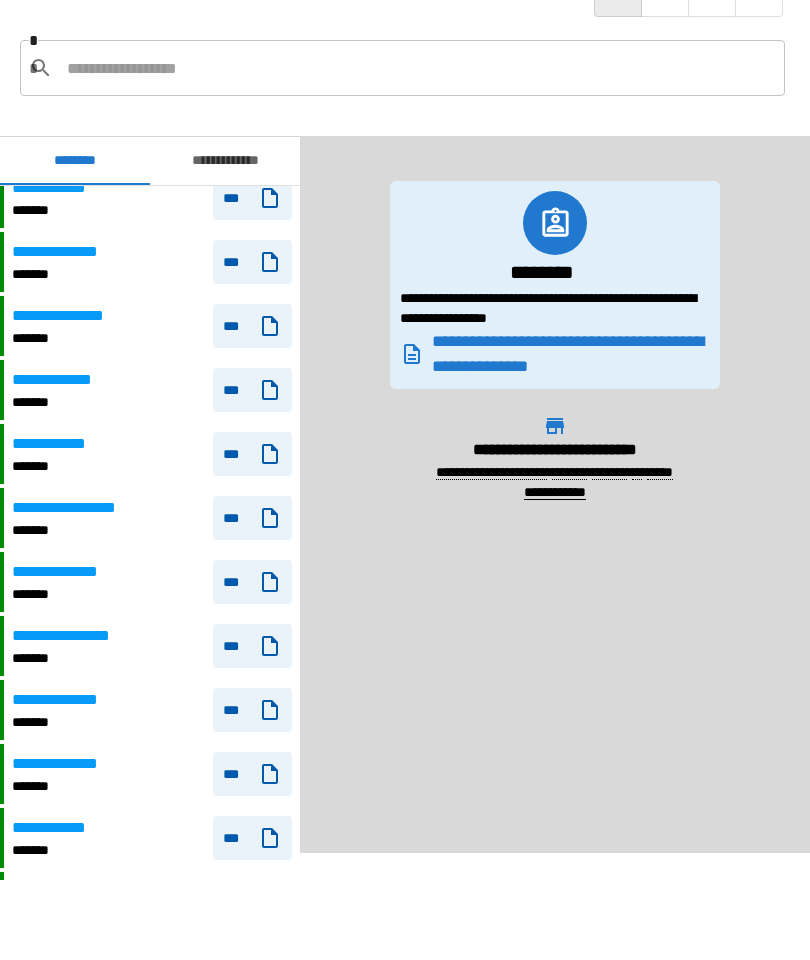 click on "**********" at bounding box center [225, 161] 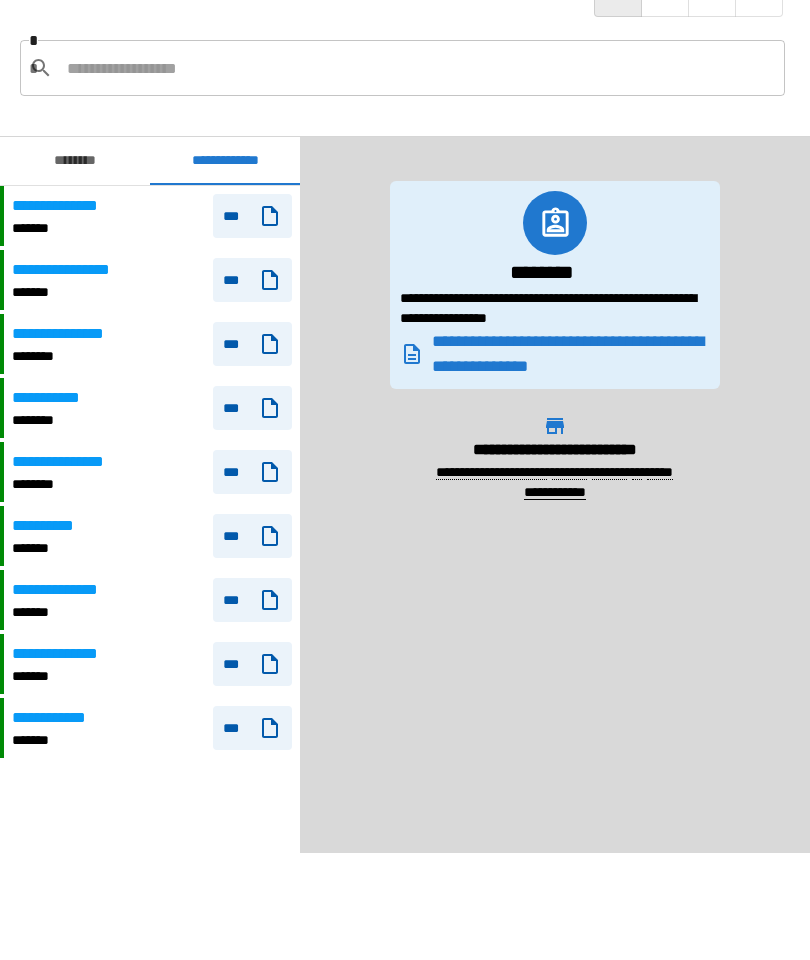 scroll, scrollTop: 0, scrollLeft: 0, axis: both 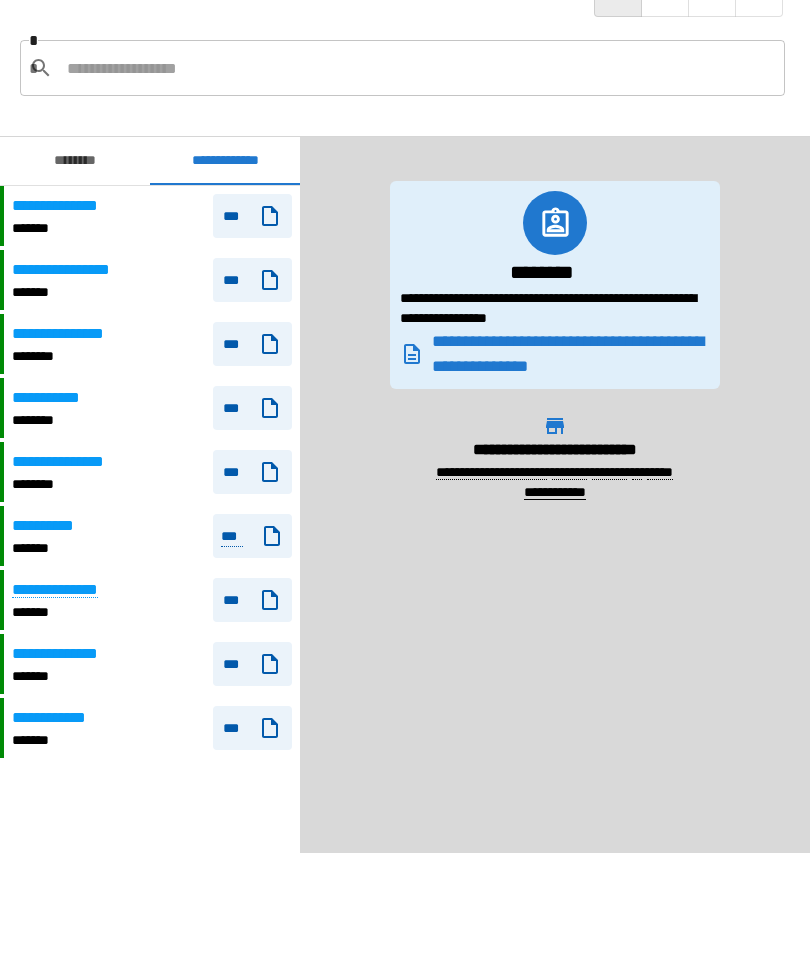 click on "***" at bounding box center [252, 600] 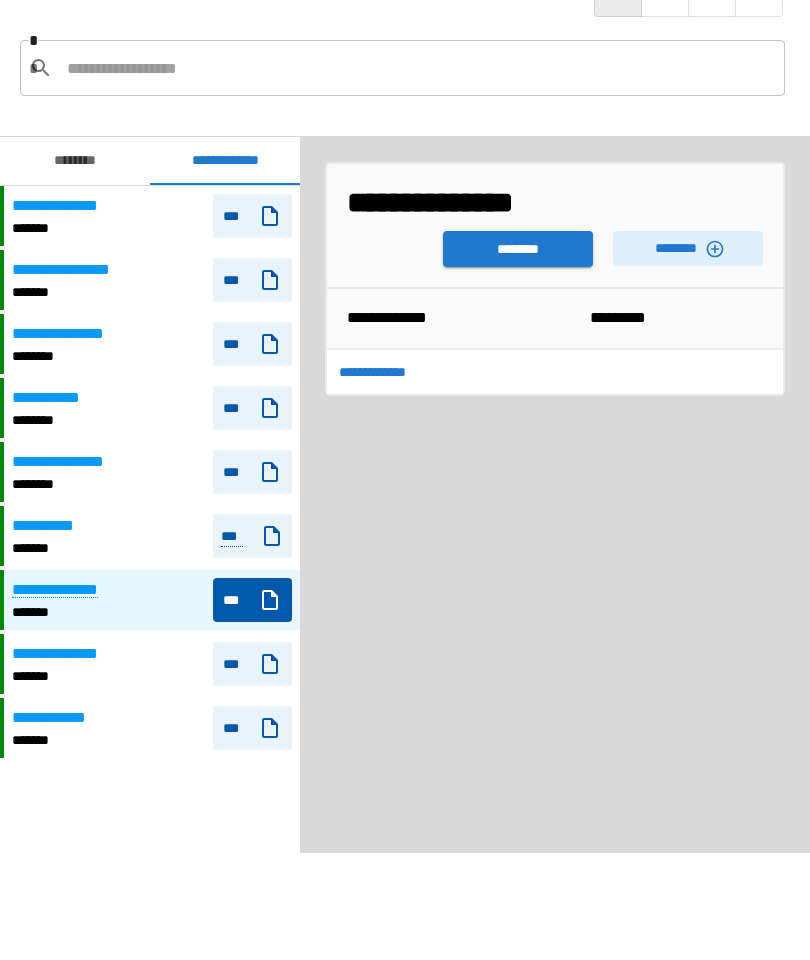 click on "********" at bounding box center [518, 249] 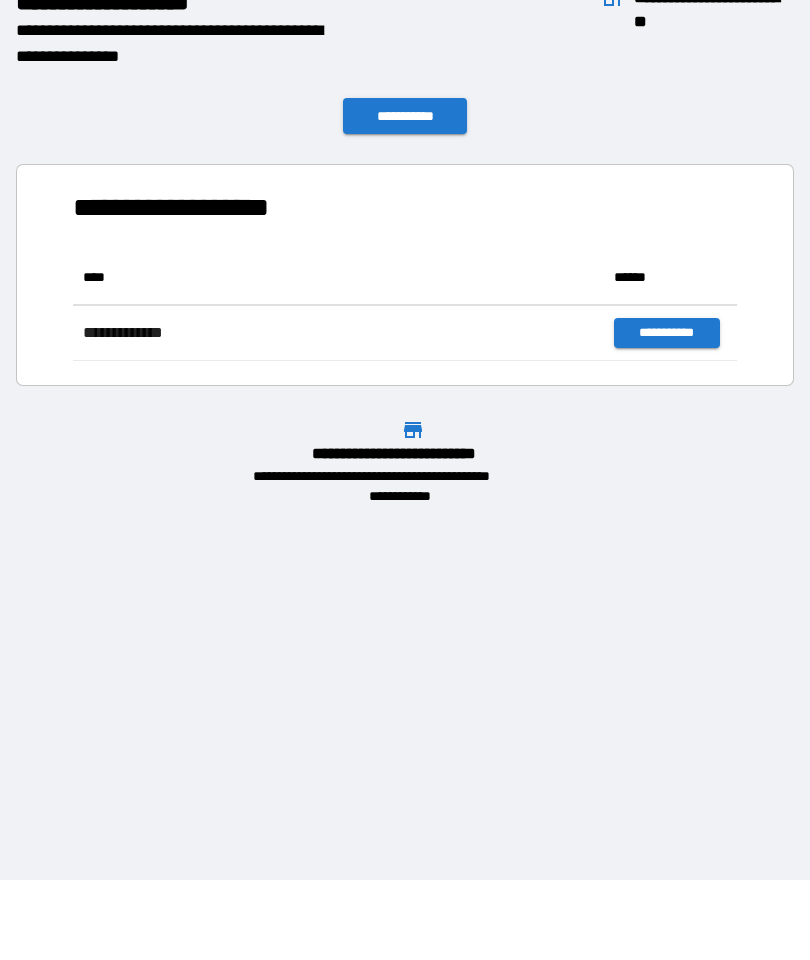 scroll, scrollTop: 111, scrollLeft: 664, axis: both 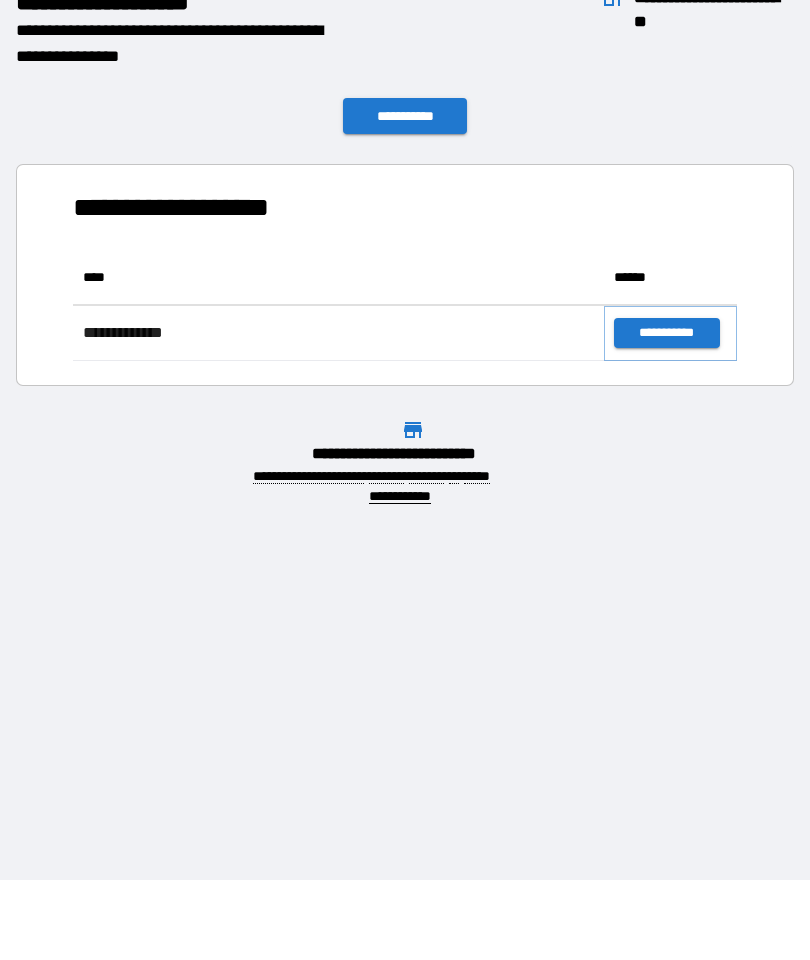 click on "**********" at bounding box center (666, 333) 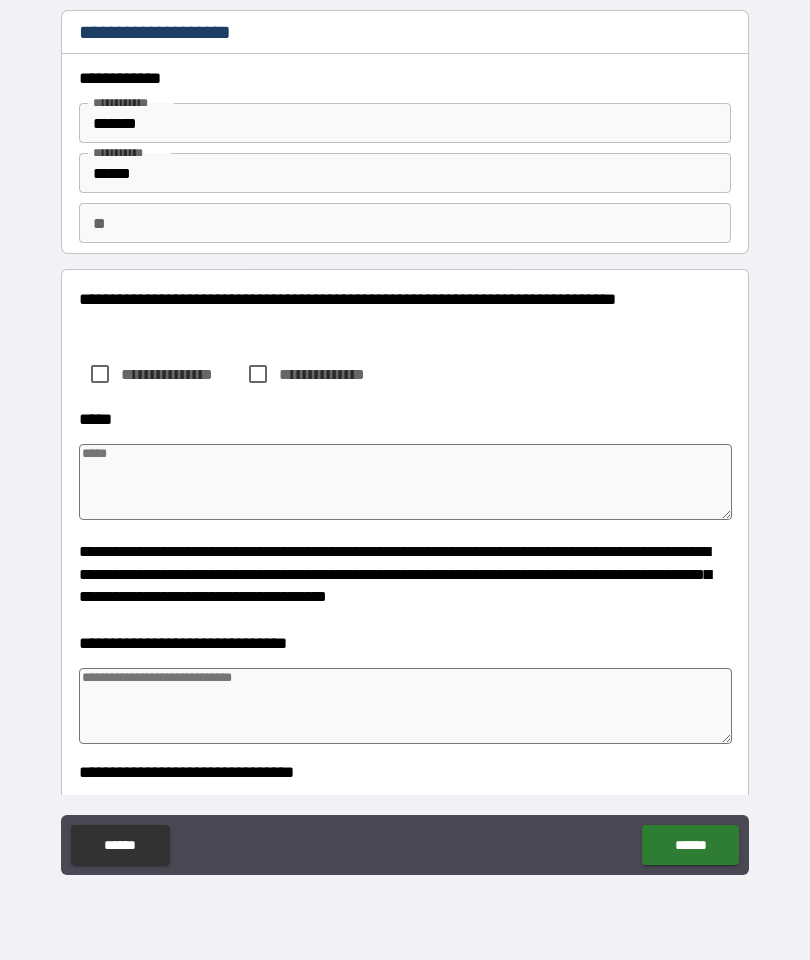 click on "**" at bounding box center (405, 223) 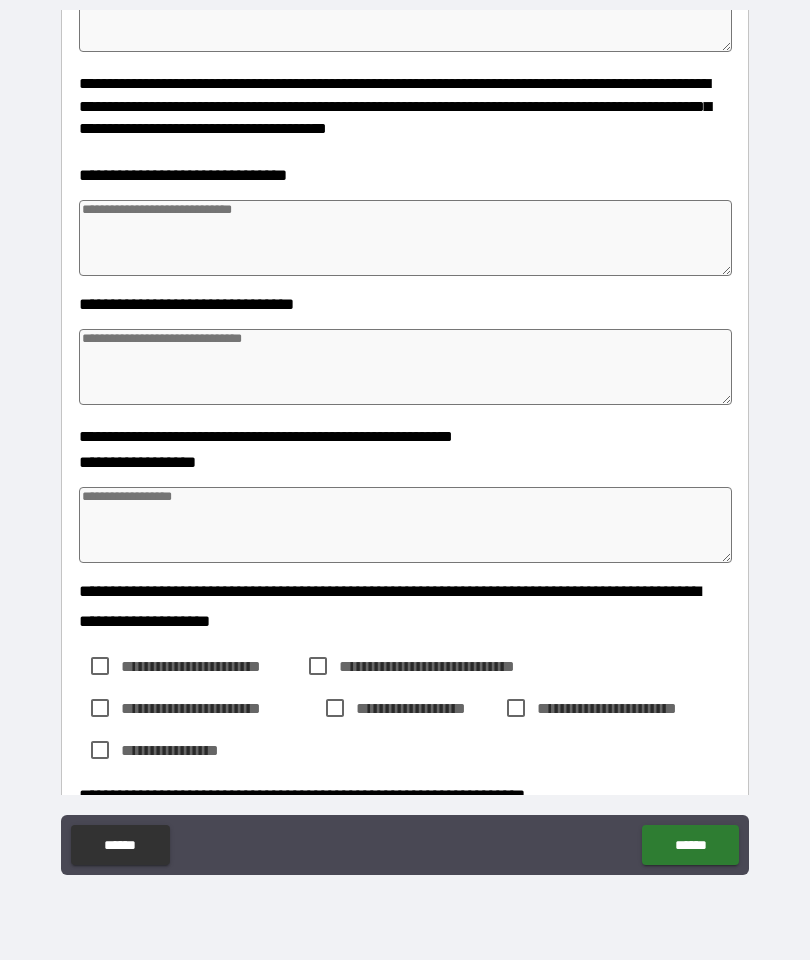 scroll, scrollTop: 469, scrollLeft: 0, axis: vertical 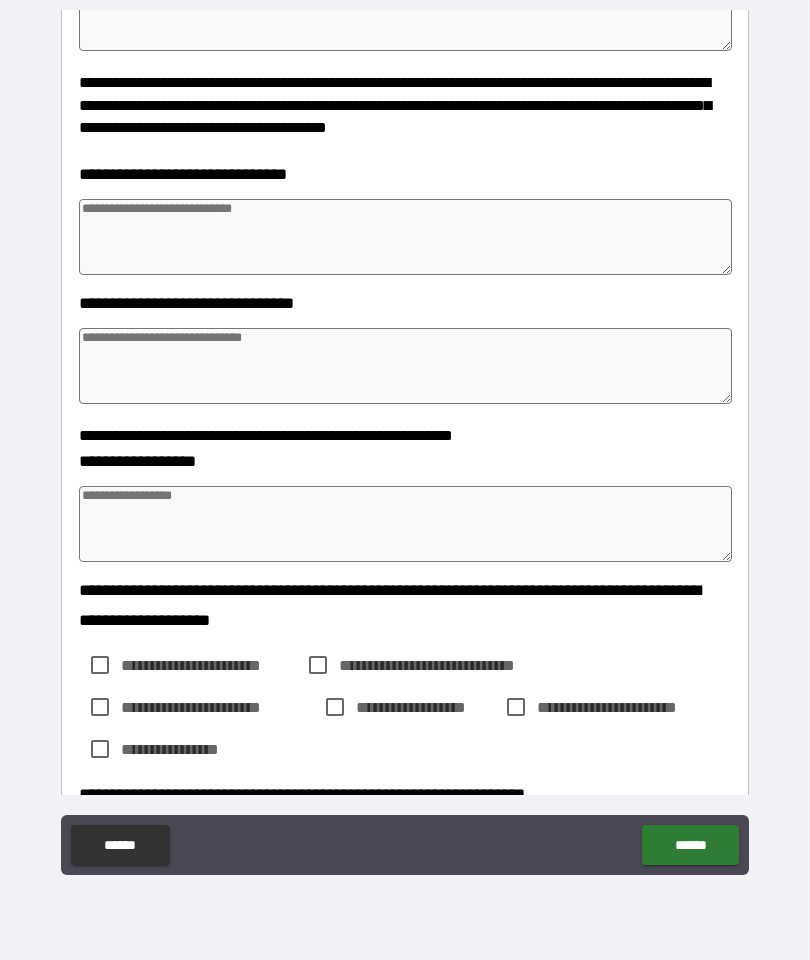 click at bounding box center (405, 524) 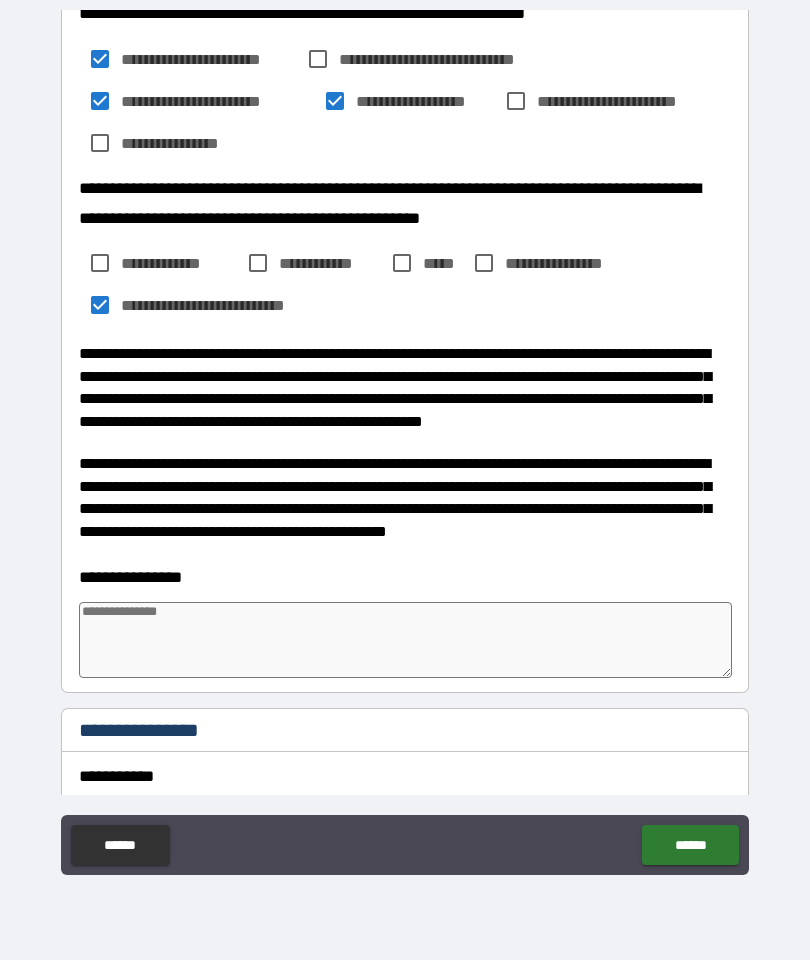 scroll, scrollTop: 1257, scrollLeft: 0, axis: vertical 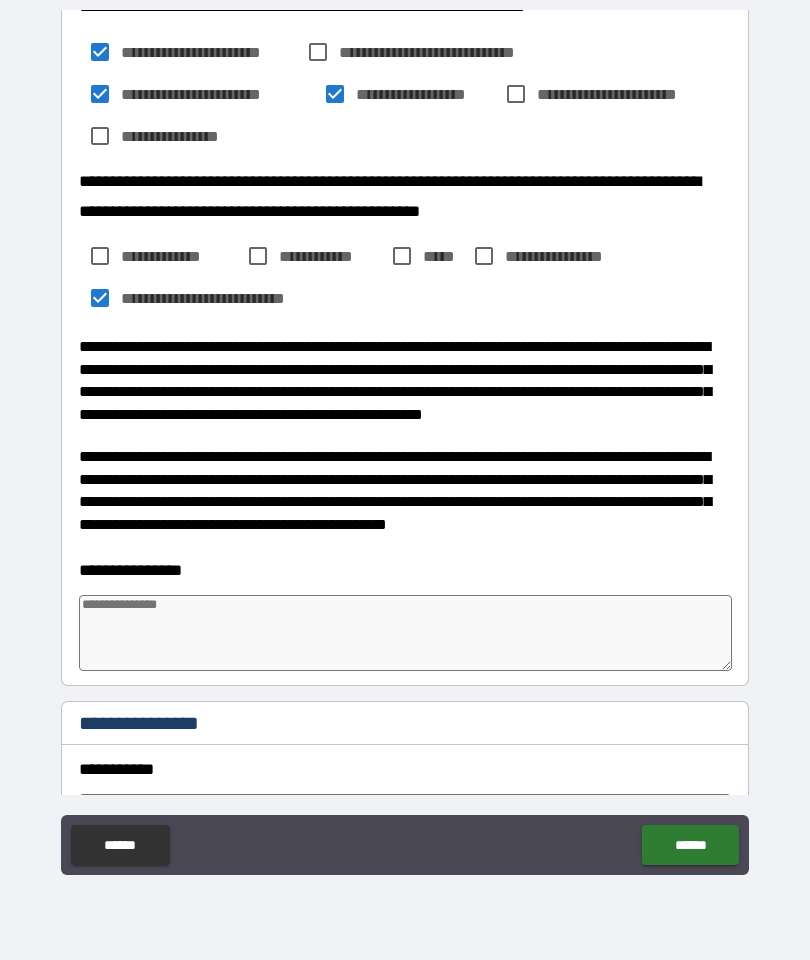 click at bounding box center (405, 633) 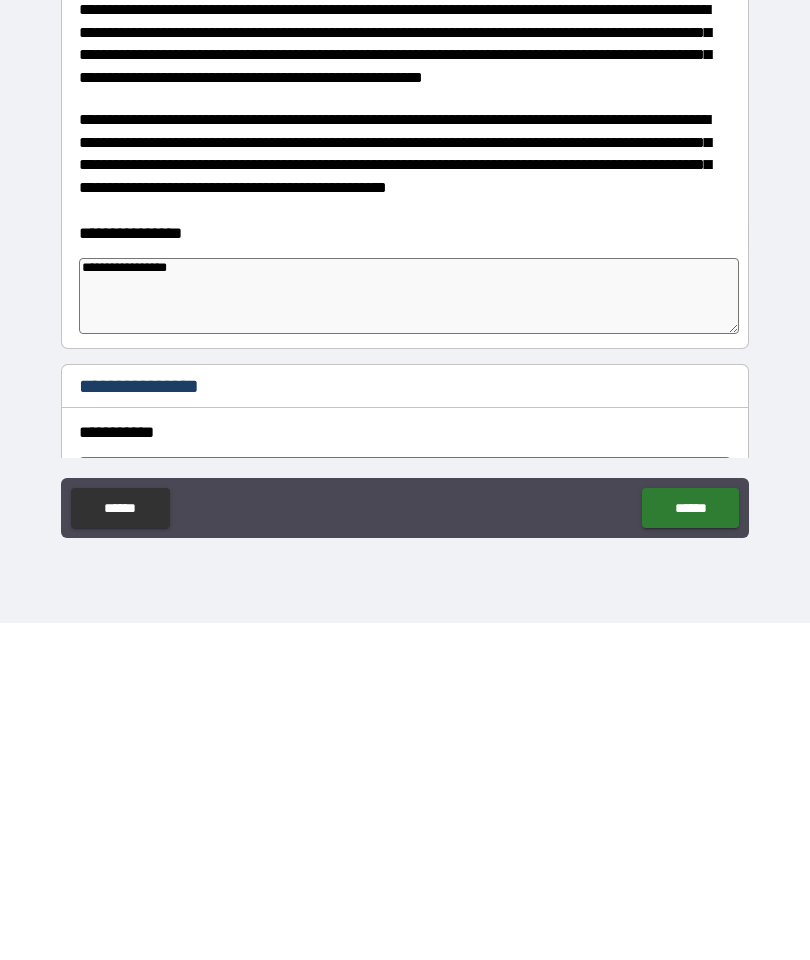 click on "******" at bounding box center (690, 845) 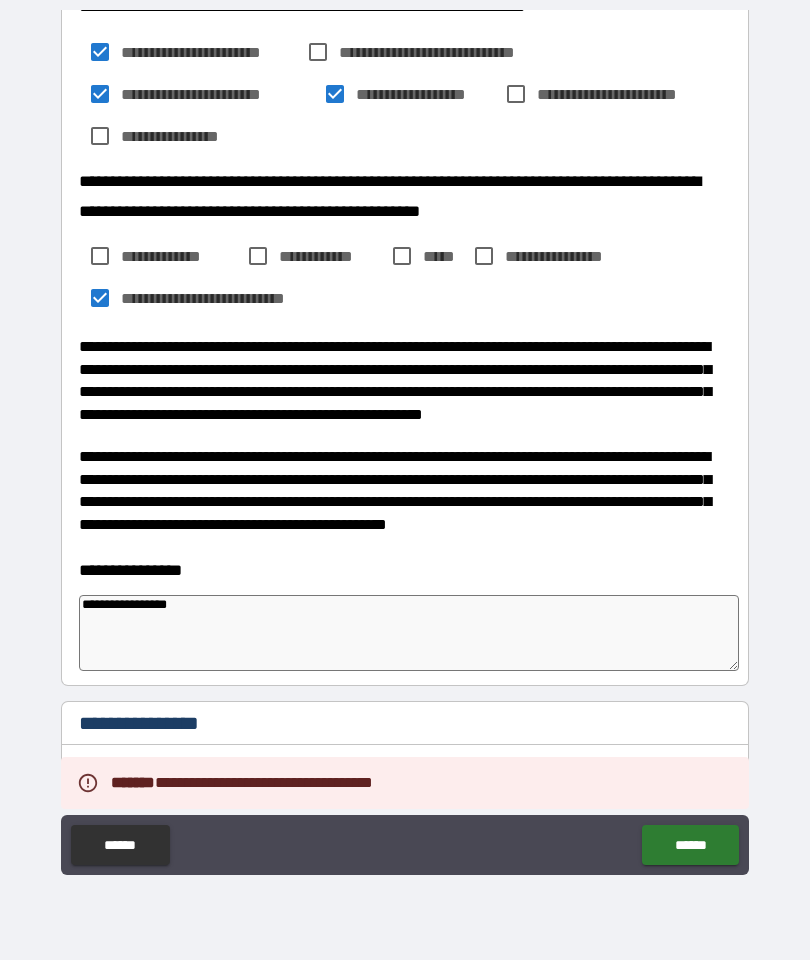 click on "**********" at bounding box center [409, 633] 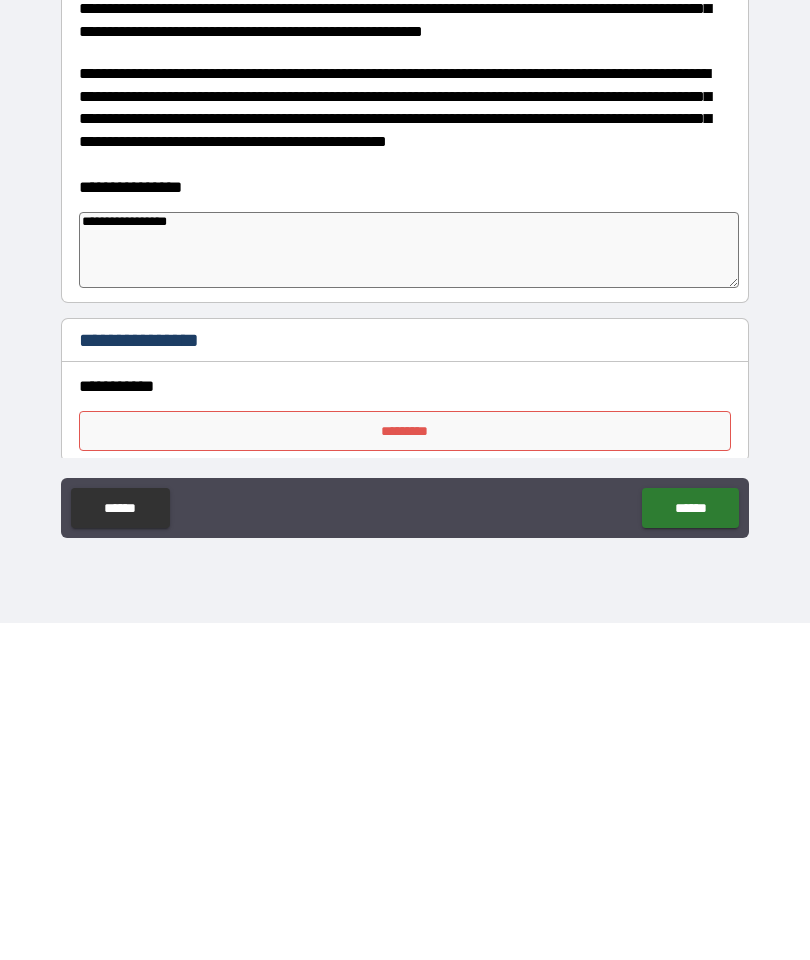 scroll, scrollTop: 1311, scrollLeft: 0, axis: vertical 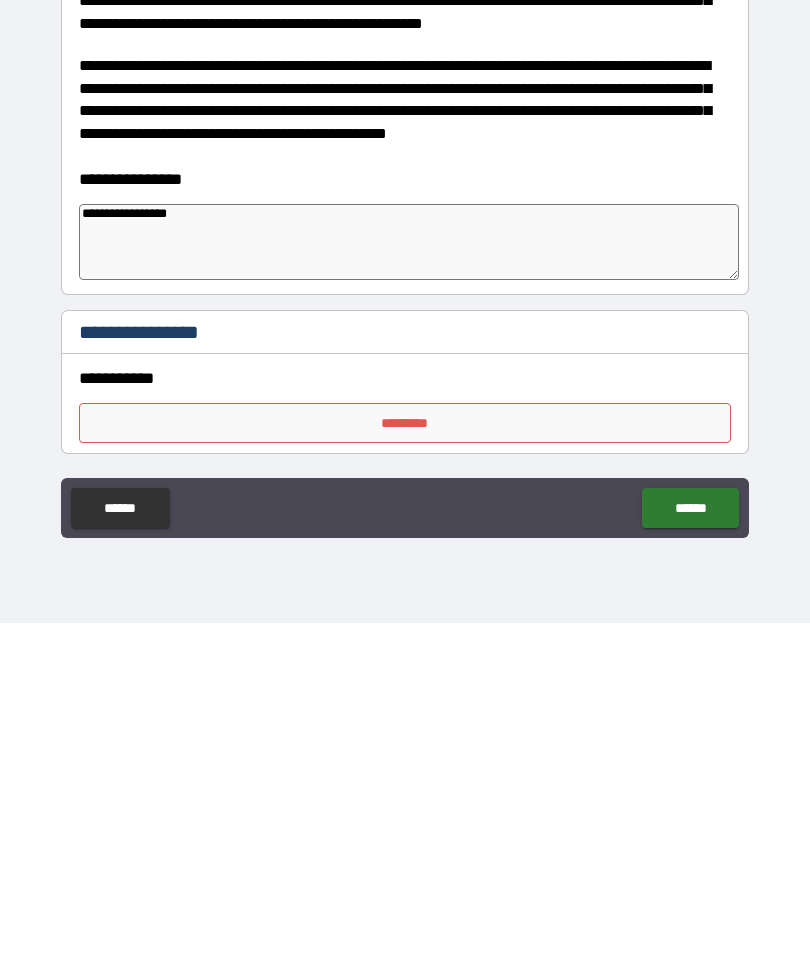 click on "**********" at bounding box center (405, 715) 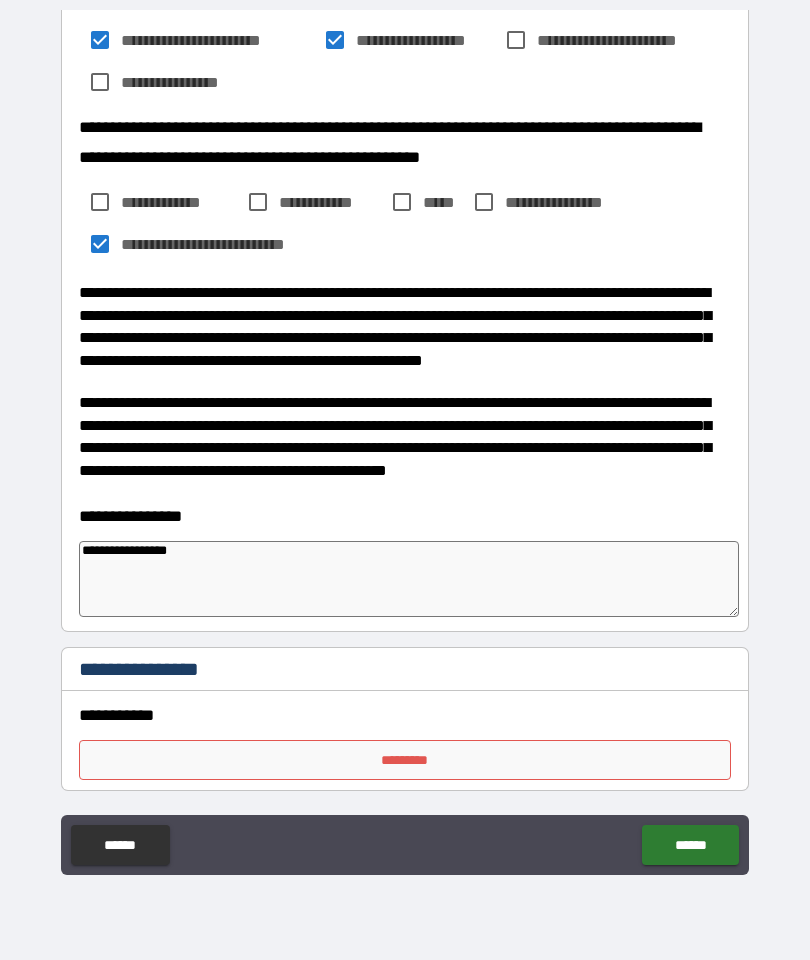 scroll, scrollTop: 1353, scrollLeft: 0, axis: vertical 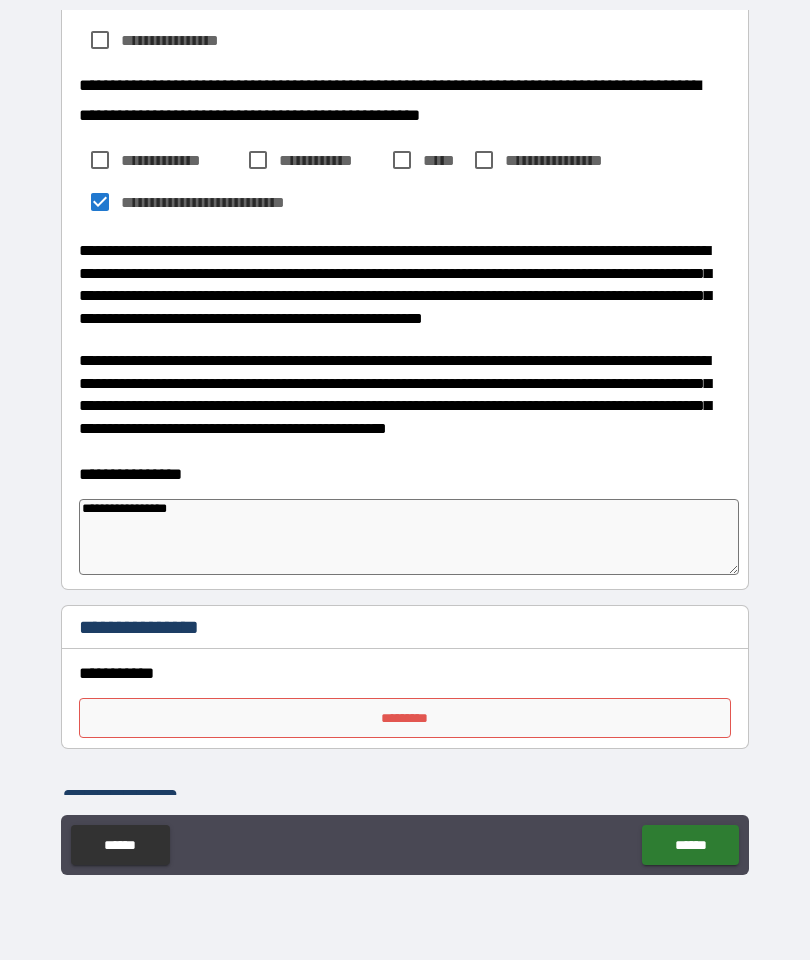 click on "*********" at bounding box center (405, 718) 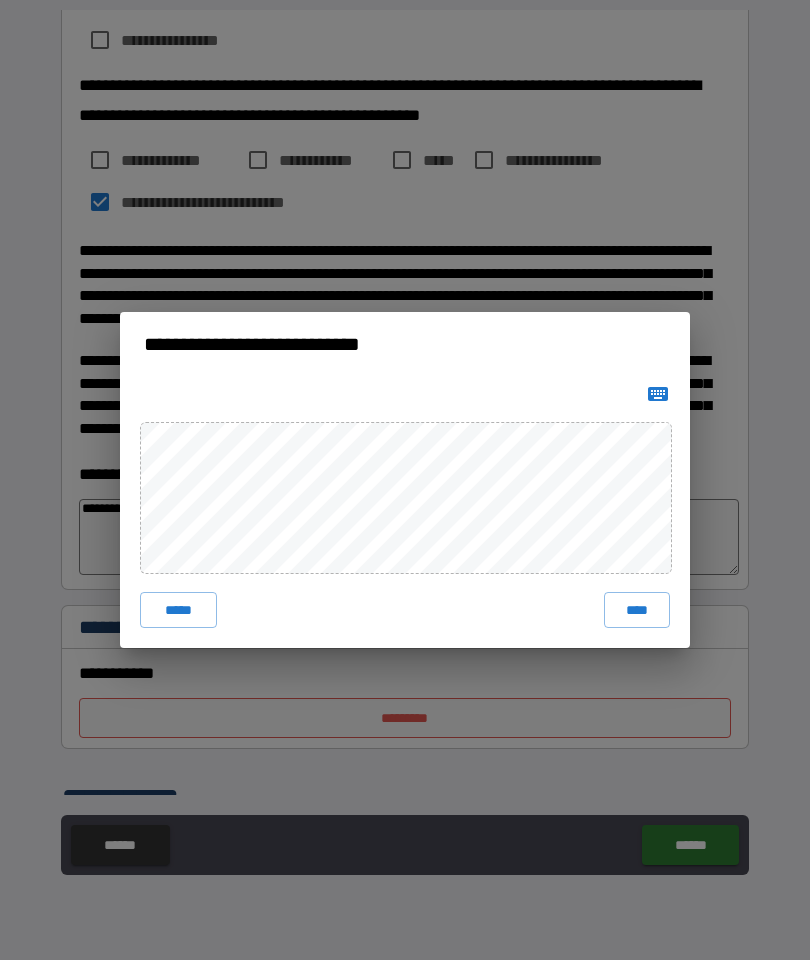 click on "*****" at bounding box center (178, 610) 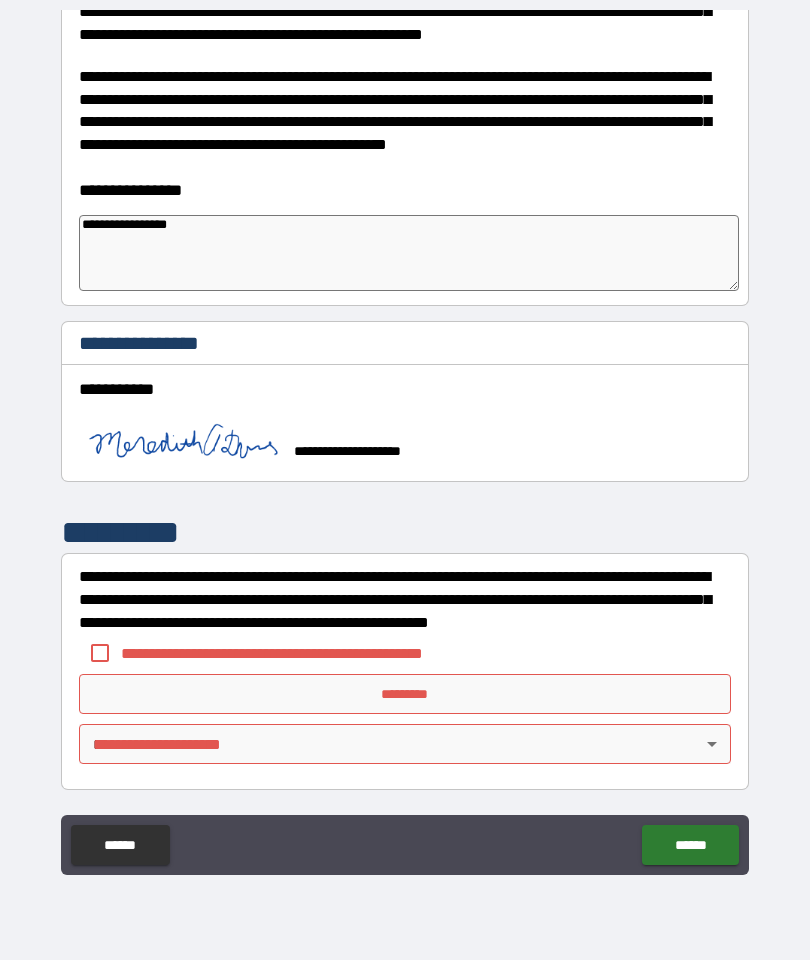 scroll, scrollTop: 1637, scrollLeft: 0, axis: vertical 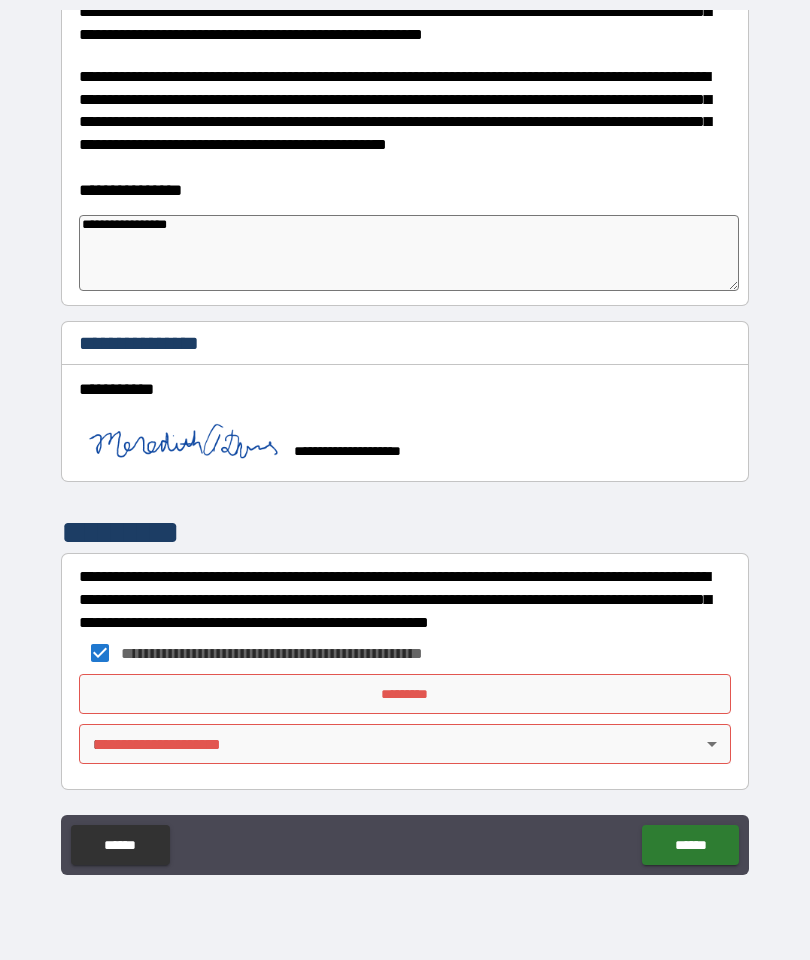 click on "*********" at bounding box center [405, 694] 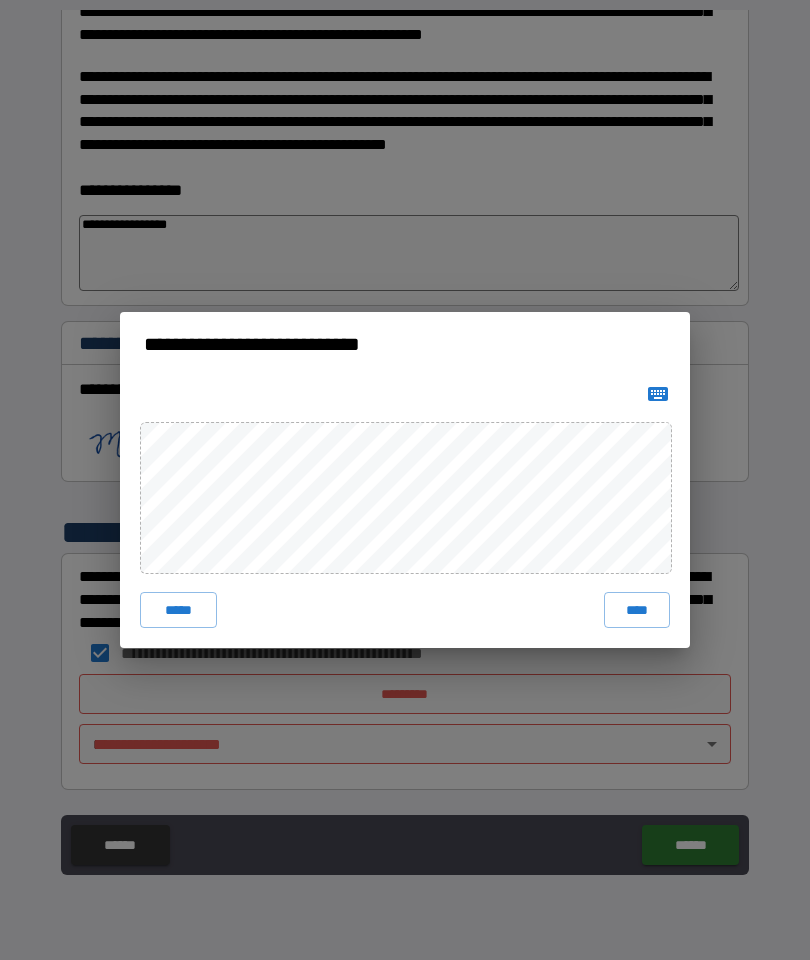 click on "****" at bounding box center [637, 610] 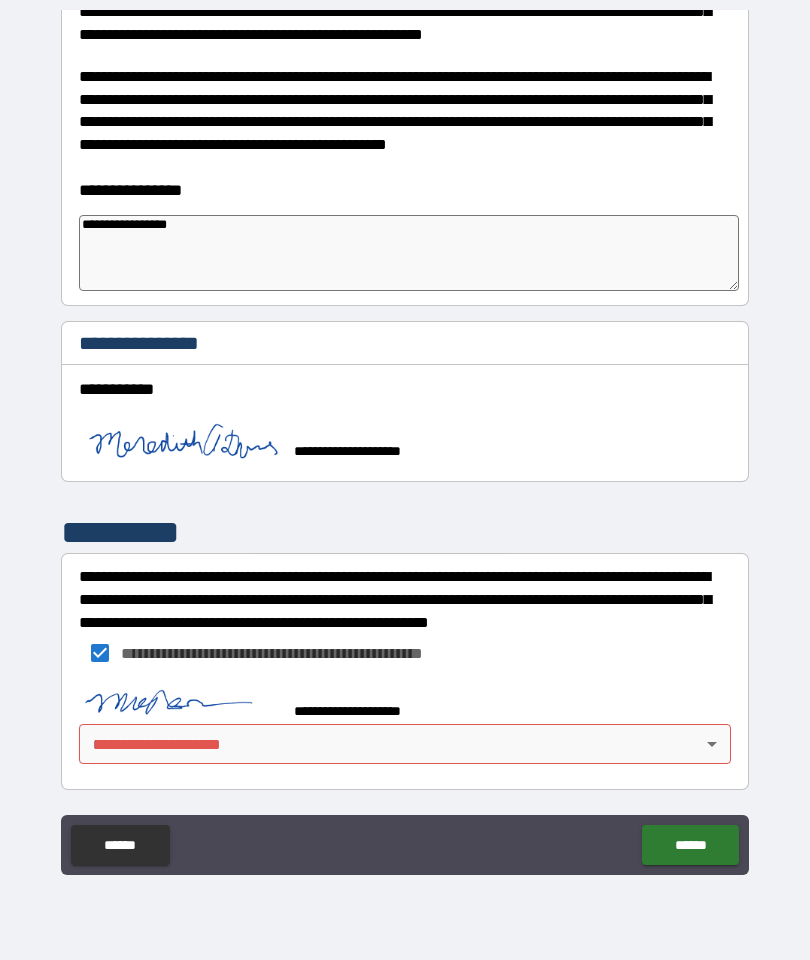 scroll, scrollTop: 1627, scrollLeft: 0, axis: vertical 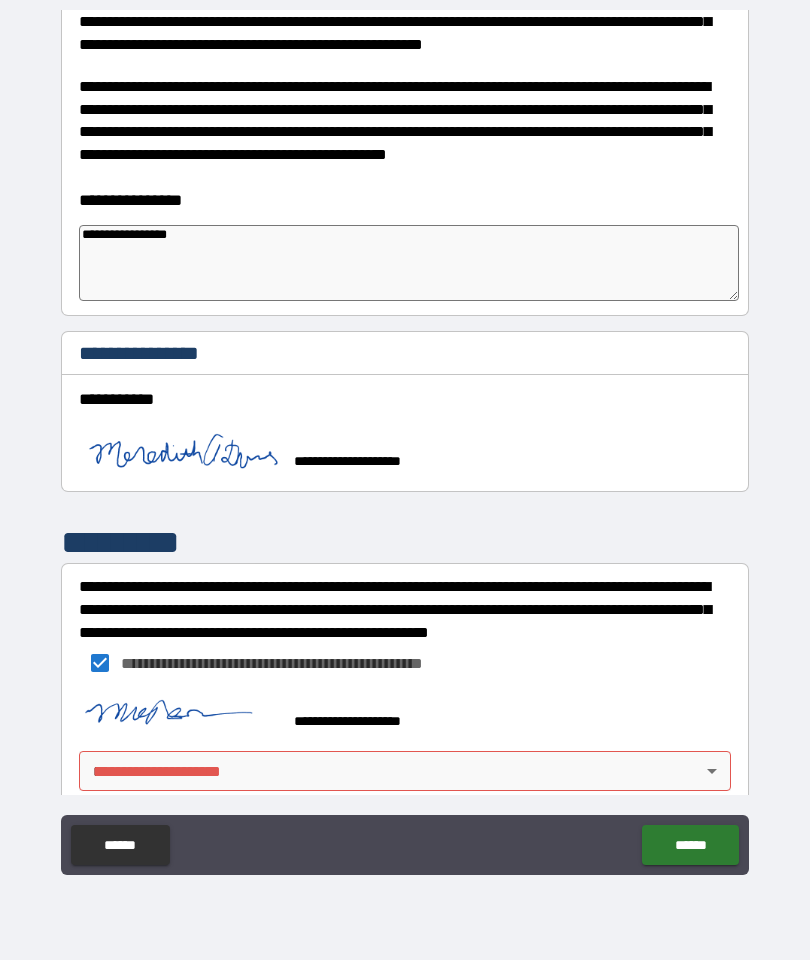 click on "**********" at bounding box center (405, 440) 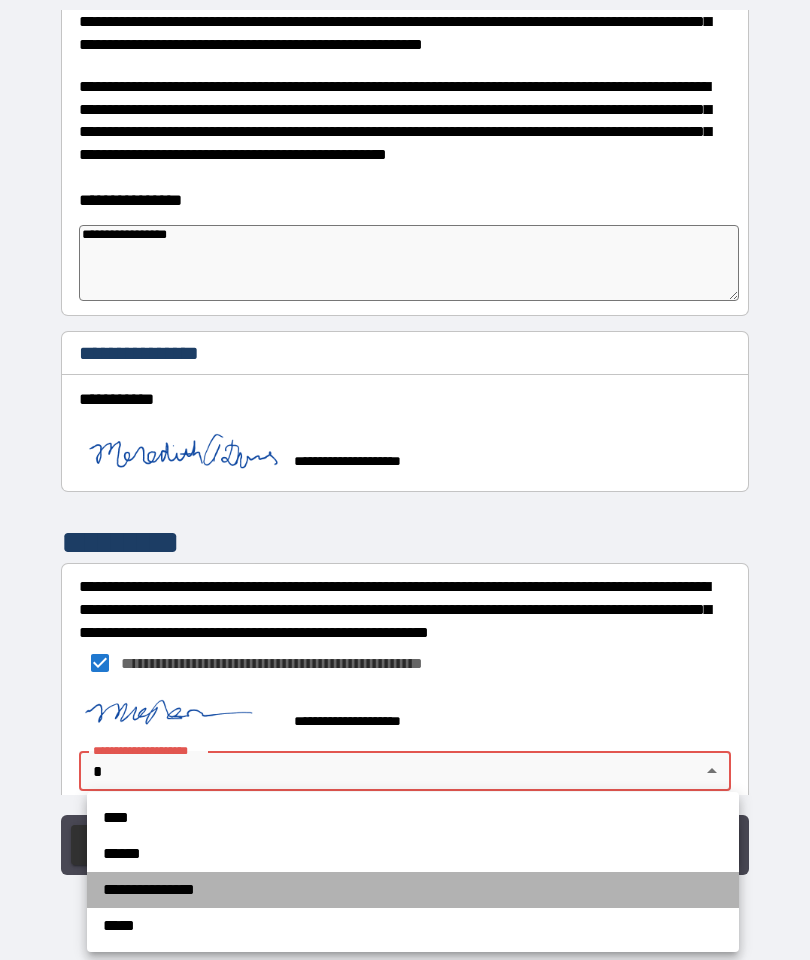 click on "**********" at bounding box center [413, 890] 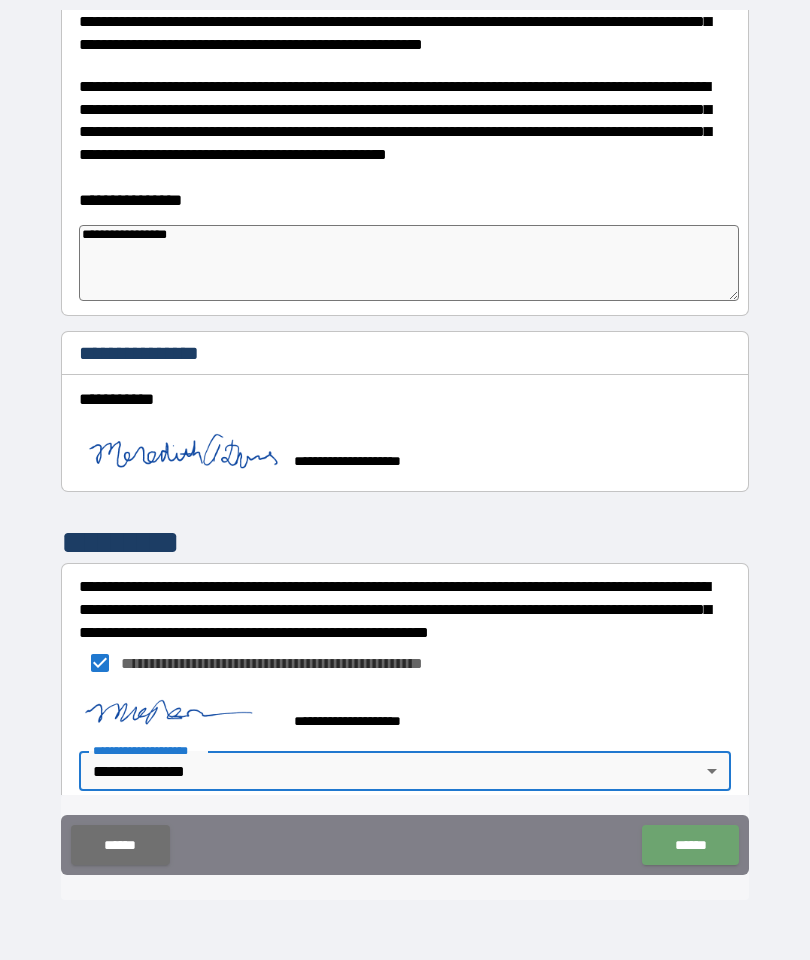 click on "******" at bounding box center (690, 845) 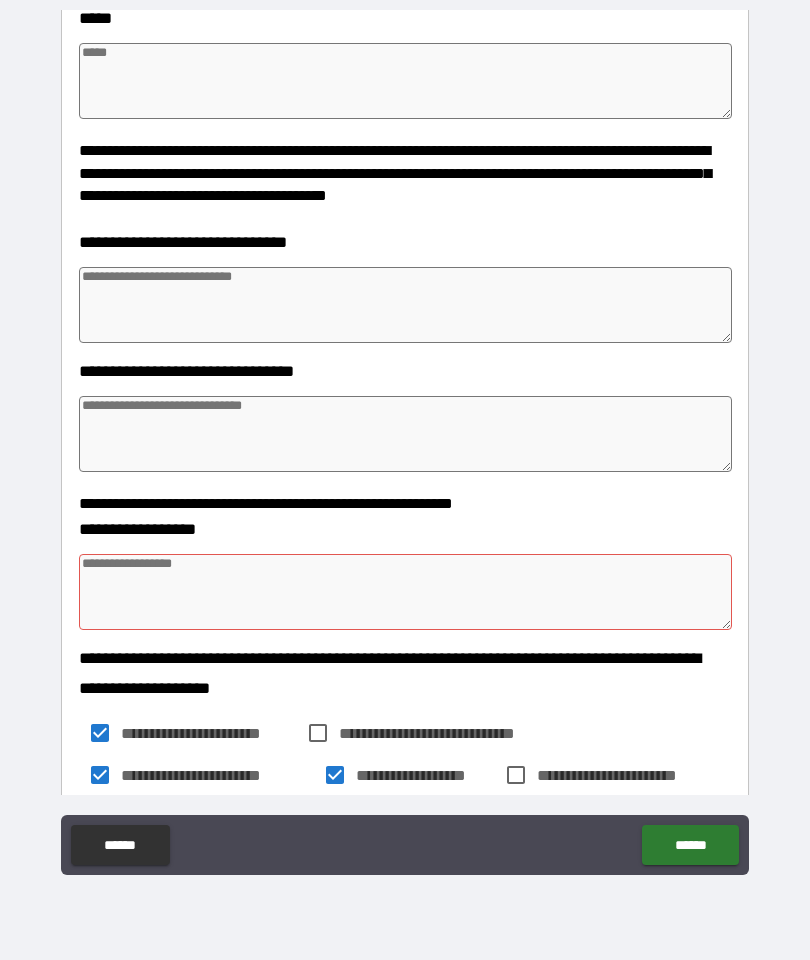 scroll, scrollTop: 400, scrollLeft: 0, axis: vertical 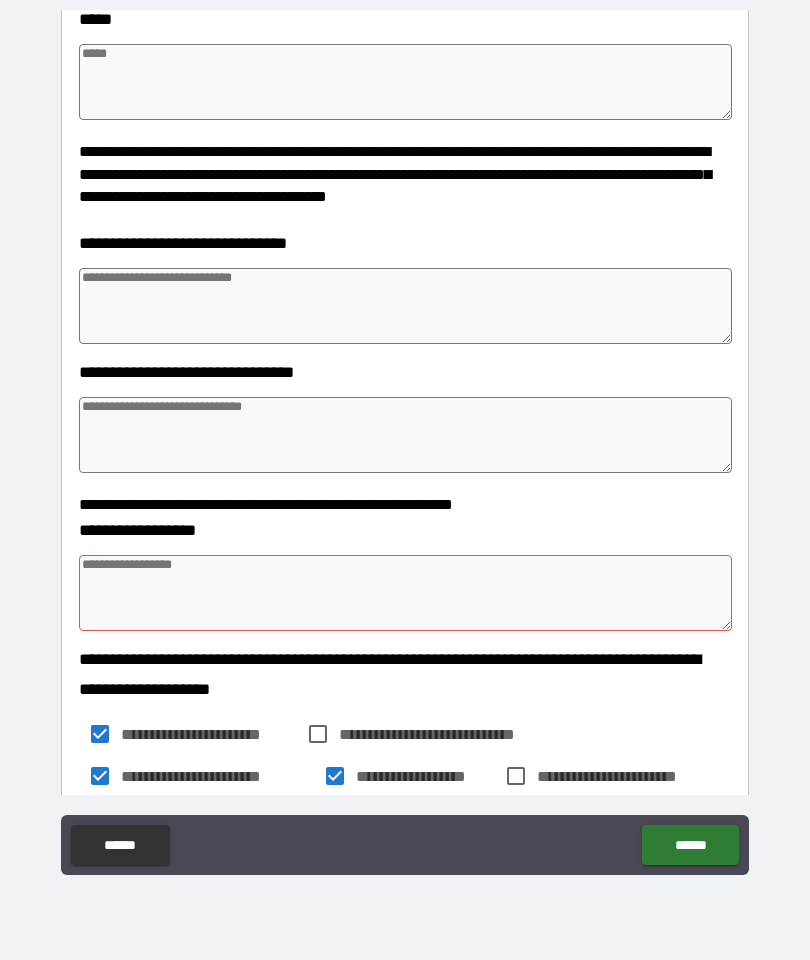 click at bounding box center [405, 593] 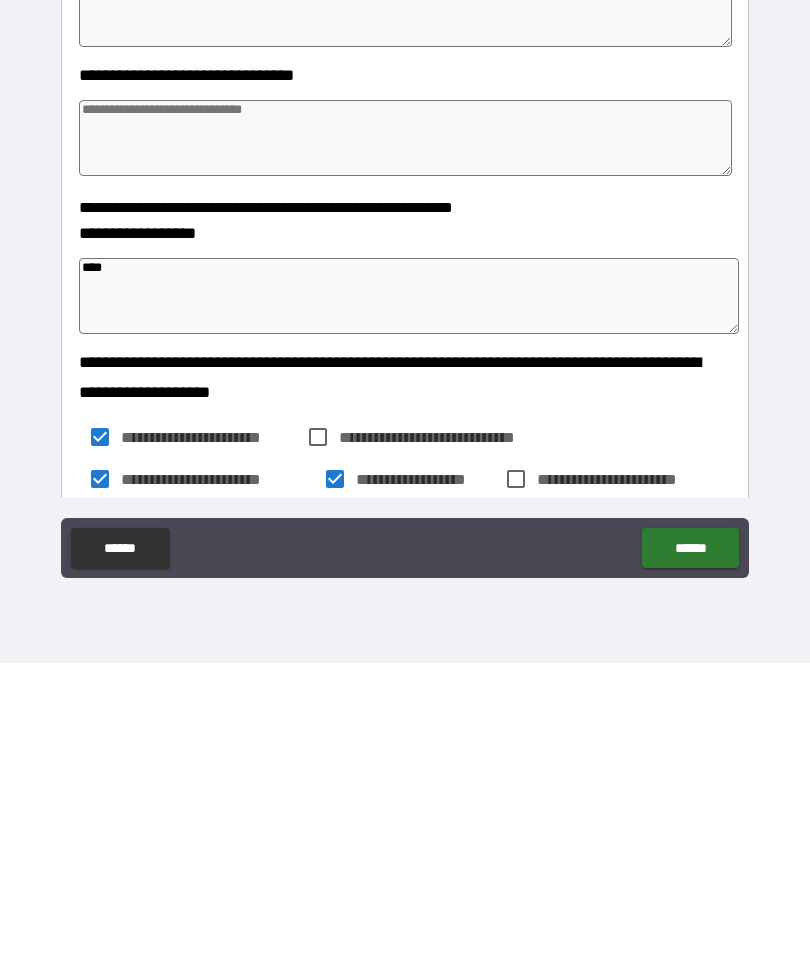 click on "******" at bounding box center (690, 845) 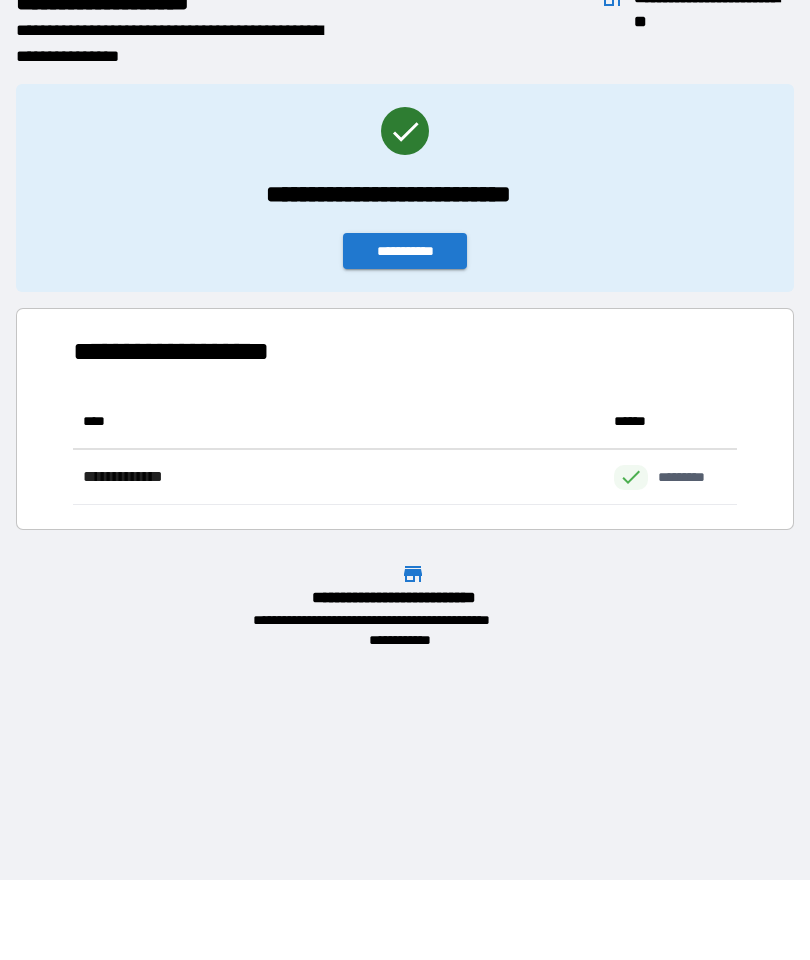 scroll, scrollTop: 111, scrollLeft: 664, axis: both 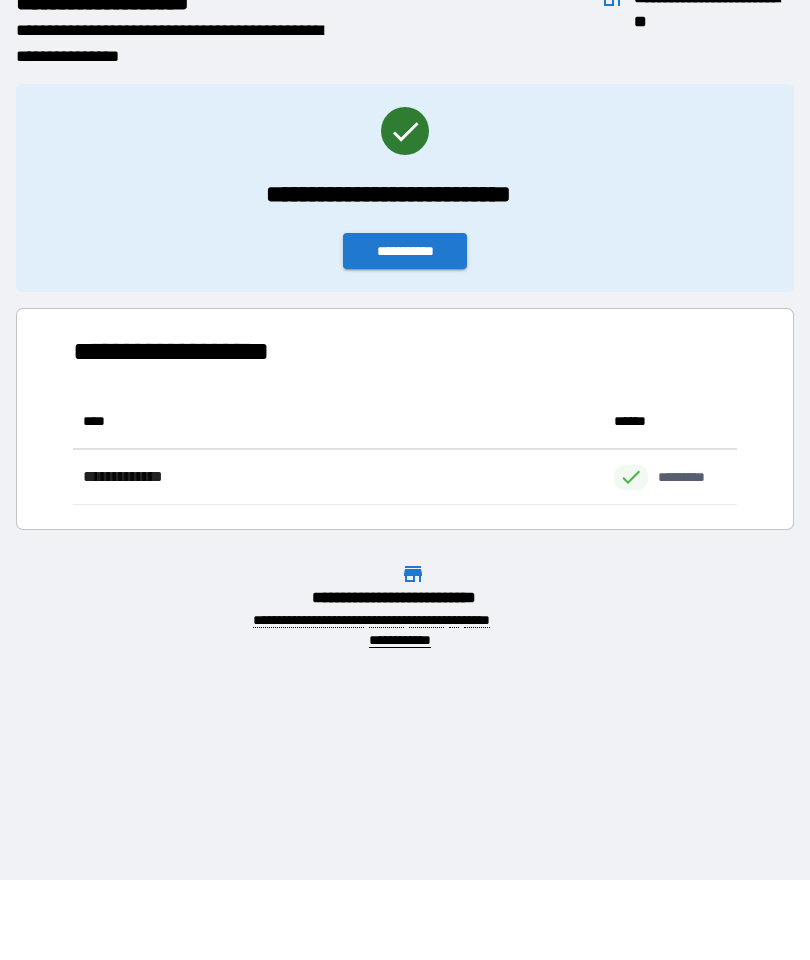 click on "**********" at bounding box center (405, 251) 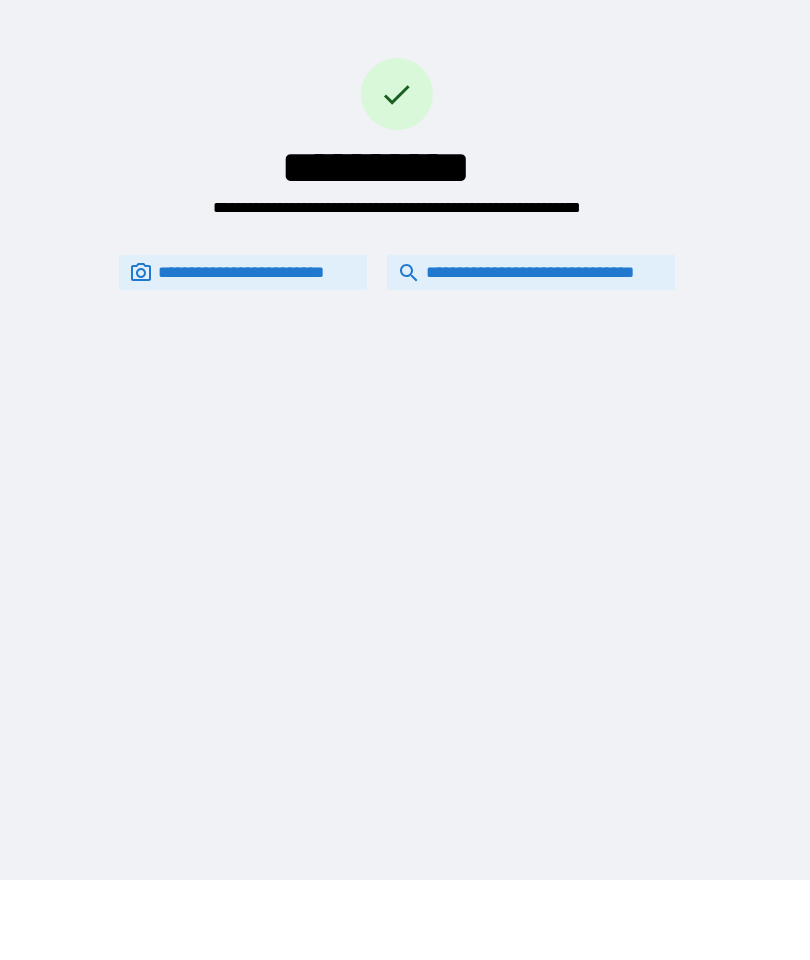 click on "**********" at bounding box center (531, 272) 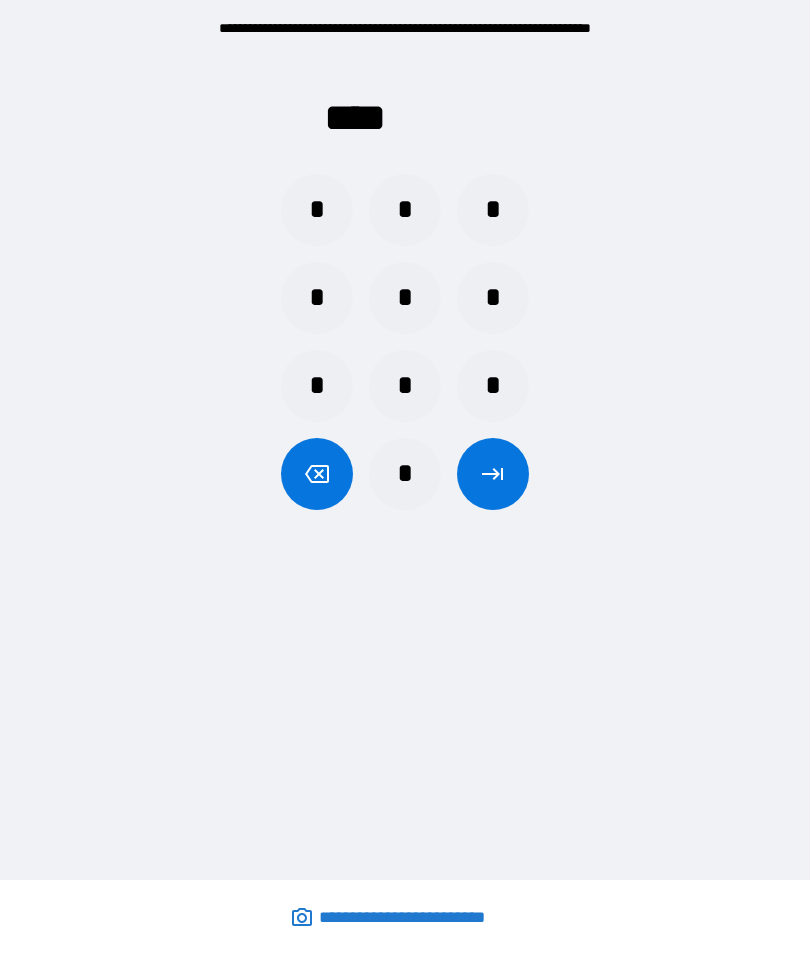 click on "*" at bounding box center [405, 210] 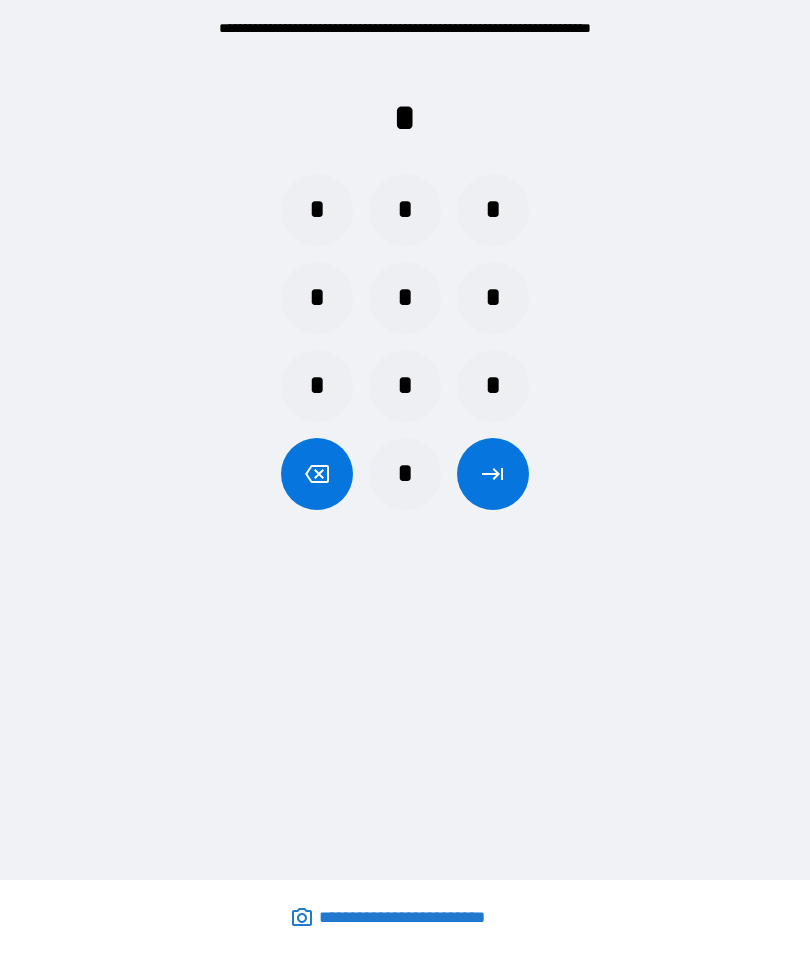 click on "*" at bounding box center [317, 298] 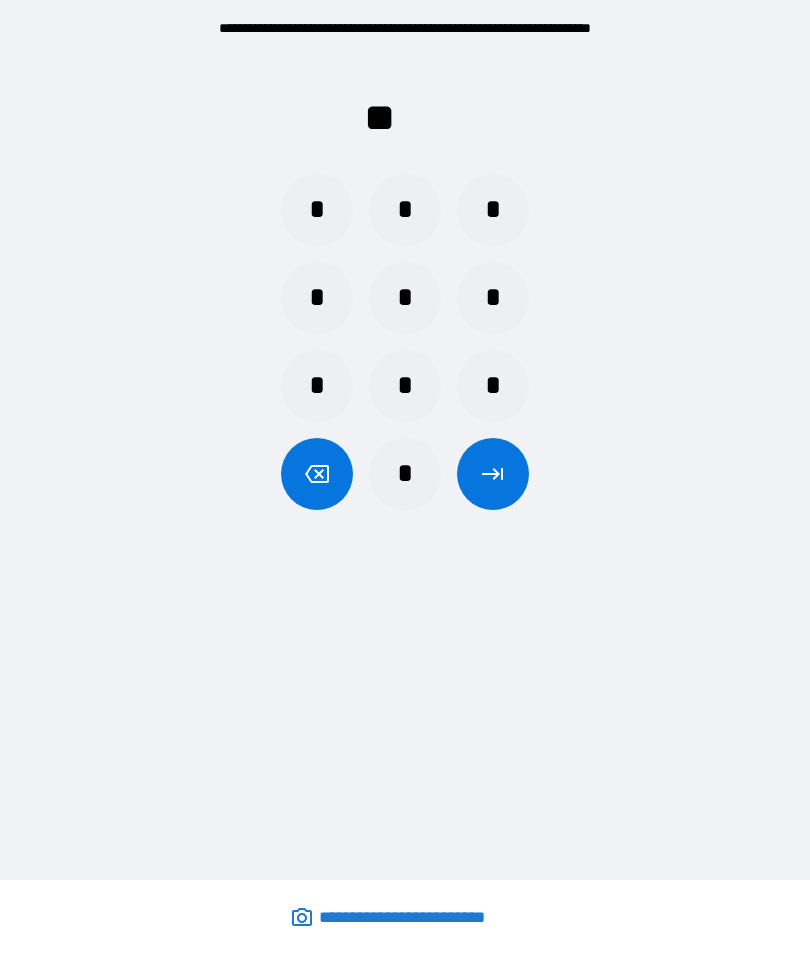 click on "*" at bounding box center [317, 386] 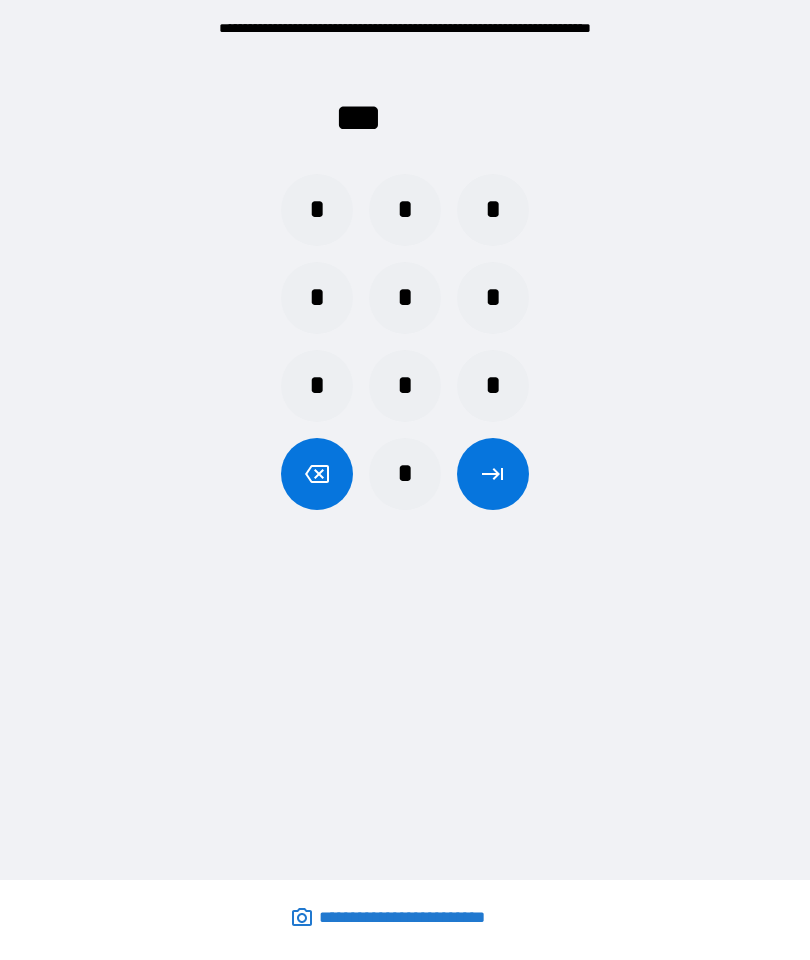 click on "*" at bounding box center [493, 210] 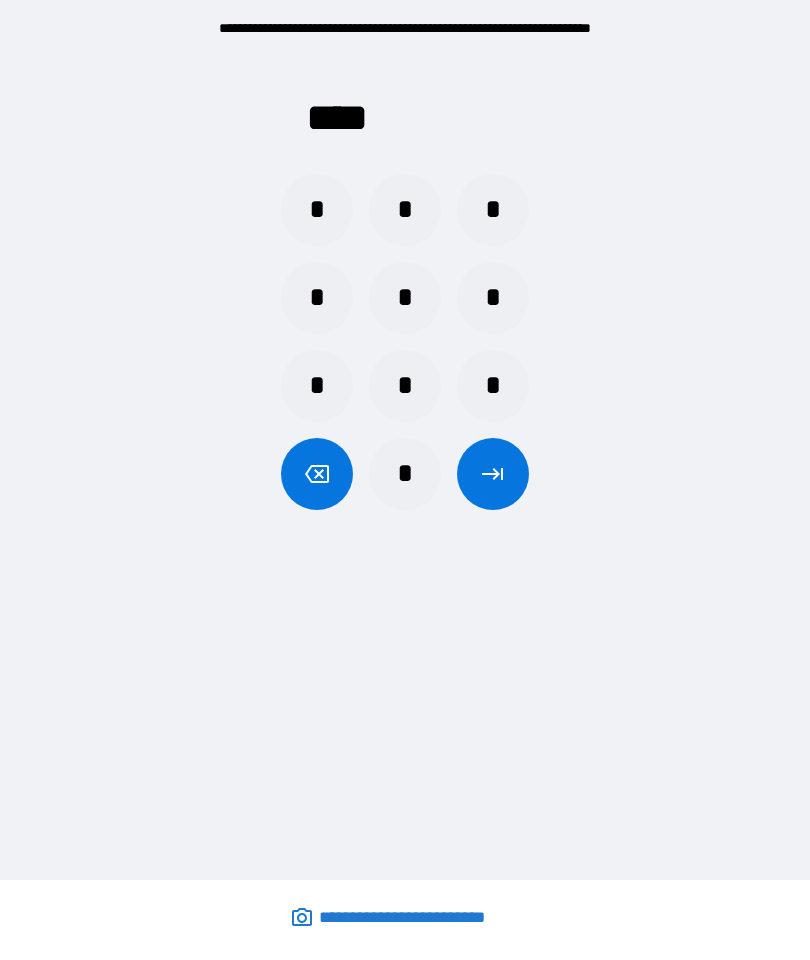 click at bounding box center [493, 474] 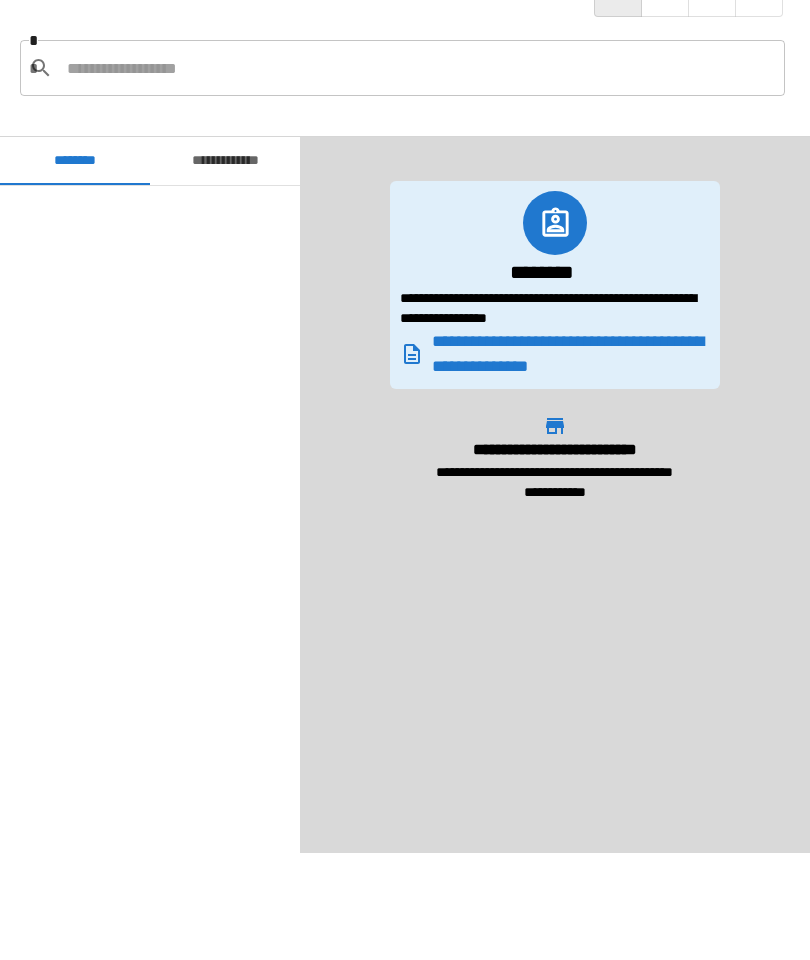 scroll, scrollTop: 3918, scrollLeft: 0, axis: vertical 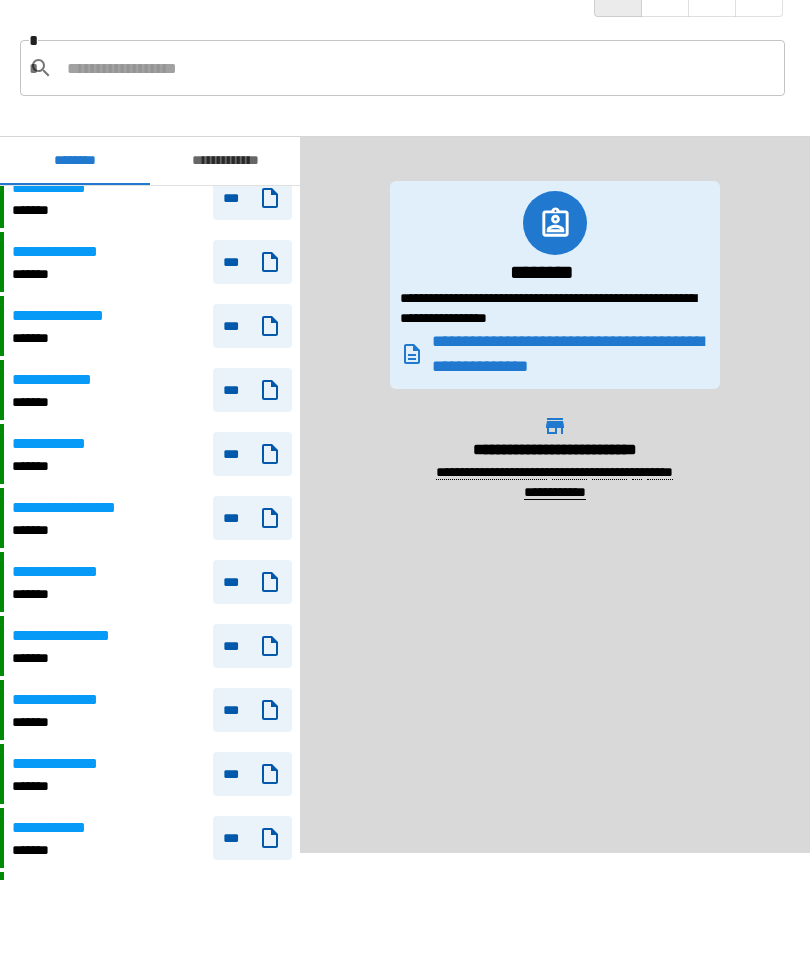 click on "**********" at bounding box center (225, 161) 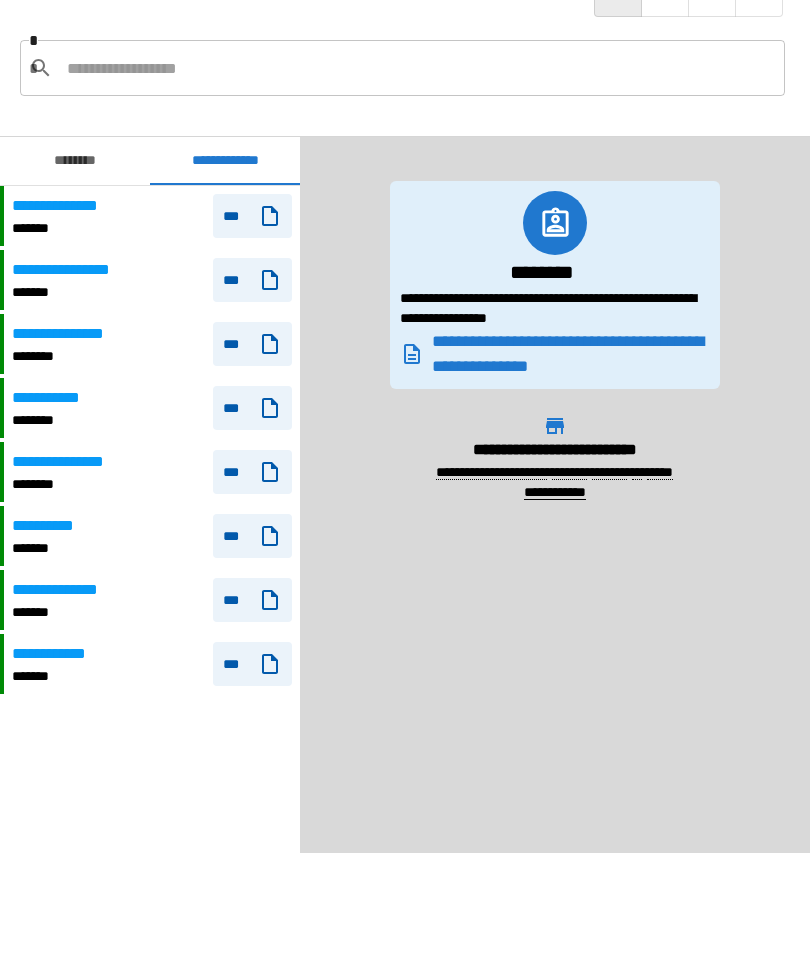 scroll, scrollTop: 0, scrollLeft: 0, axis: both 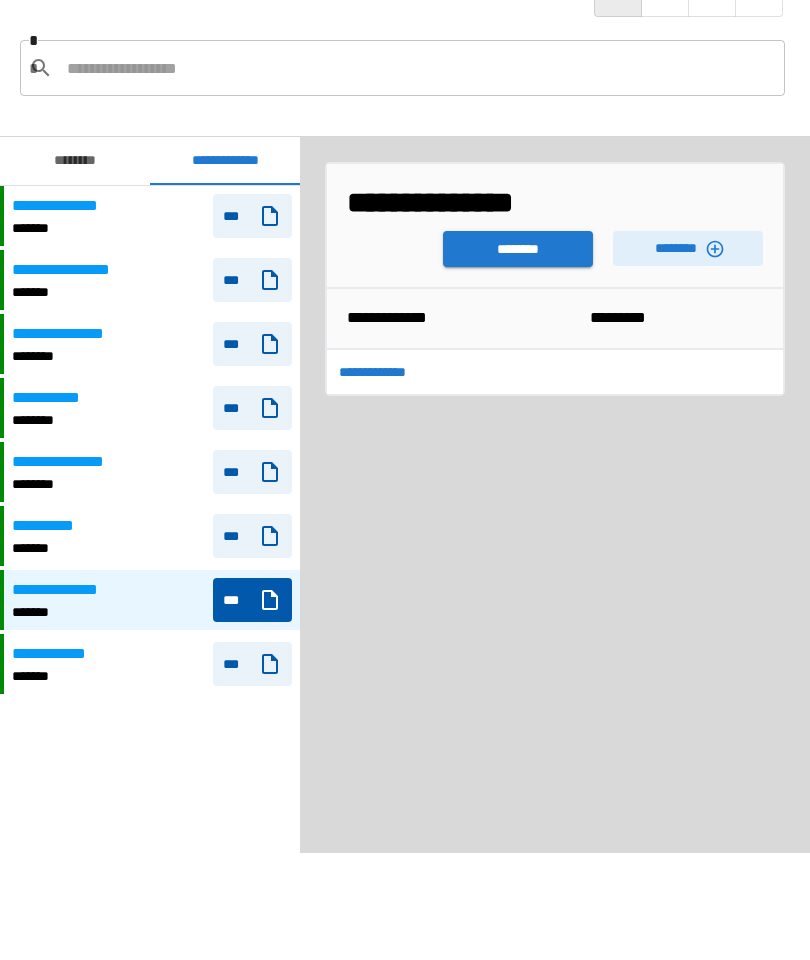 click on "********" at bounding box center (518, 249) 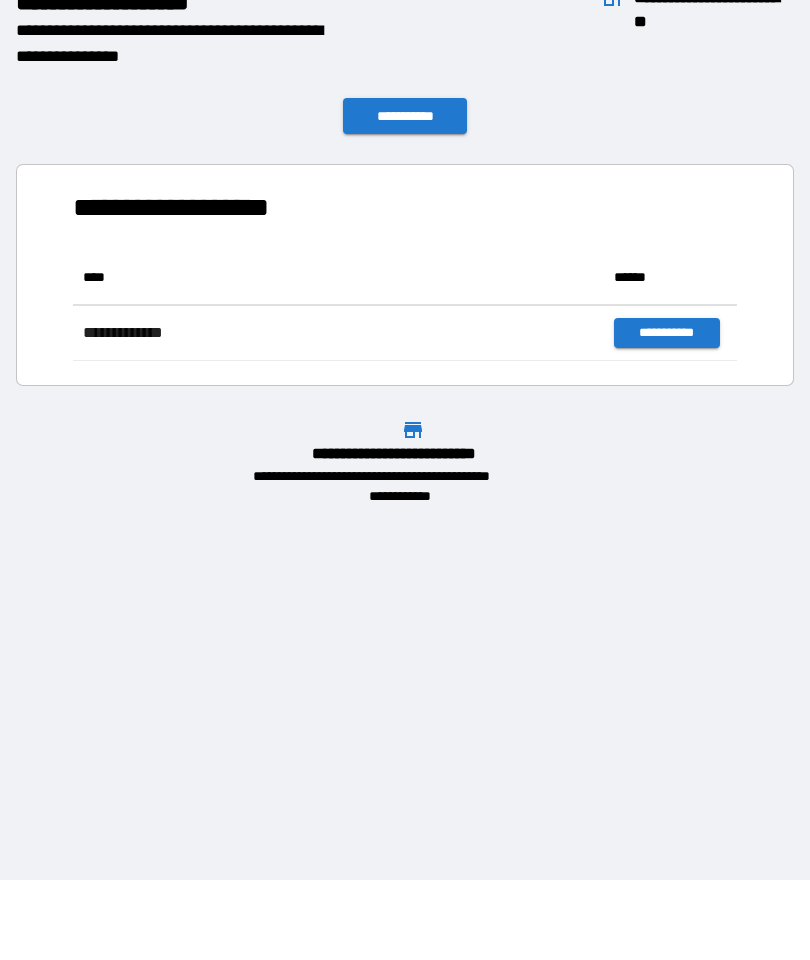 scroll, scrollTop: 1, scrollLeft: 1, axis: both 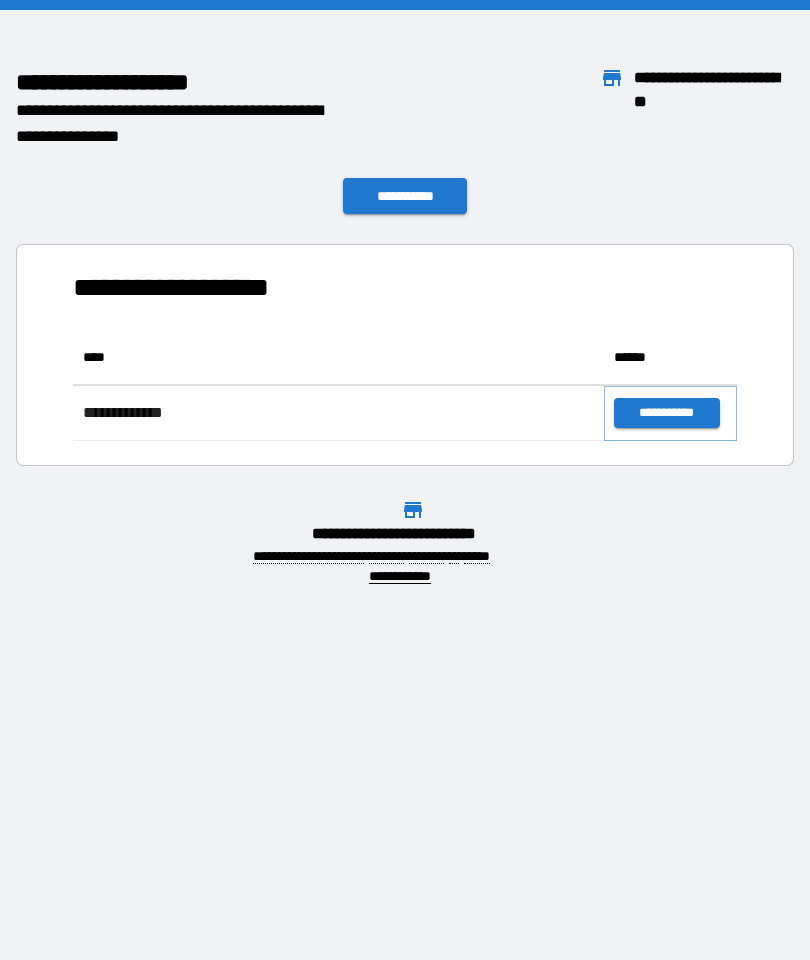 click on "**********" at bounding box center [666, 413] 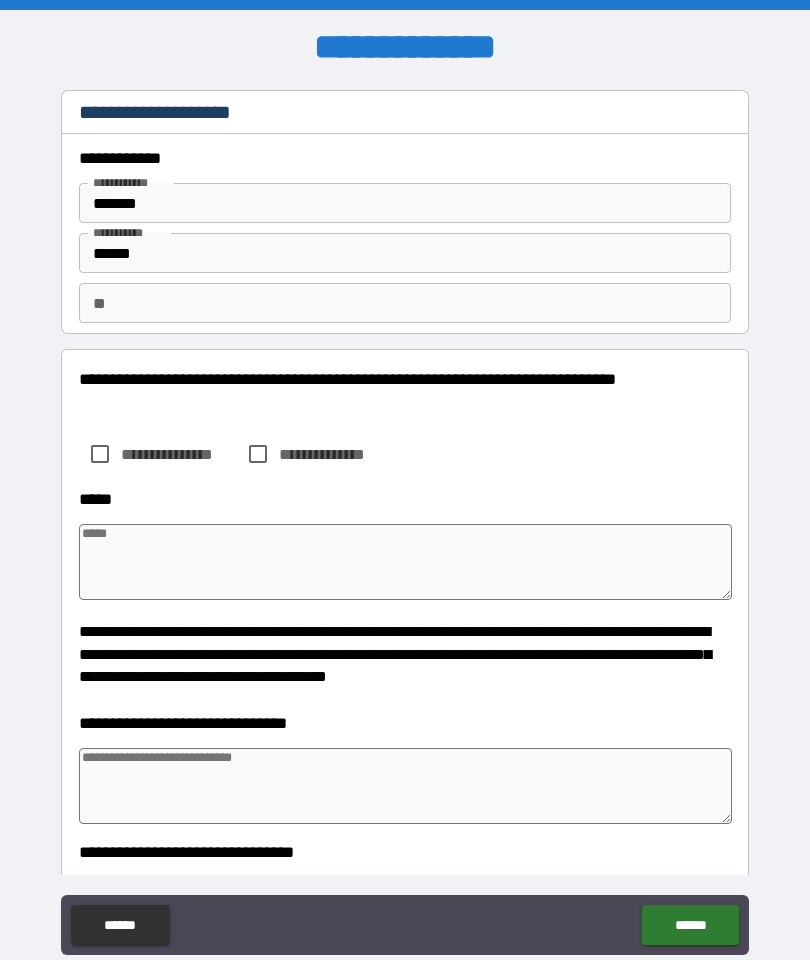 click on "**" at bounding box center (405, 303) 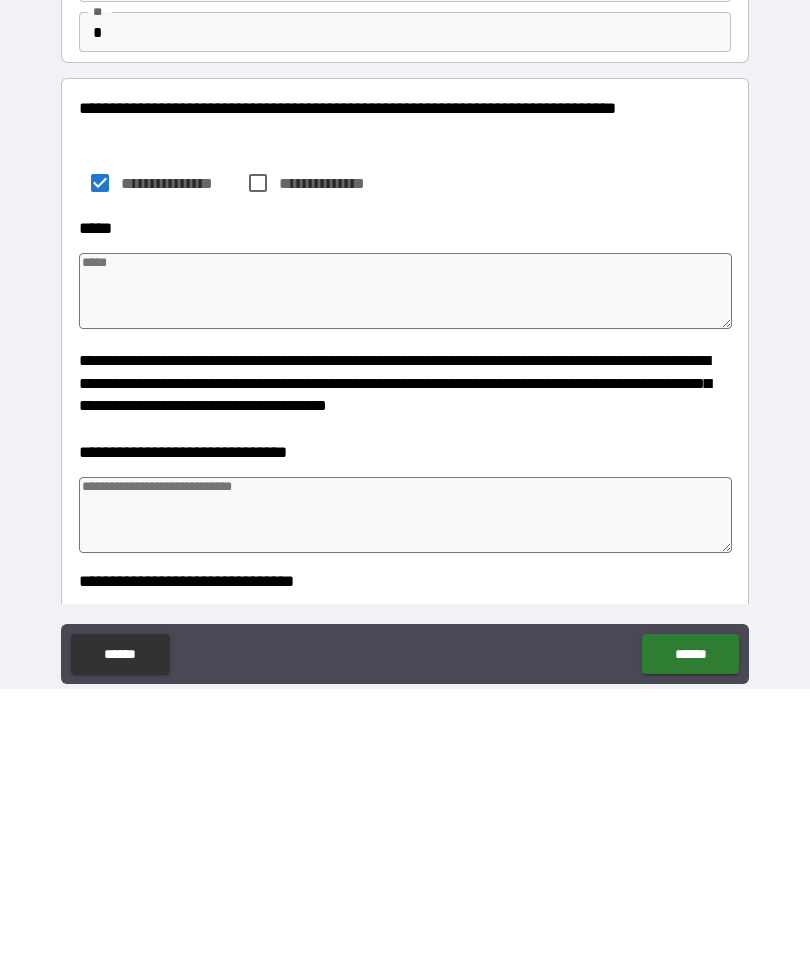 scroll, scrollTop: 80, scrollLeft: 0, axis: vertical 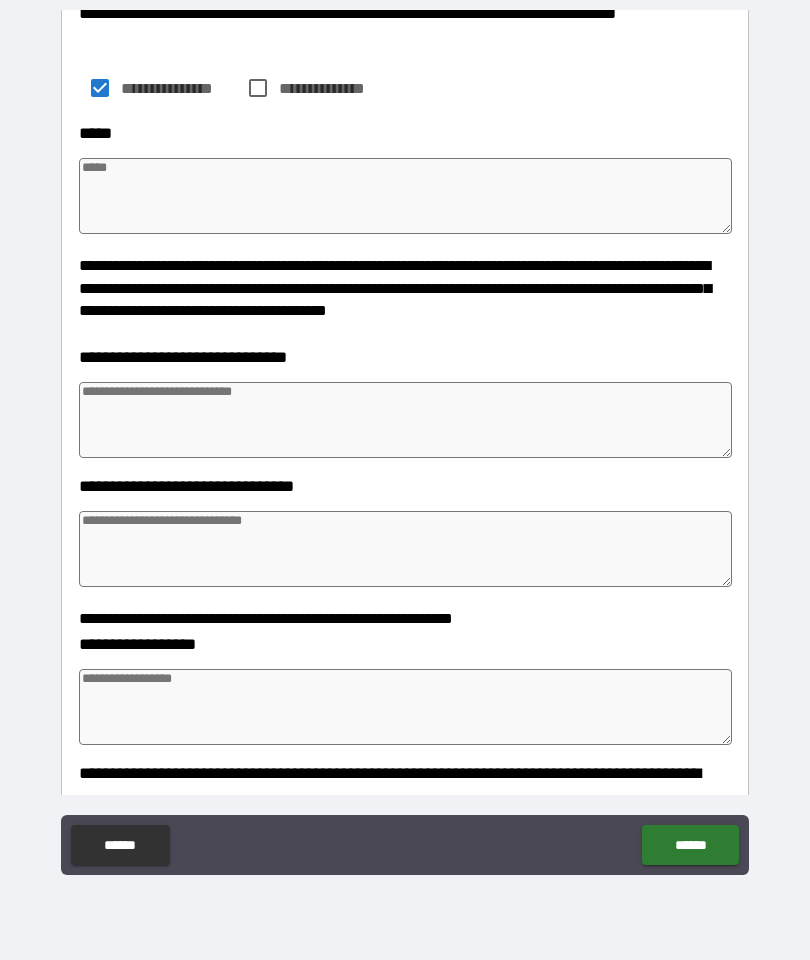 click at bounding box center [405, 420] 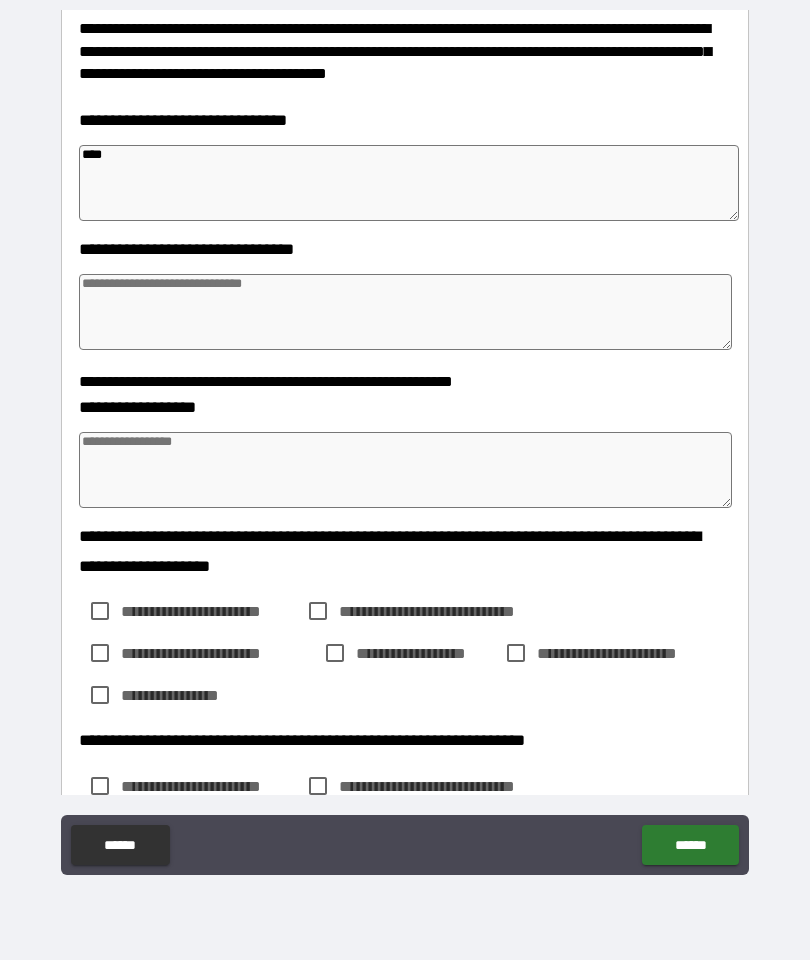scroll, scrollTop: 519, scrollLeft: 0, axis: vertical 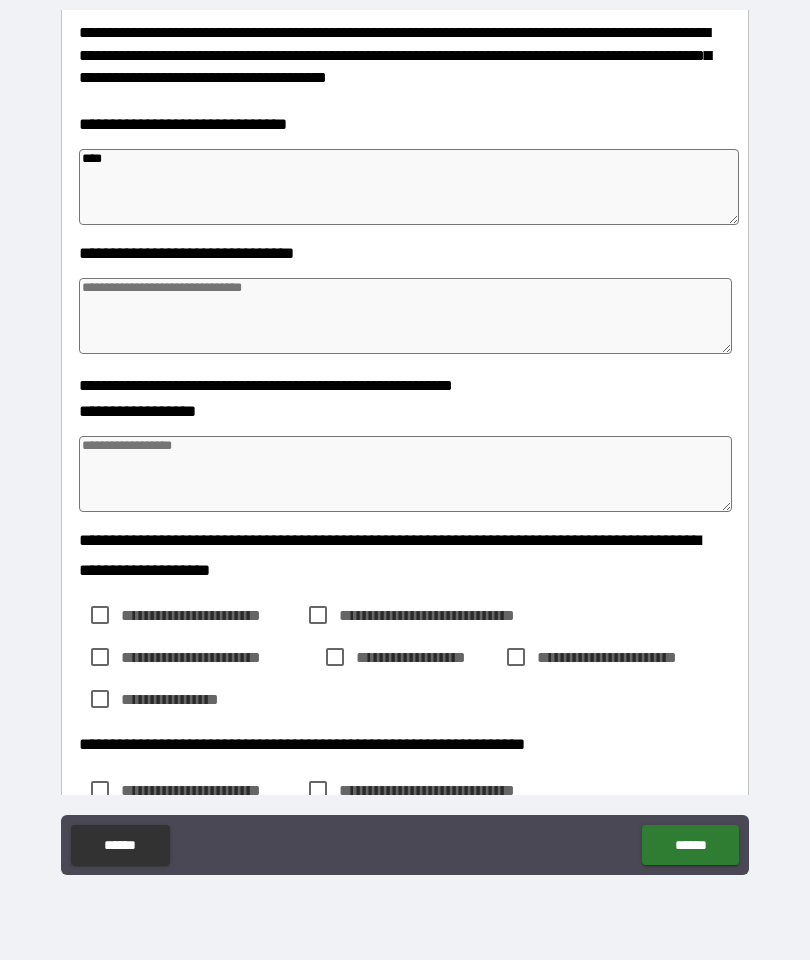 click on "****" at bounding box center (409, 187) 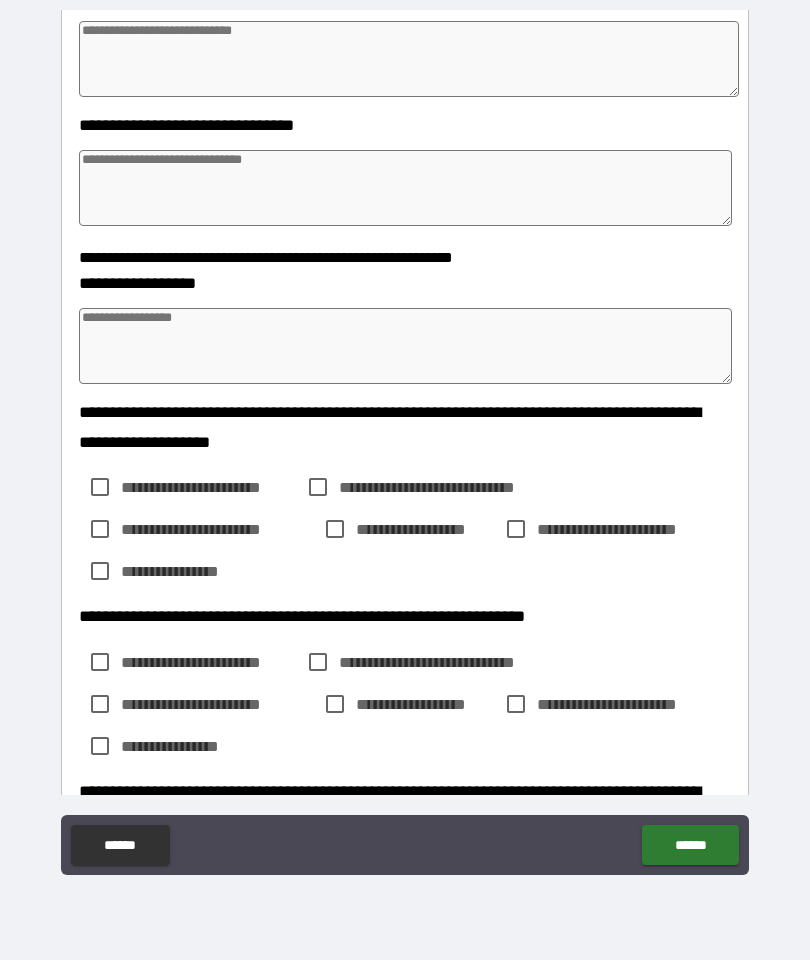 scroll, scrollTop: 653, scrollLeft: 0, axis: vertical 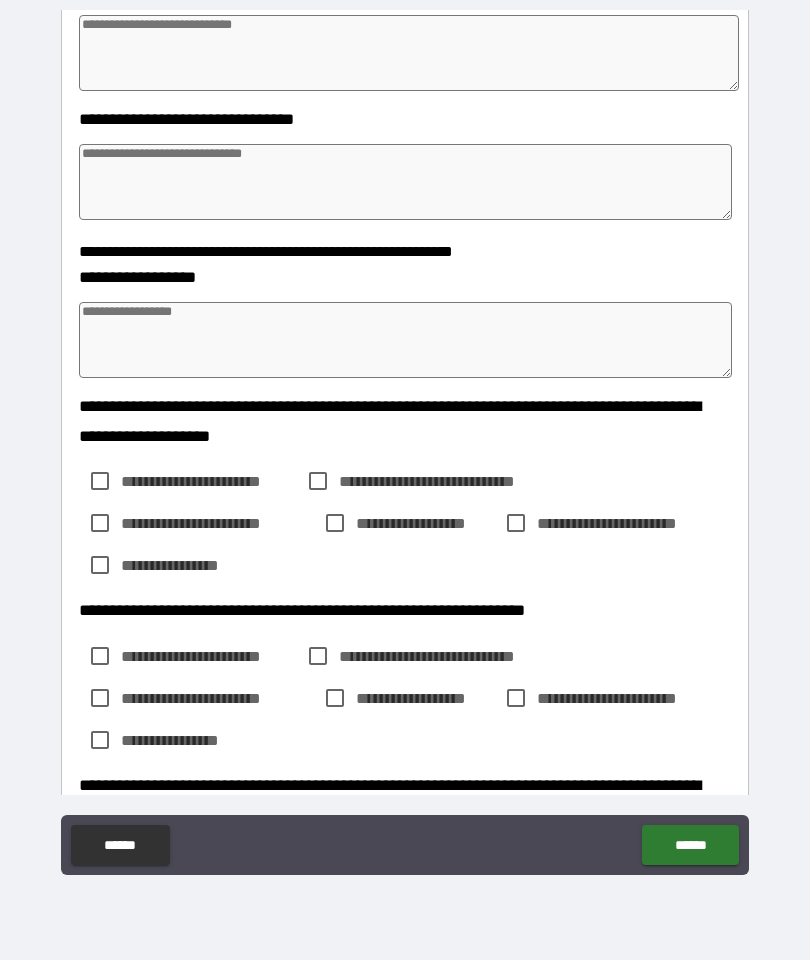 click at bounding box center (405, 340) 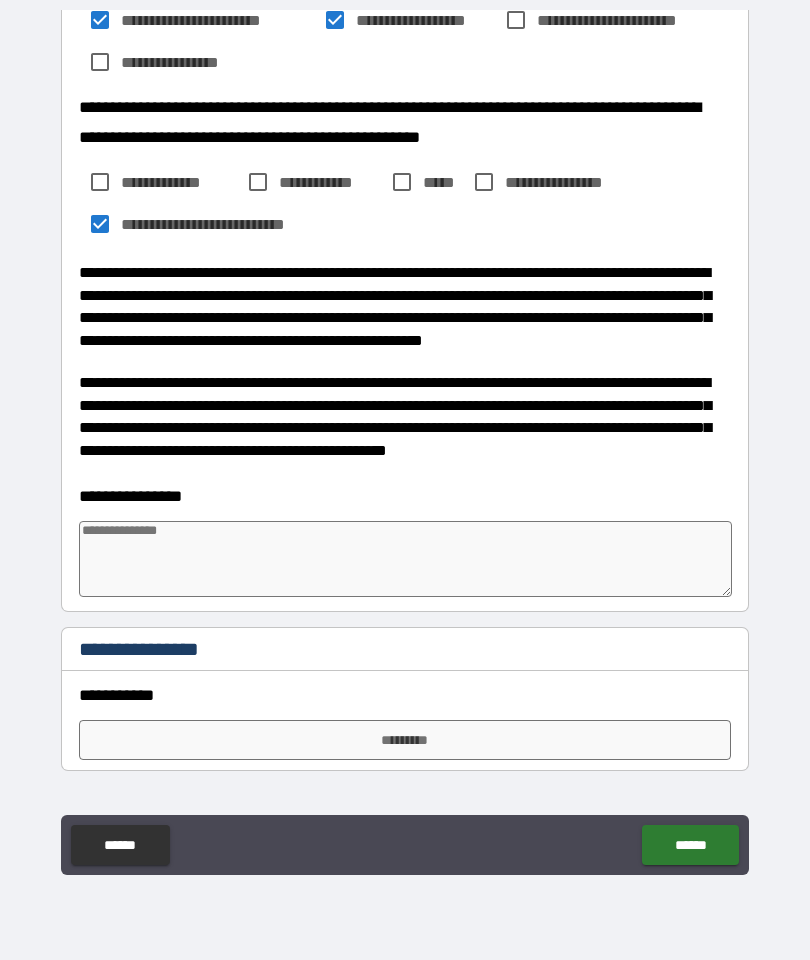 scroll, scrollTop: 1329, scrollLeft: 0, axis: vertical 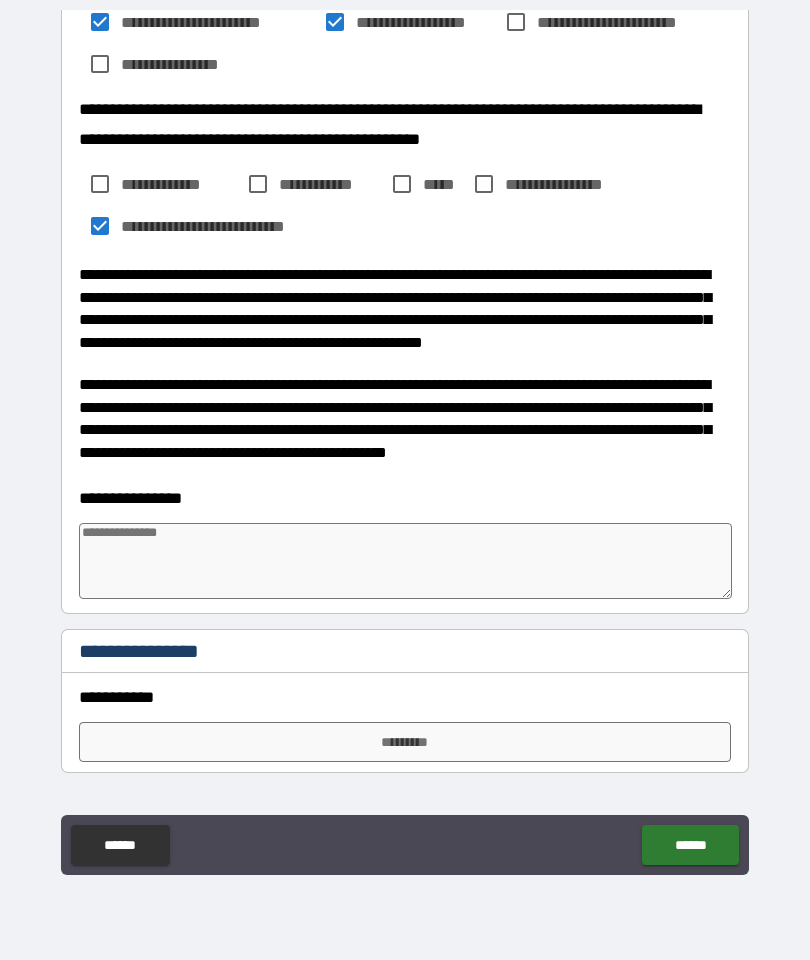 click at bounding box center (405, 561) 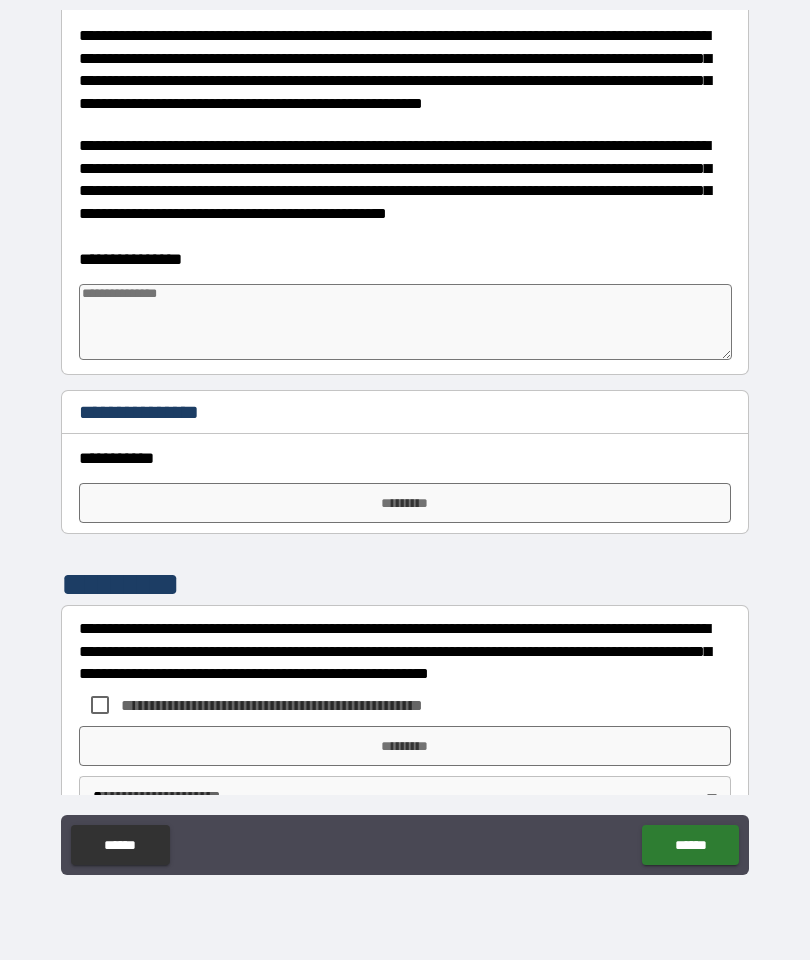 scroll, scrollTop: 1572, scrollLeft: 0, axis: vertical 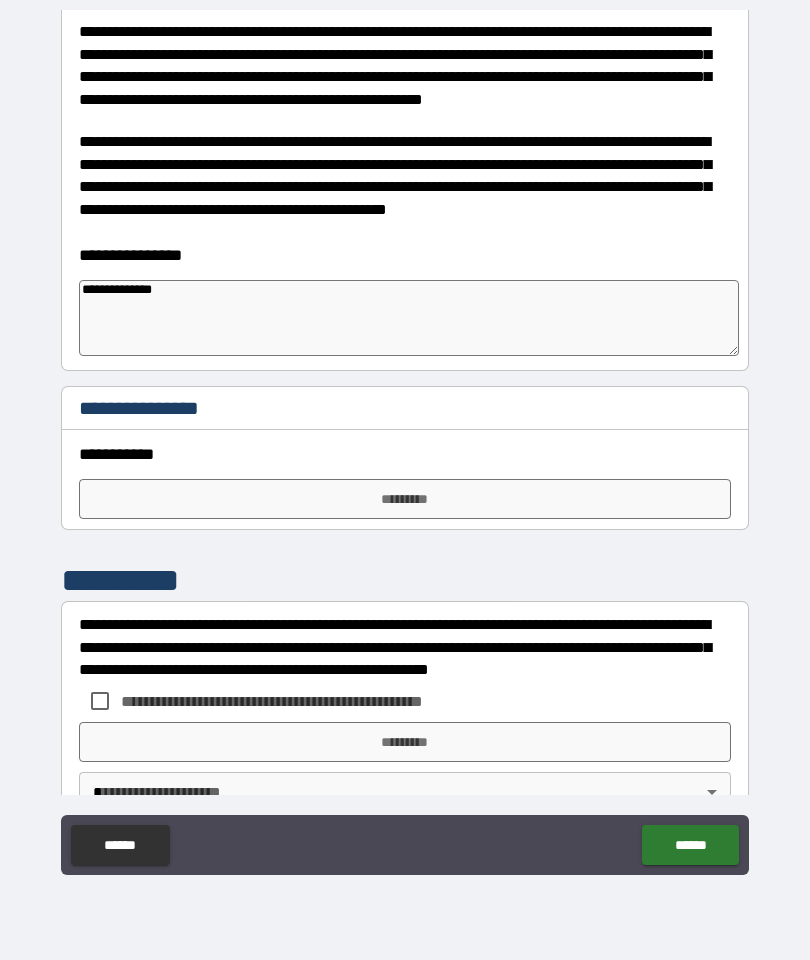 click on "*********" at bounding box center [405, 499] 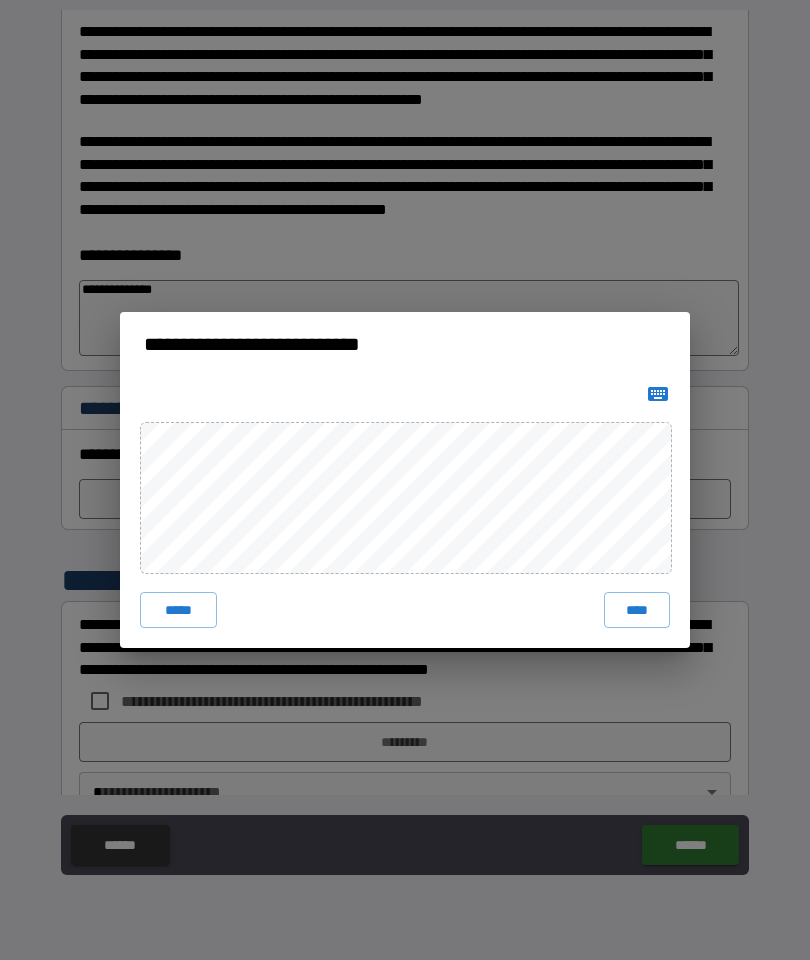 click on "****" at bounding box center [637, 610] 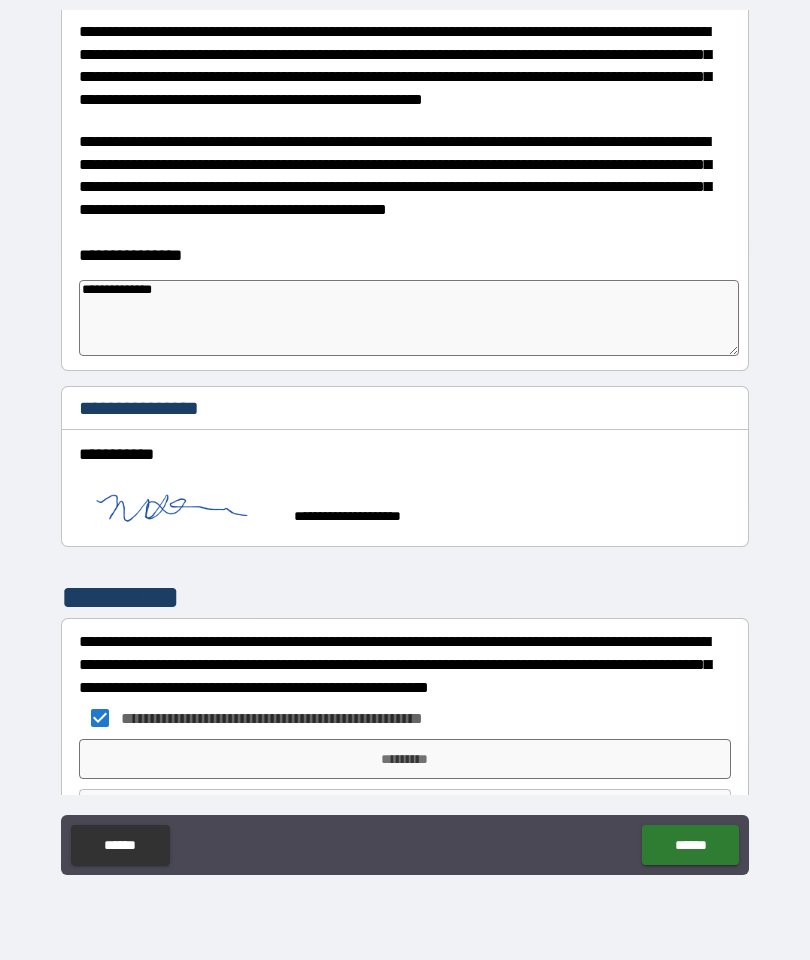 click on "*********" at bounding box center (405, 759) 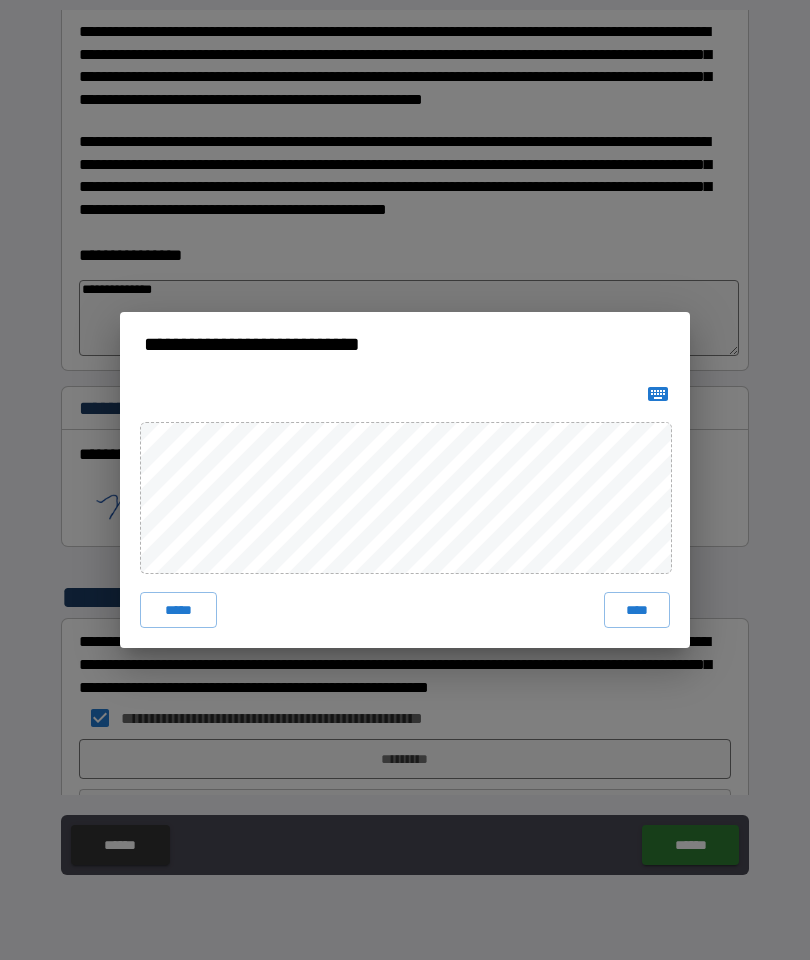 click on "****" at bounding box center [637, 610] 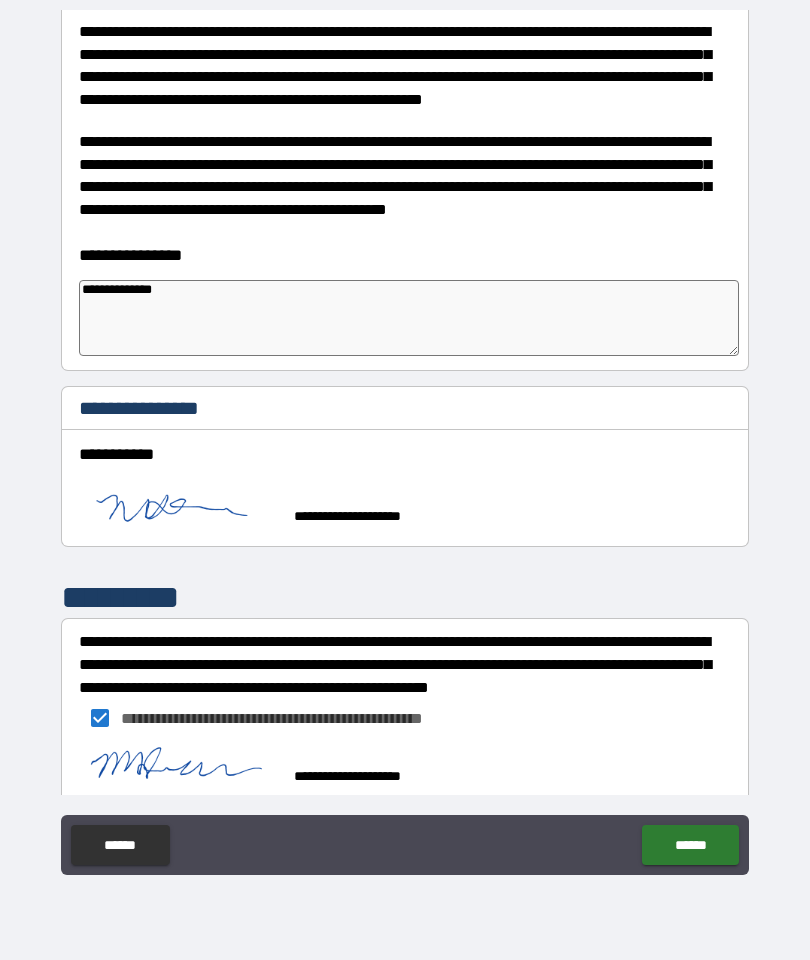 click on "******" at bounding box center (690, 845) 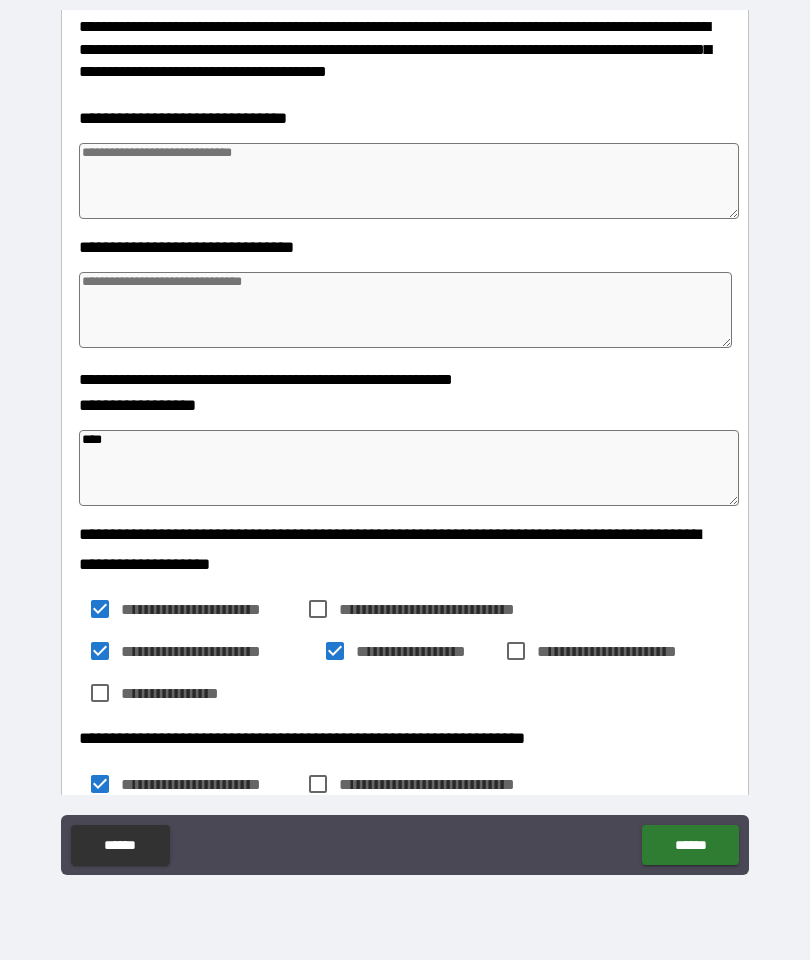 scroll, scrollTop: 527, scrollLeft: 0, axis: vertical 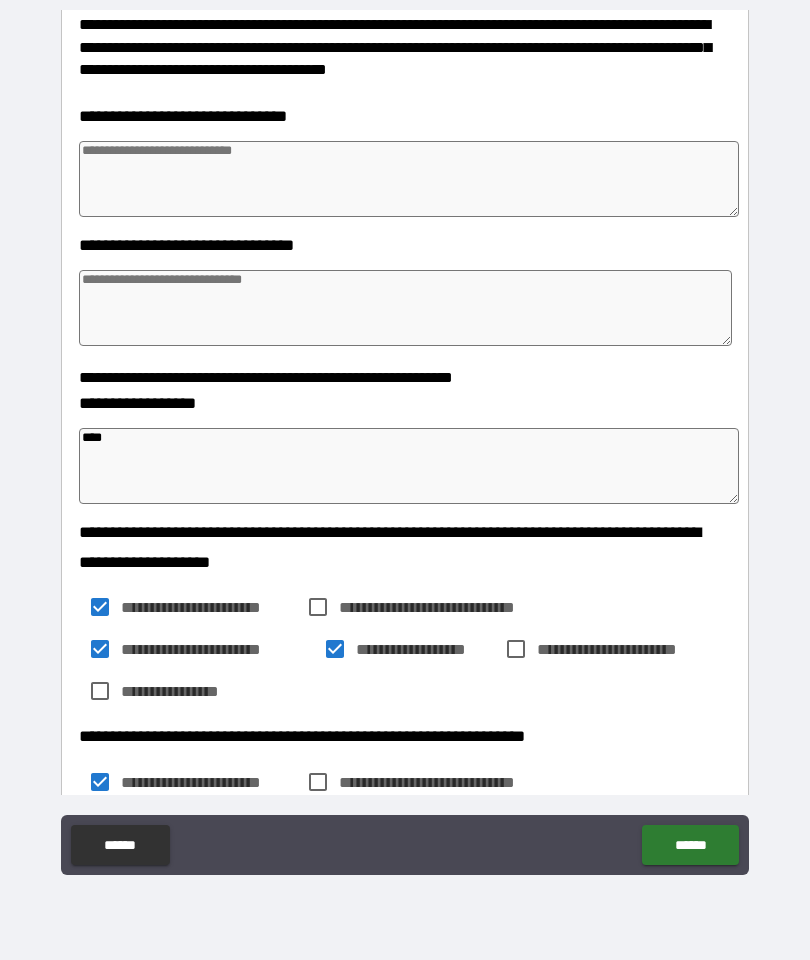 click on "****" at bounding box center (409, 466) 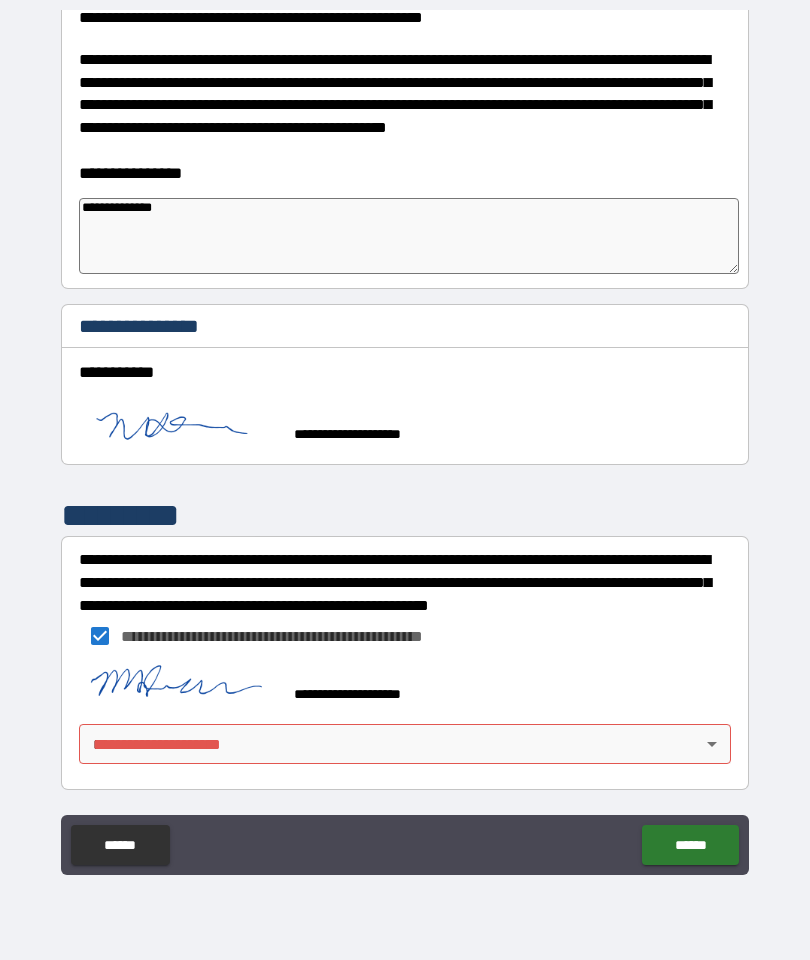 scroll, scrollTop: 1654, scrollLeft: 0, axis: vertical 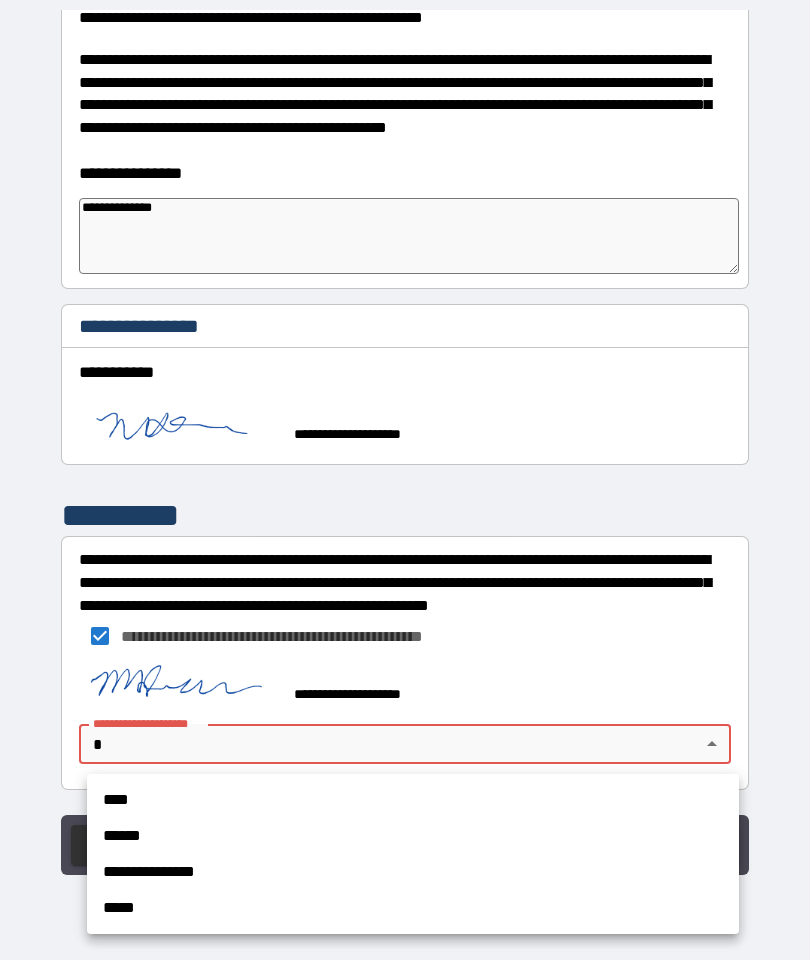 click on "**********" at bounding box center [413, 872] 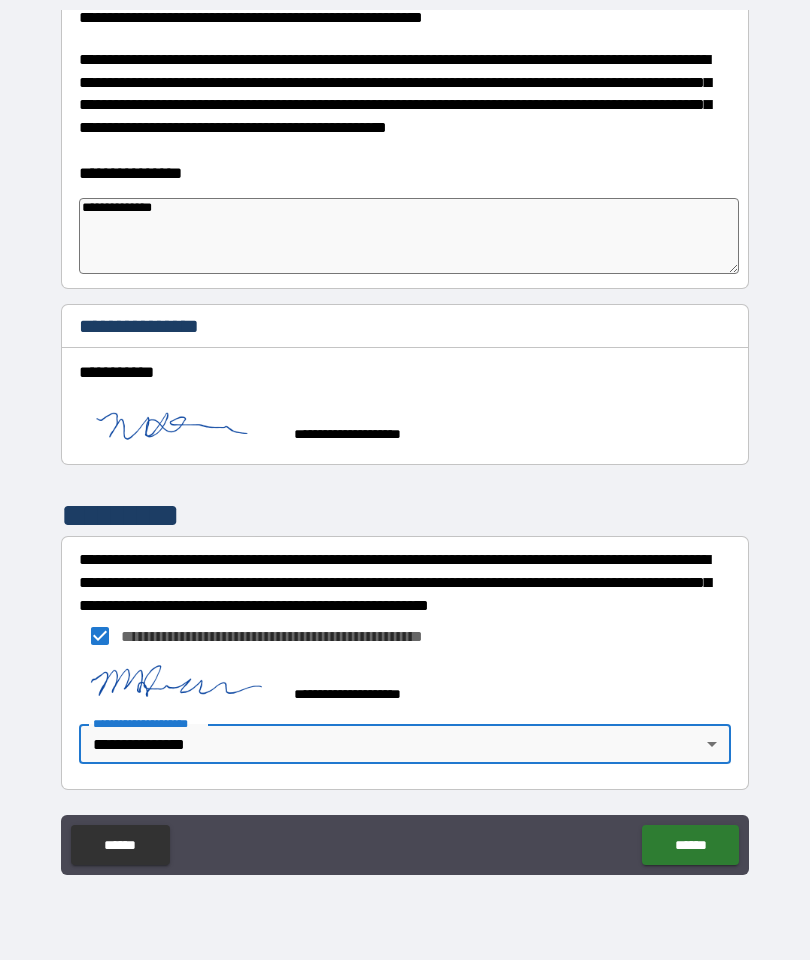 click on "******" at bounding box center (690, 845) 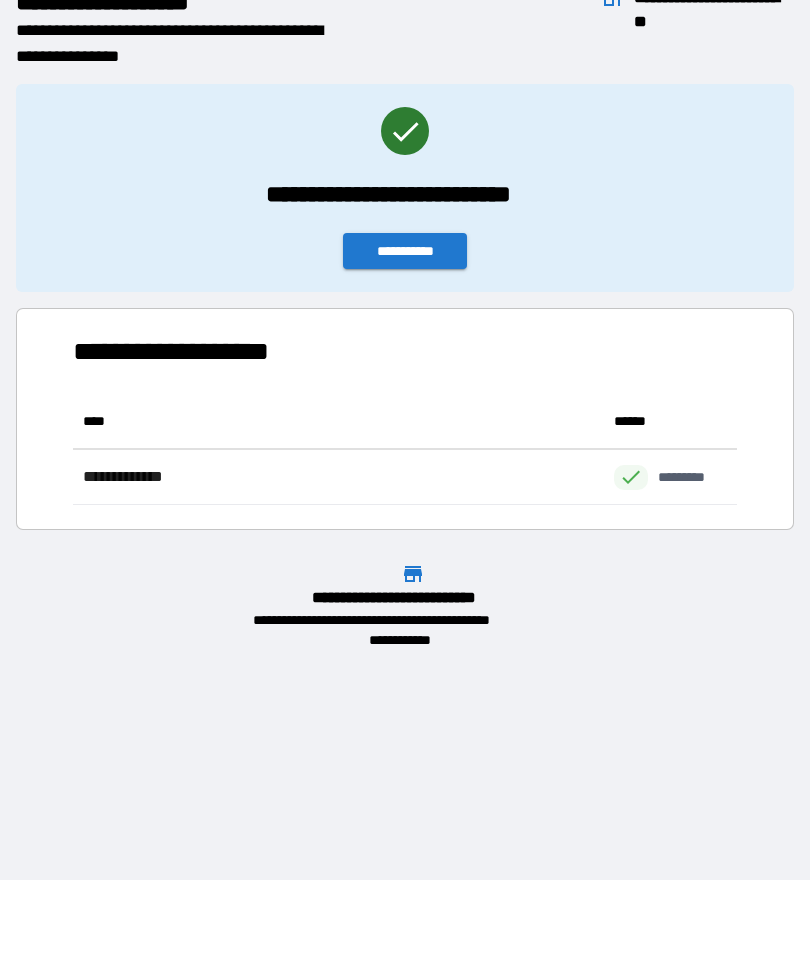 scroll, scrollTop: 111, scrollLeft: 664, axis: both 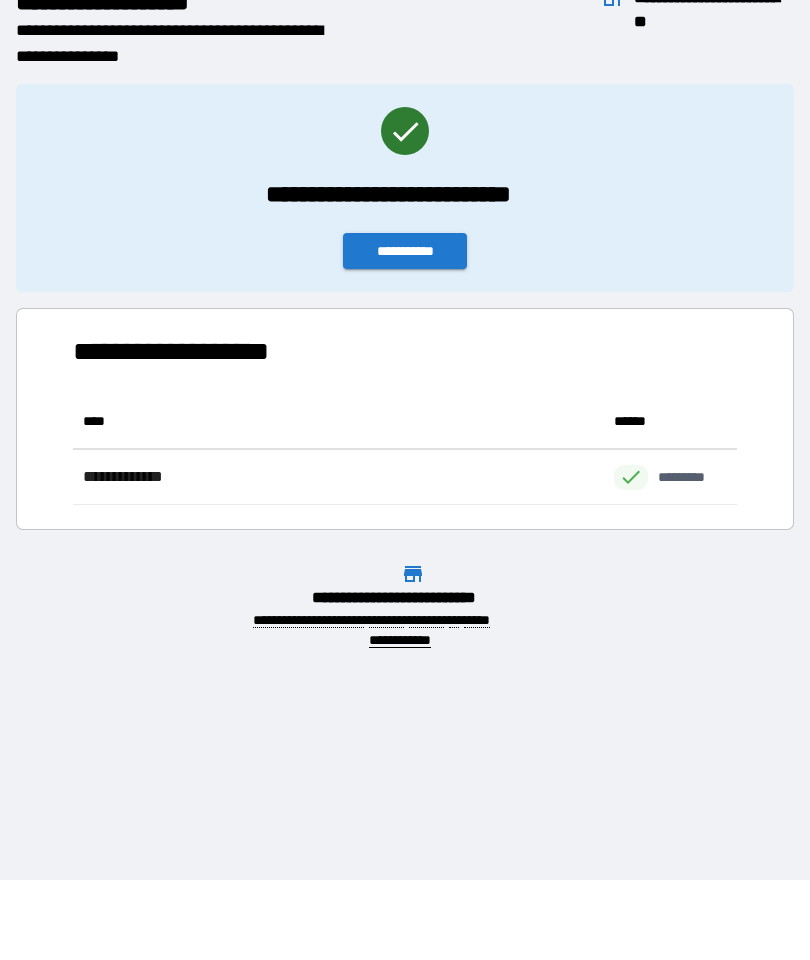 click on "**********" at bounding box center [405, 251] 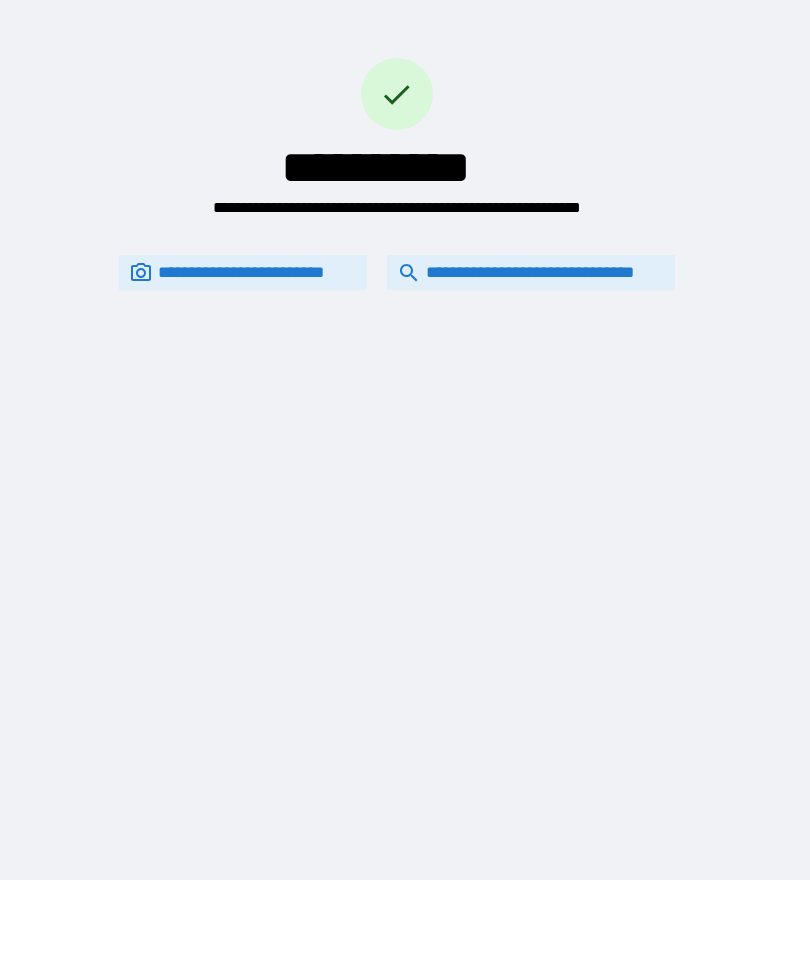 click on "**********" at bounding box center [397, 272] 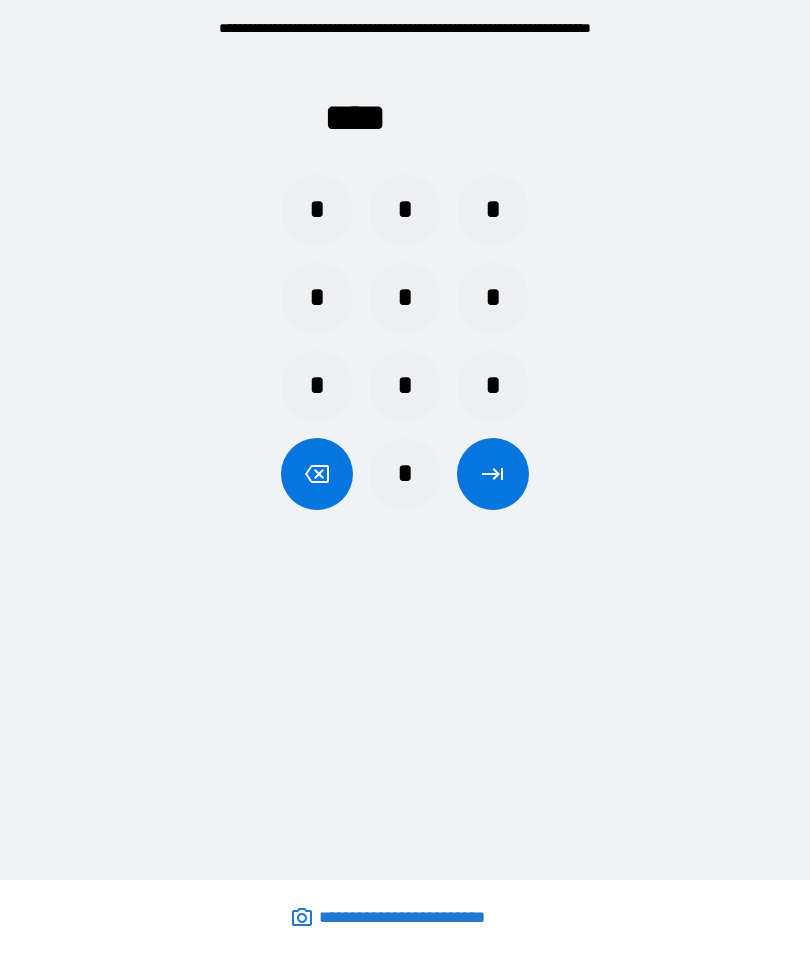 click on "*" at bounding box center (405, 210) 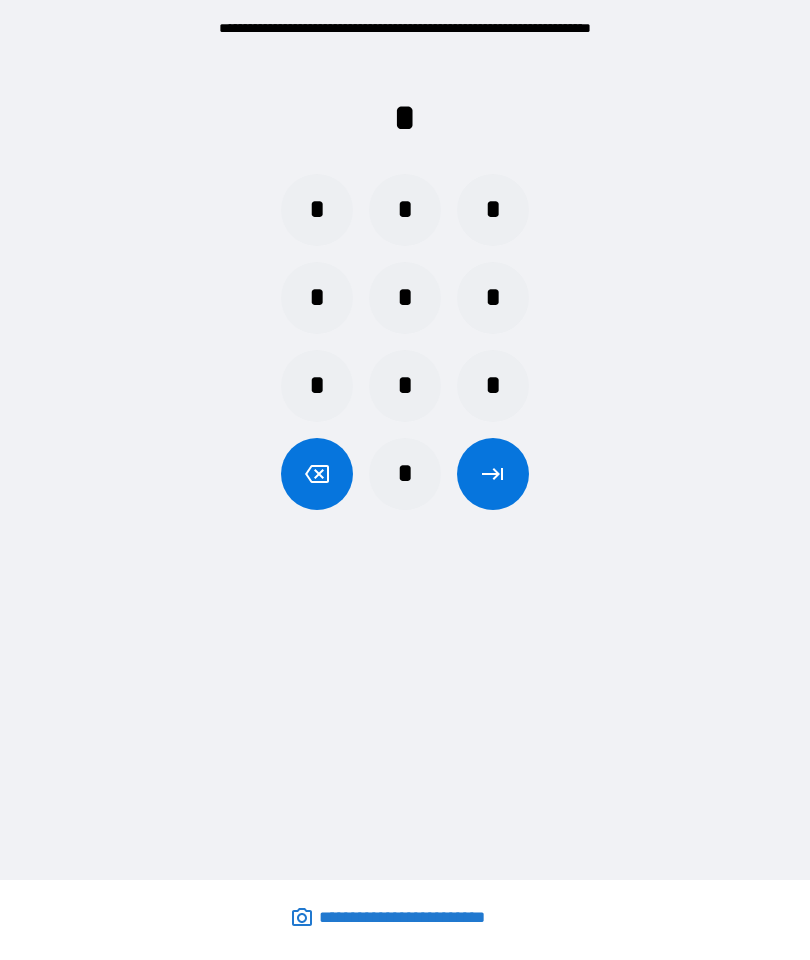 click on "*" at bounding box center (317, 298) 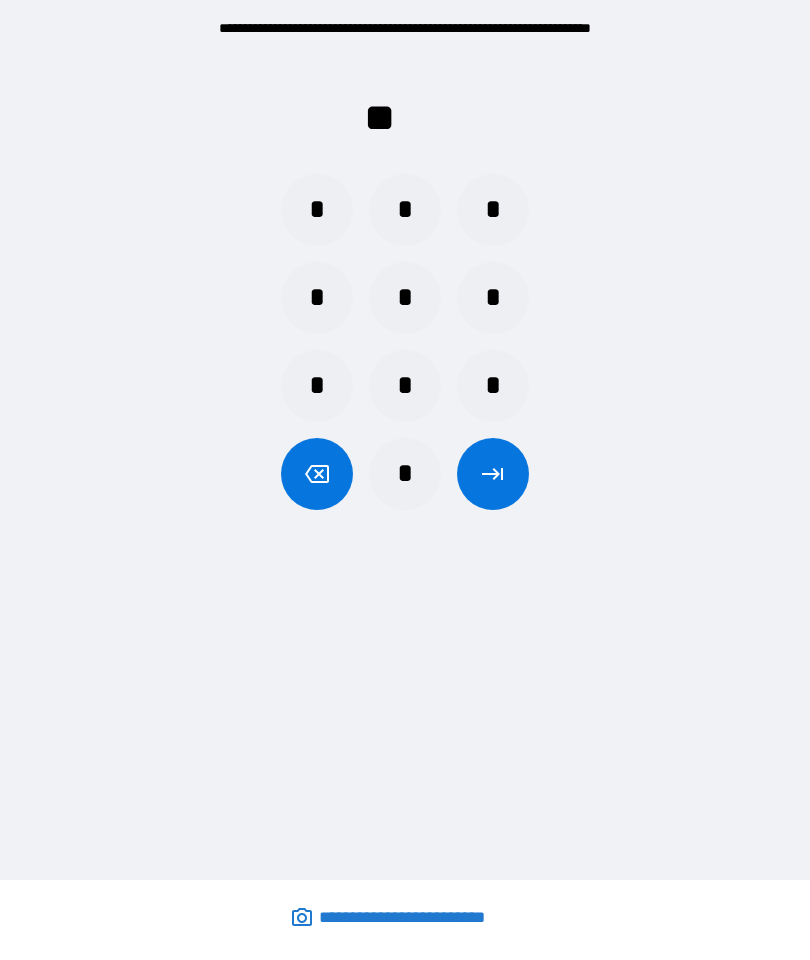 click on "*" at bounding box center [317, 386] 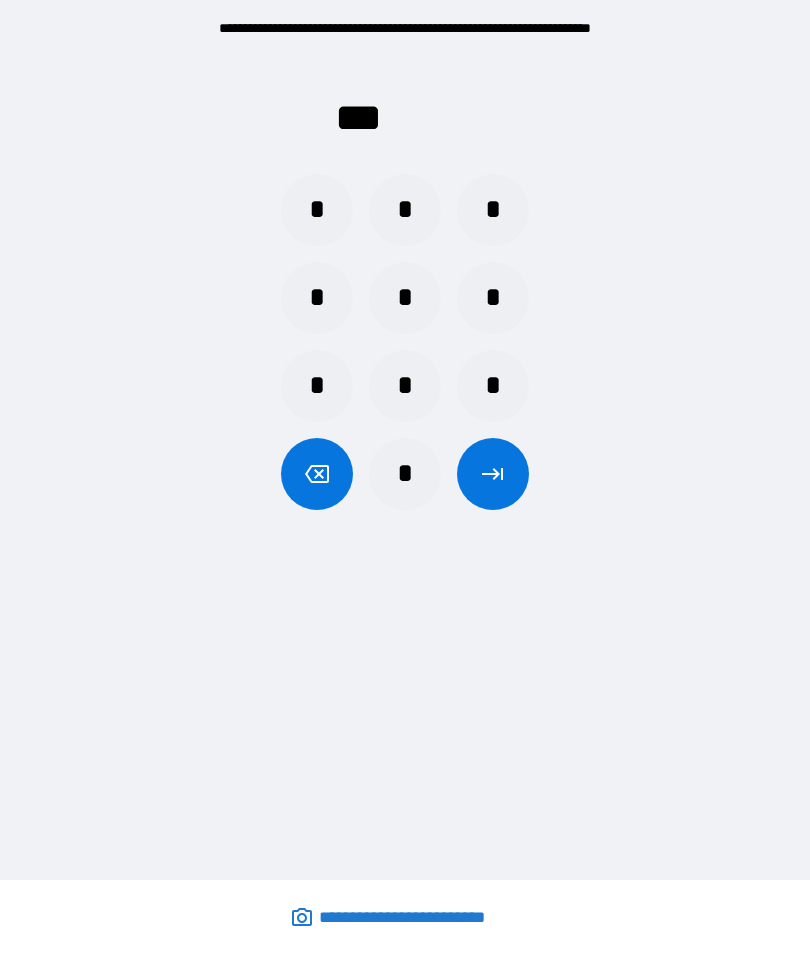 click on "*" at bounding box center (493, 210) 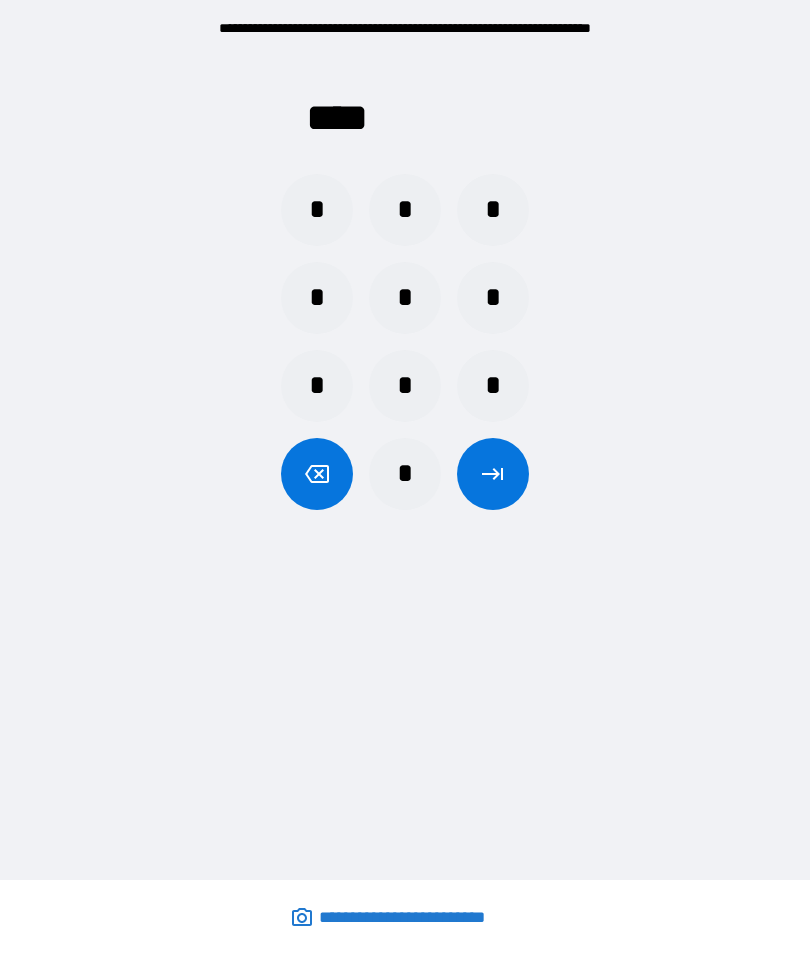 click at bounding box center [493, 474] 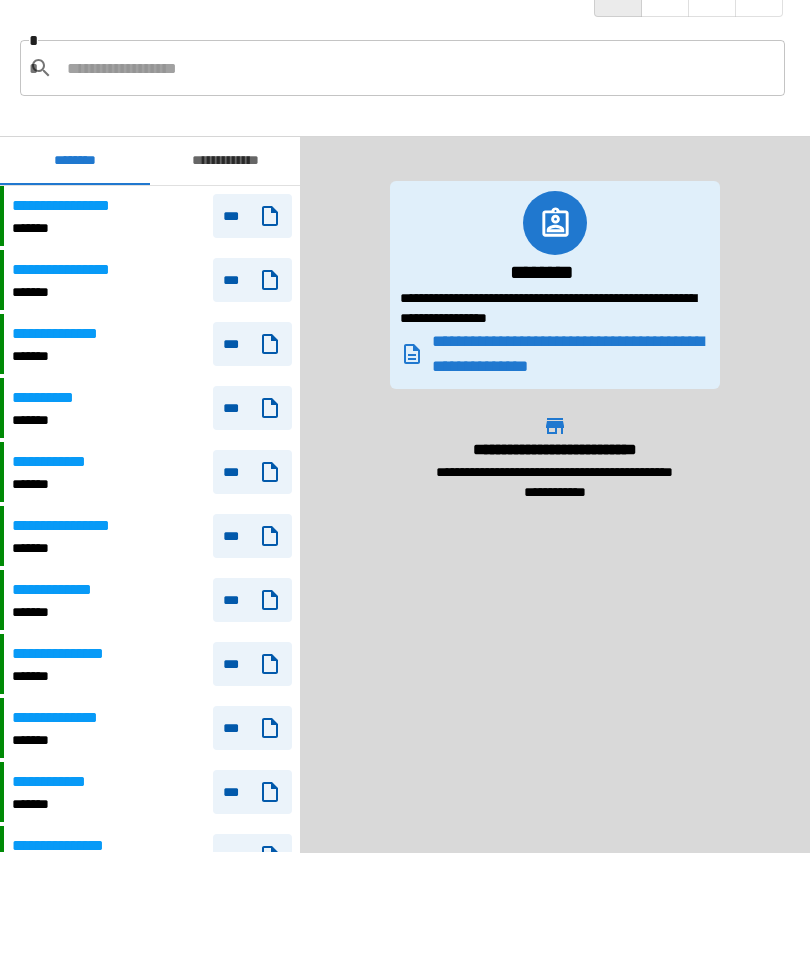 scroll, scrollTop: 3918, scrollLeft: 0, axis: vertical 